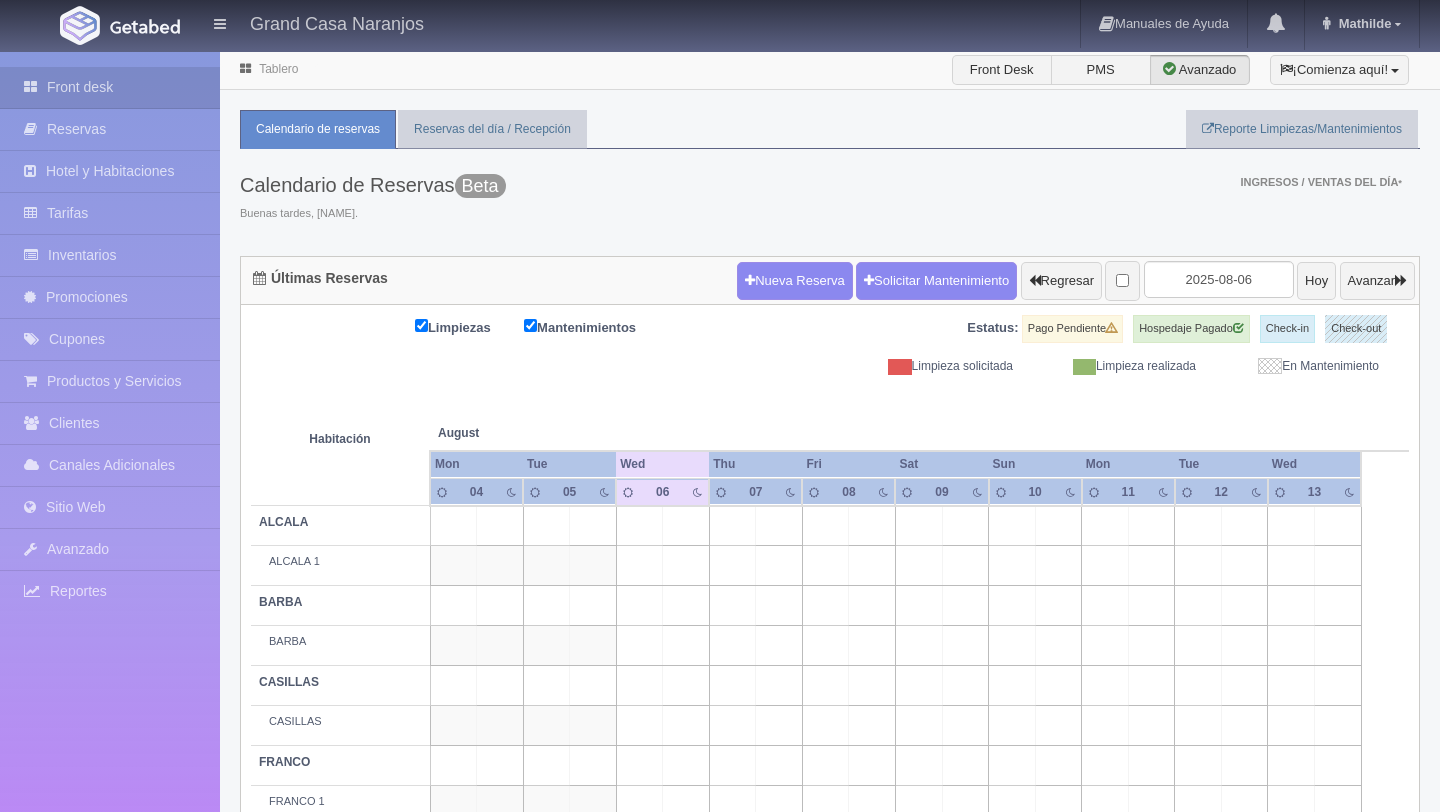 scroll, scrollTop: 0, scrollLeft: 0, axis: both 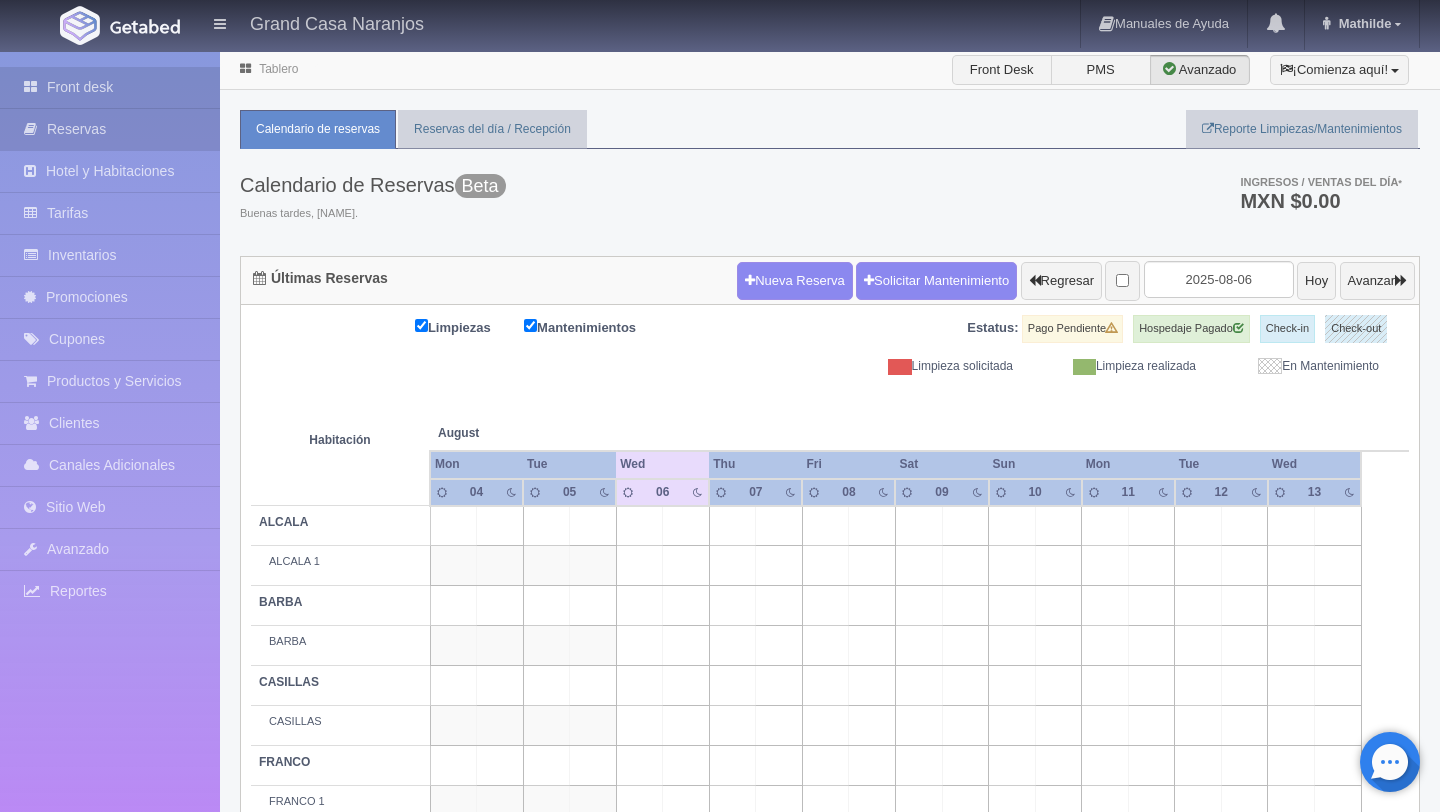 click on "Reservas" at bounding box center (110, 129) 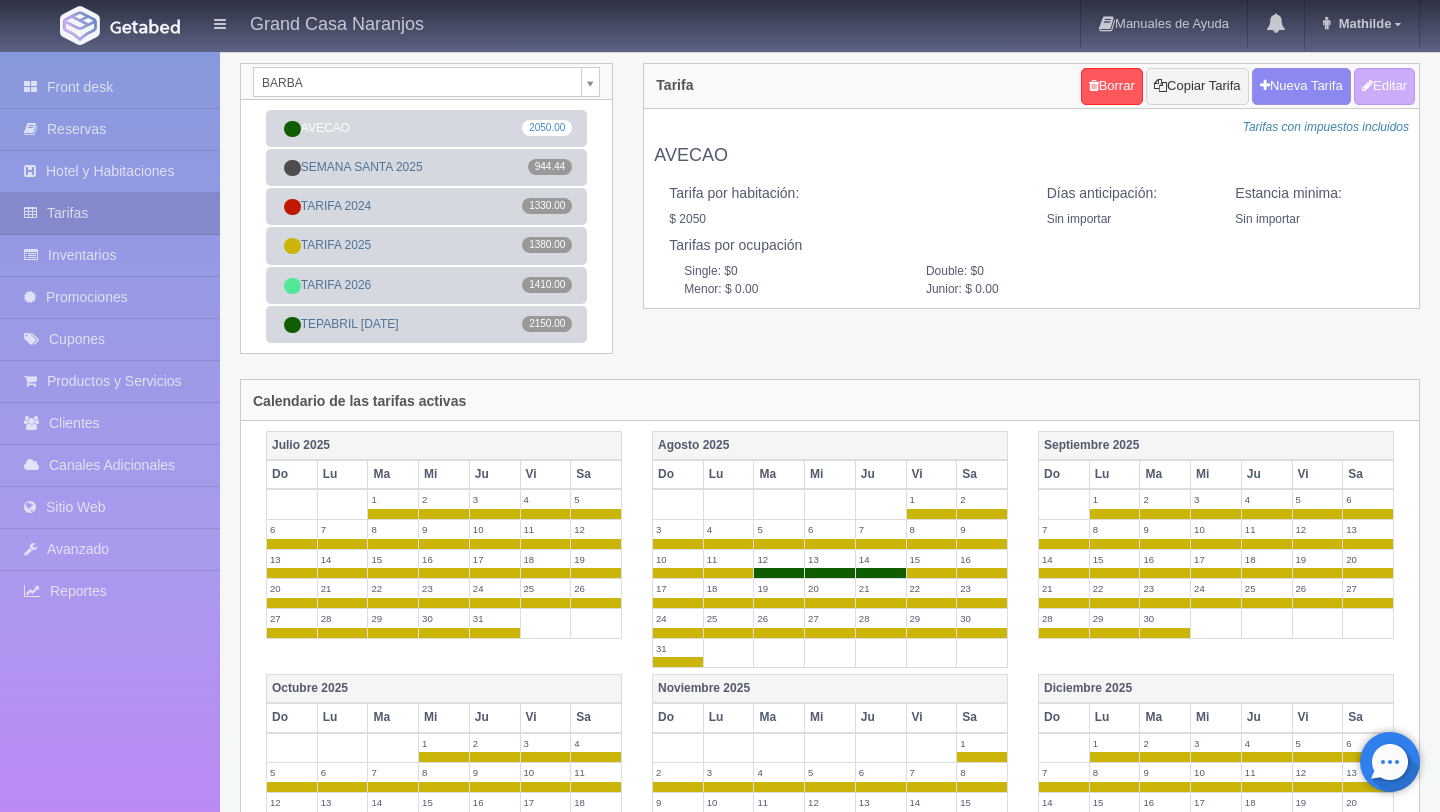 scroll, scrollTop: 38, scrollLeft: 0, axis: vertical 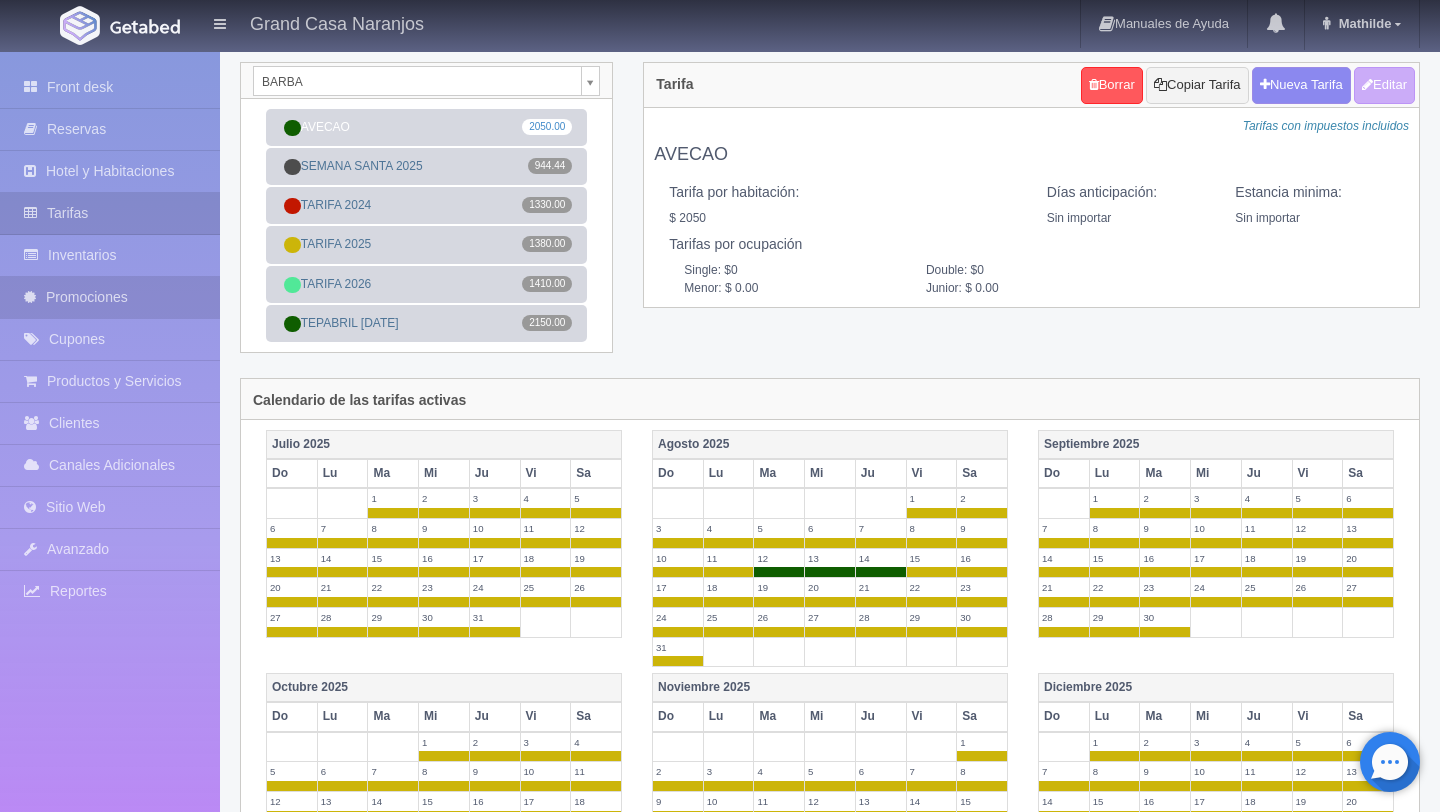 click on "Promociones" at bounding box center [110, 297] 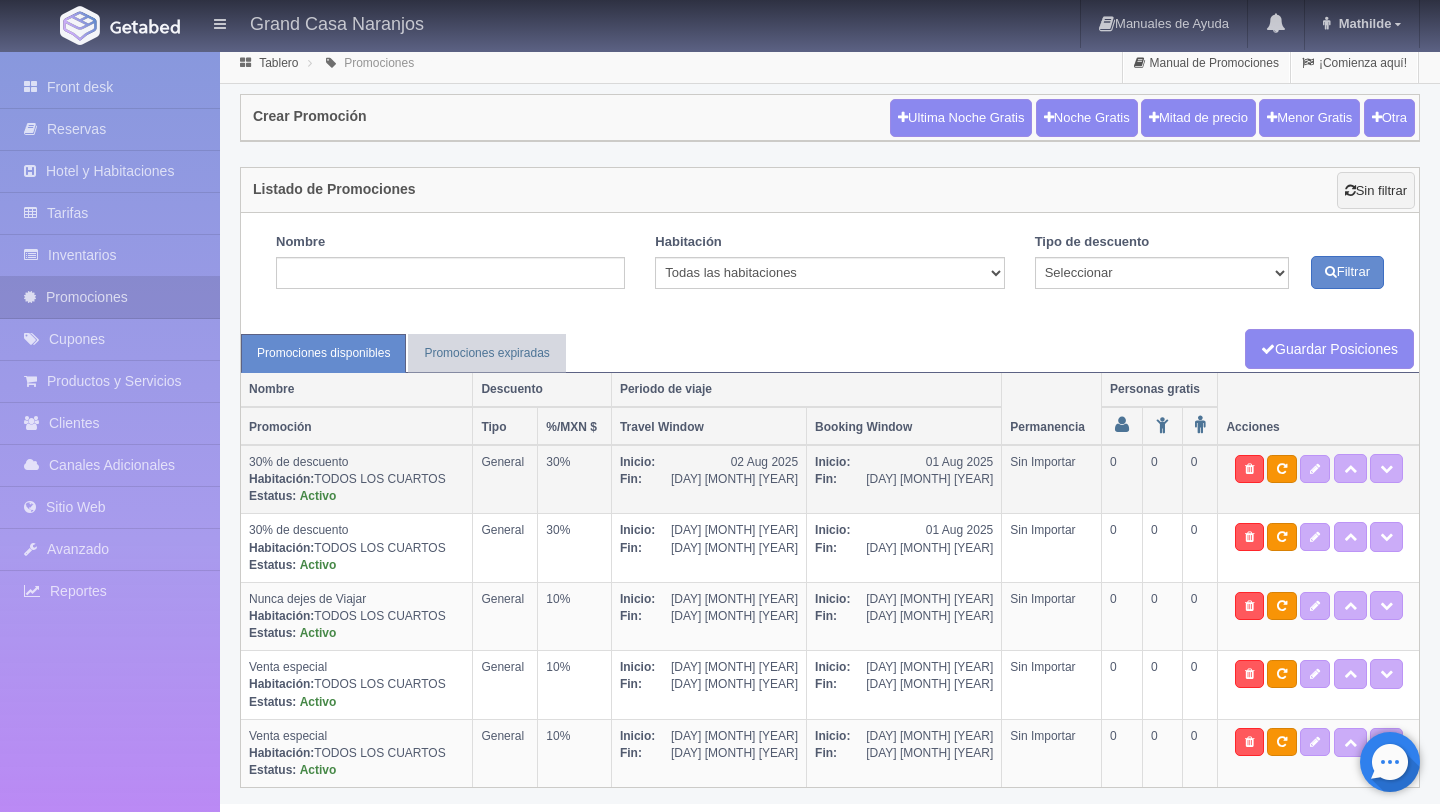 scroll, scrollTop: 0, scrollLeft: 0, axis: both 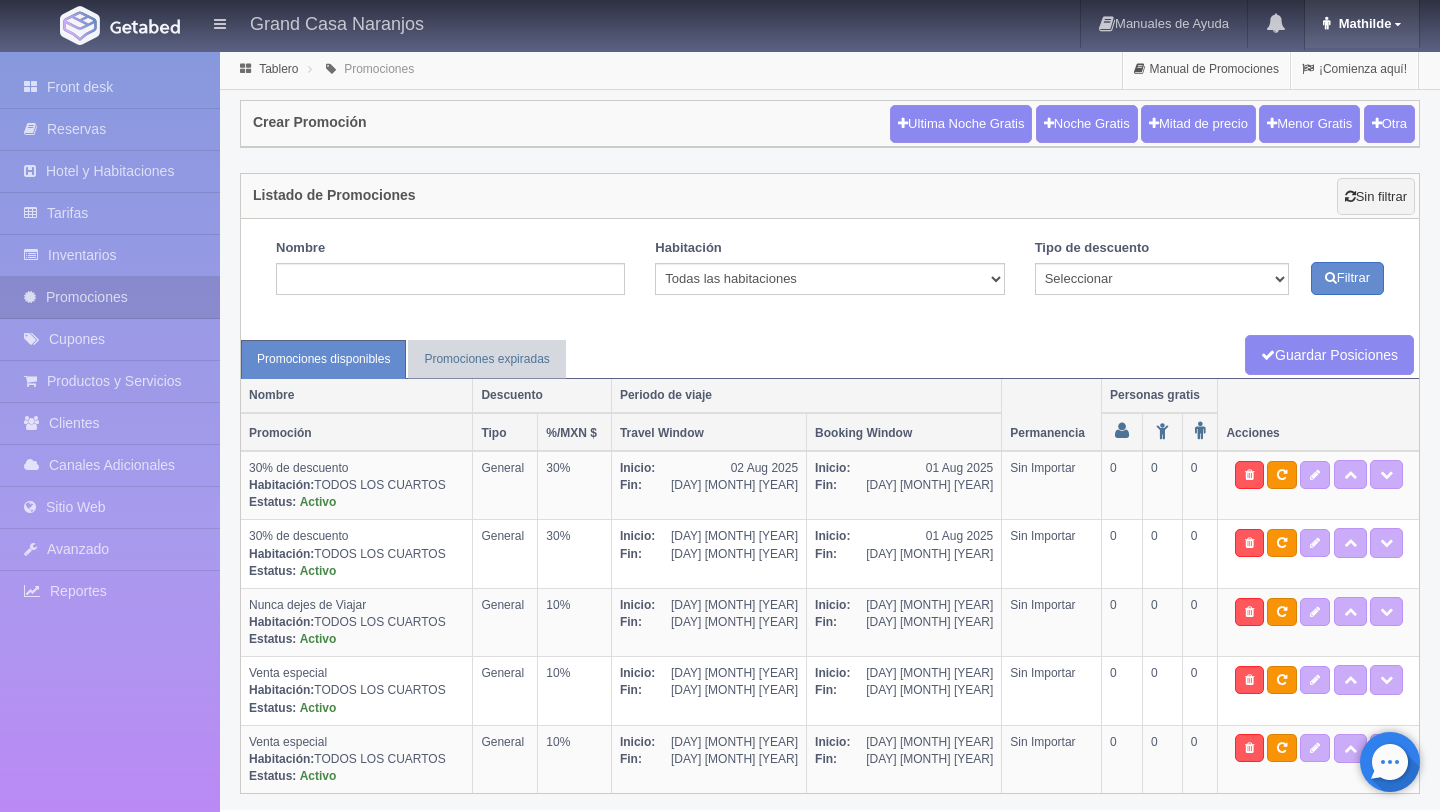 click on "Mathilde" at bounding box center (1363, 23) 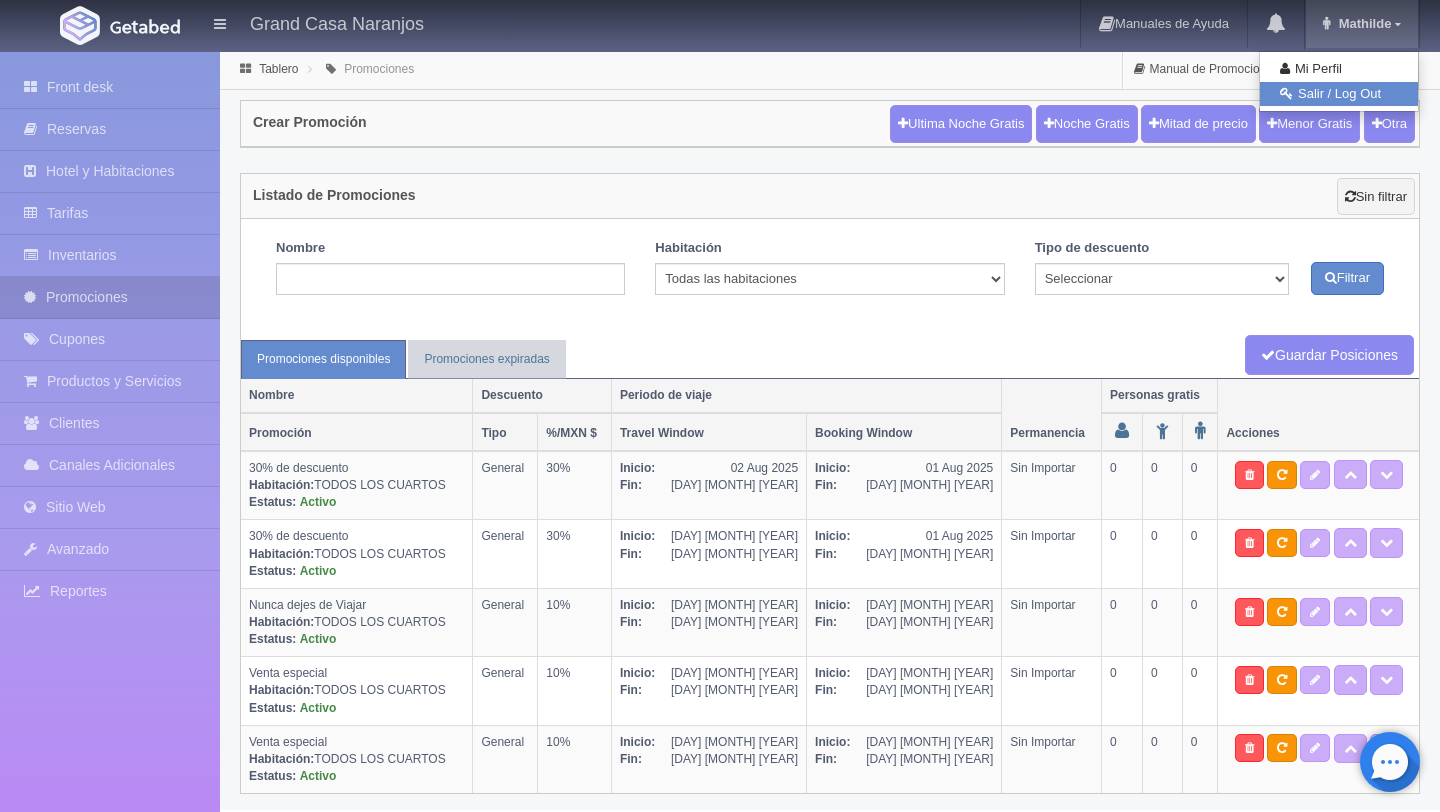 click on "Salir / Log Out" at bounding box center (1339, 94) 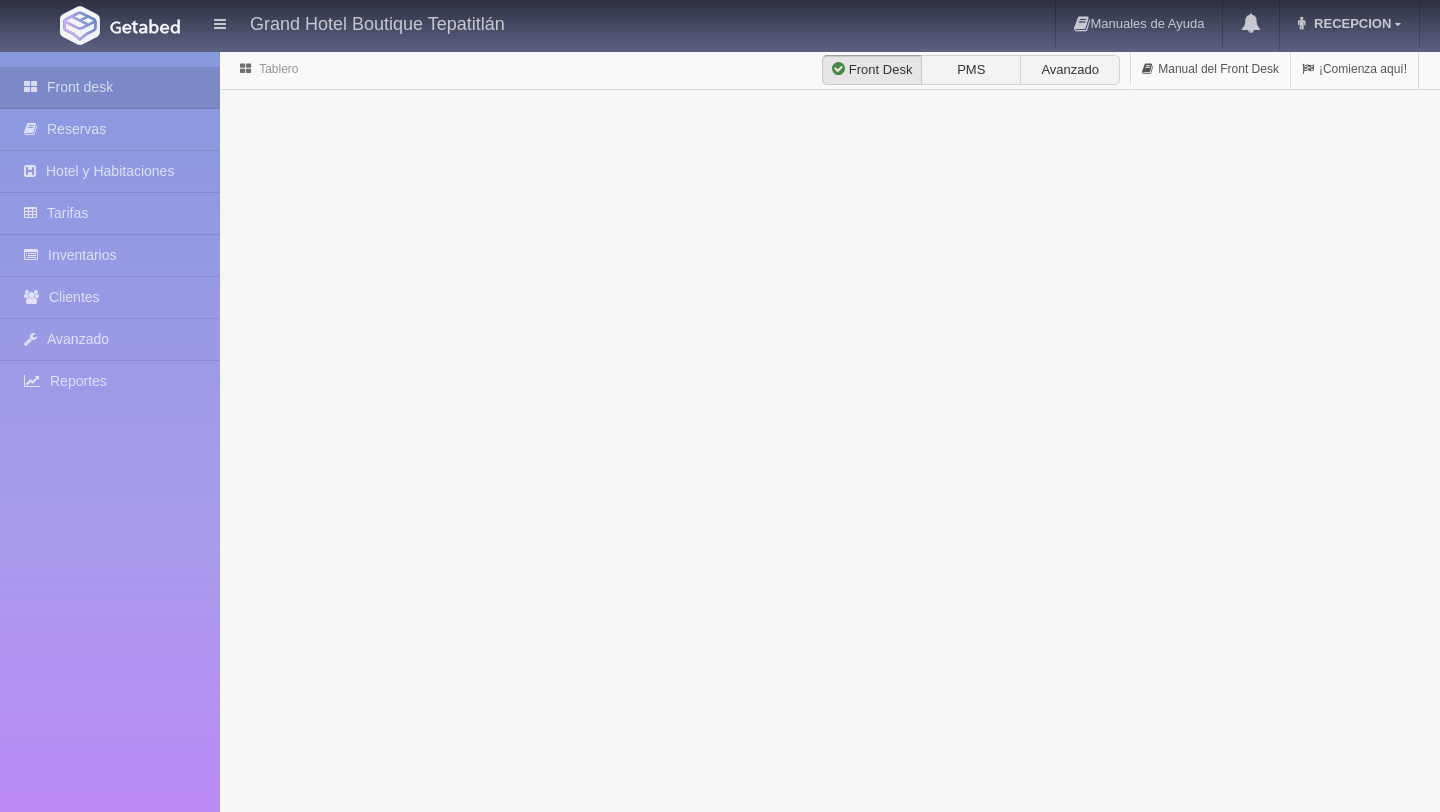 scroll, scrollTop: 0, scrollLeft: 0, axis: both 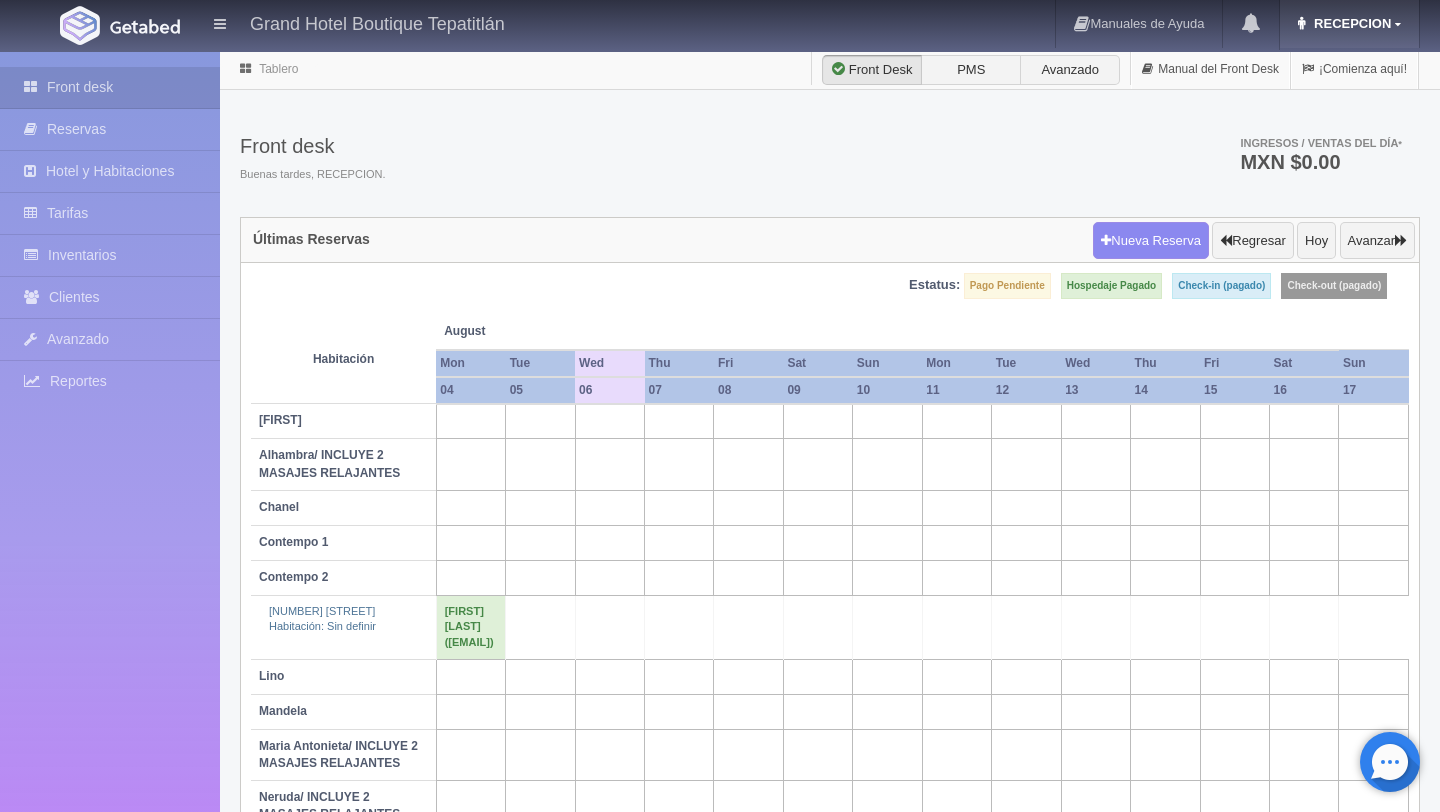 click on "RECEPCION" at bounding box center [1350, 23] 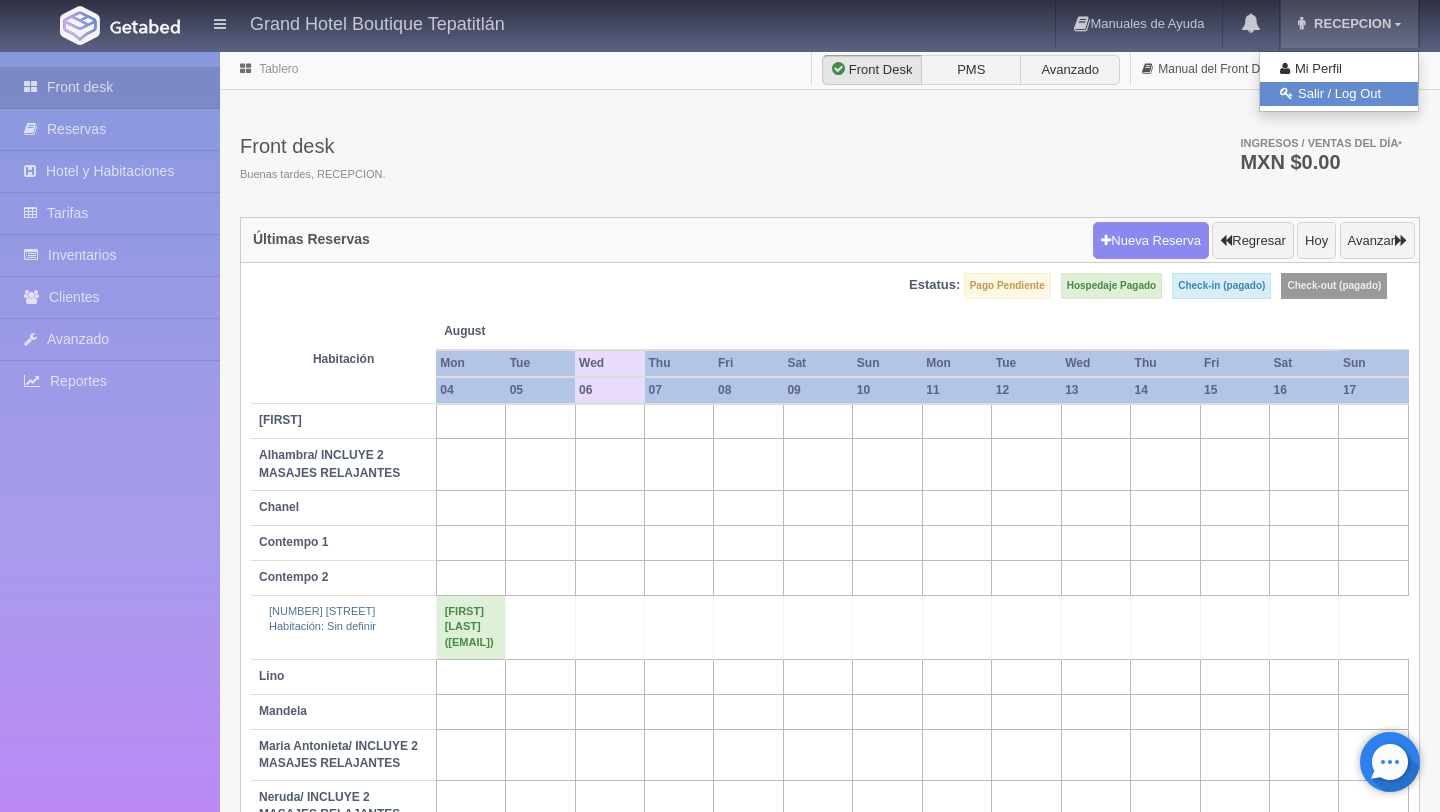 click on "Salir / Log Out" at bounding box center (1339, 94) 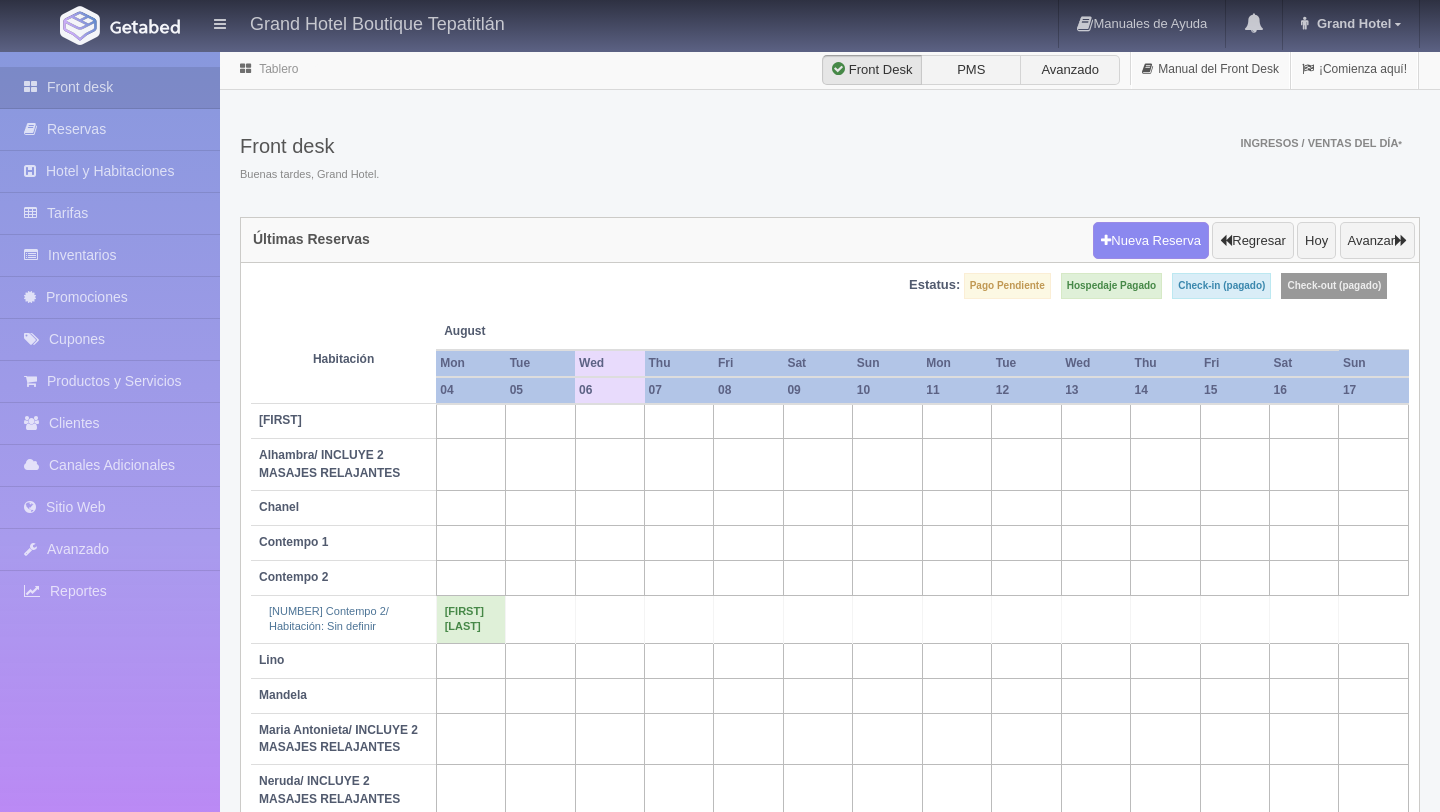 scroll, scrollTop: 0, scrollLeft: 0, axis: both 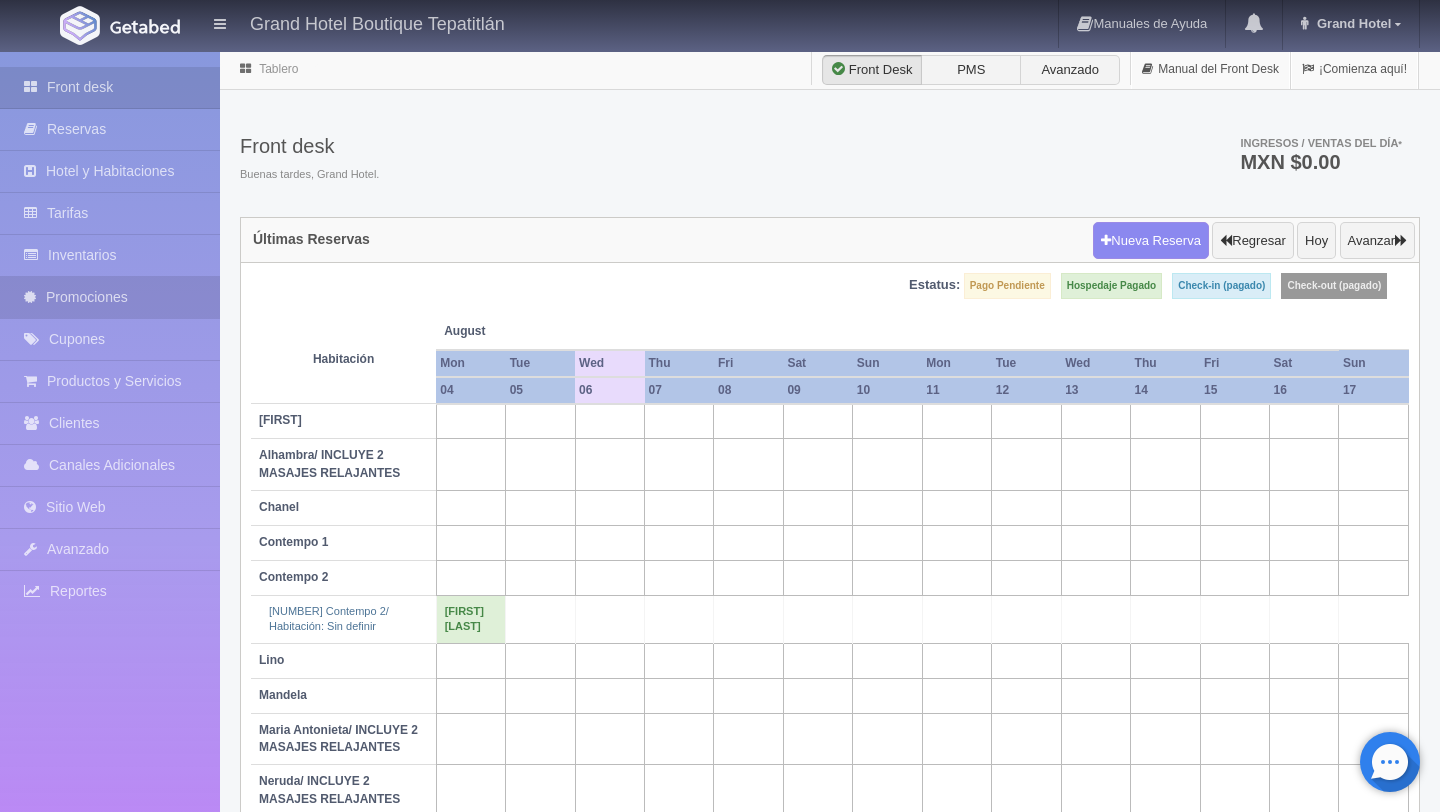 click on "Promociones" at bounding box center (110, 297) 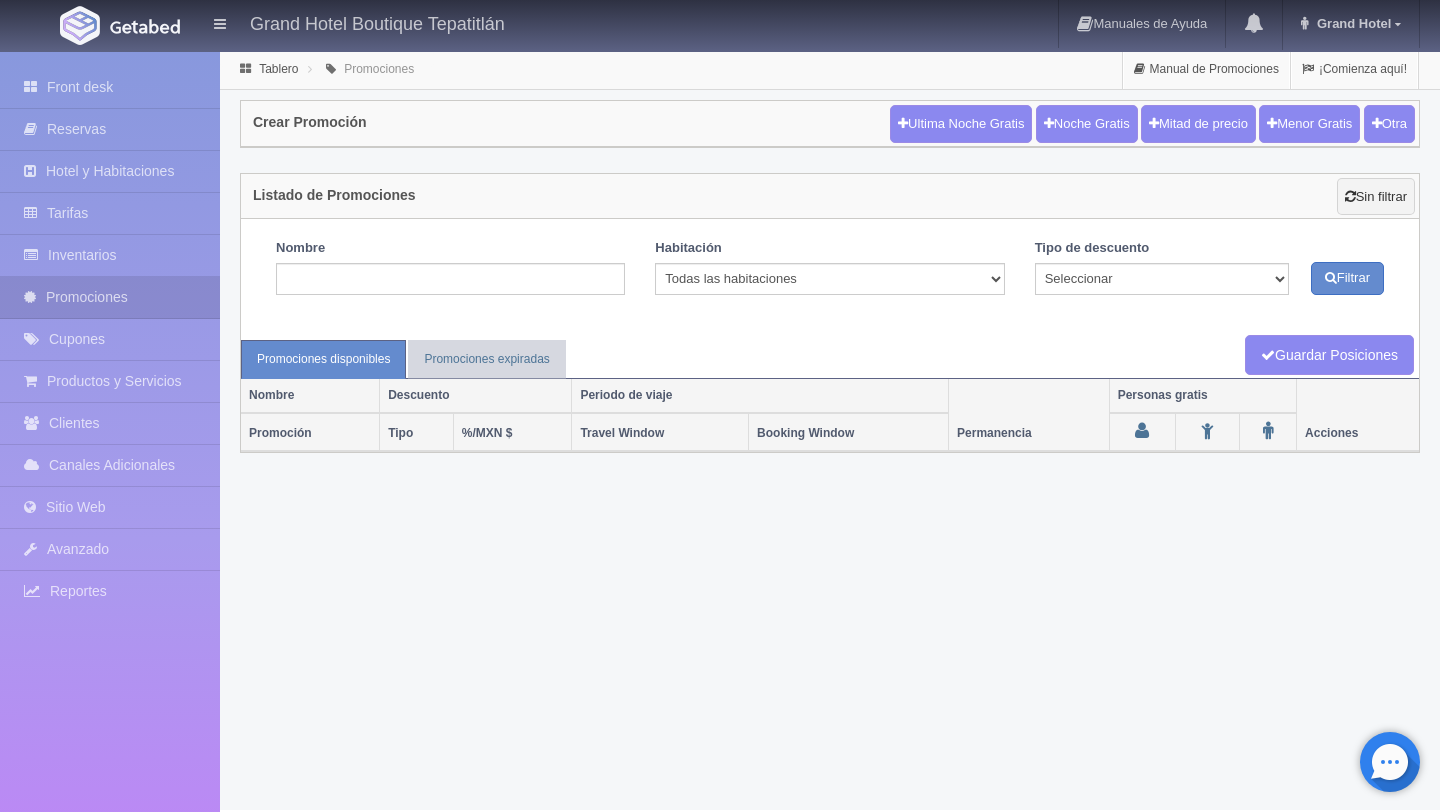 scroll, scrollTop: 0, scrollLeft: 0, axis: both 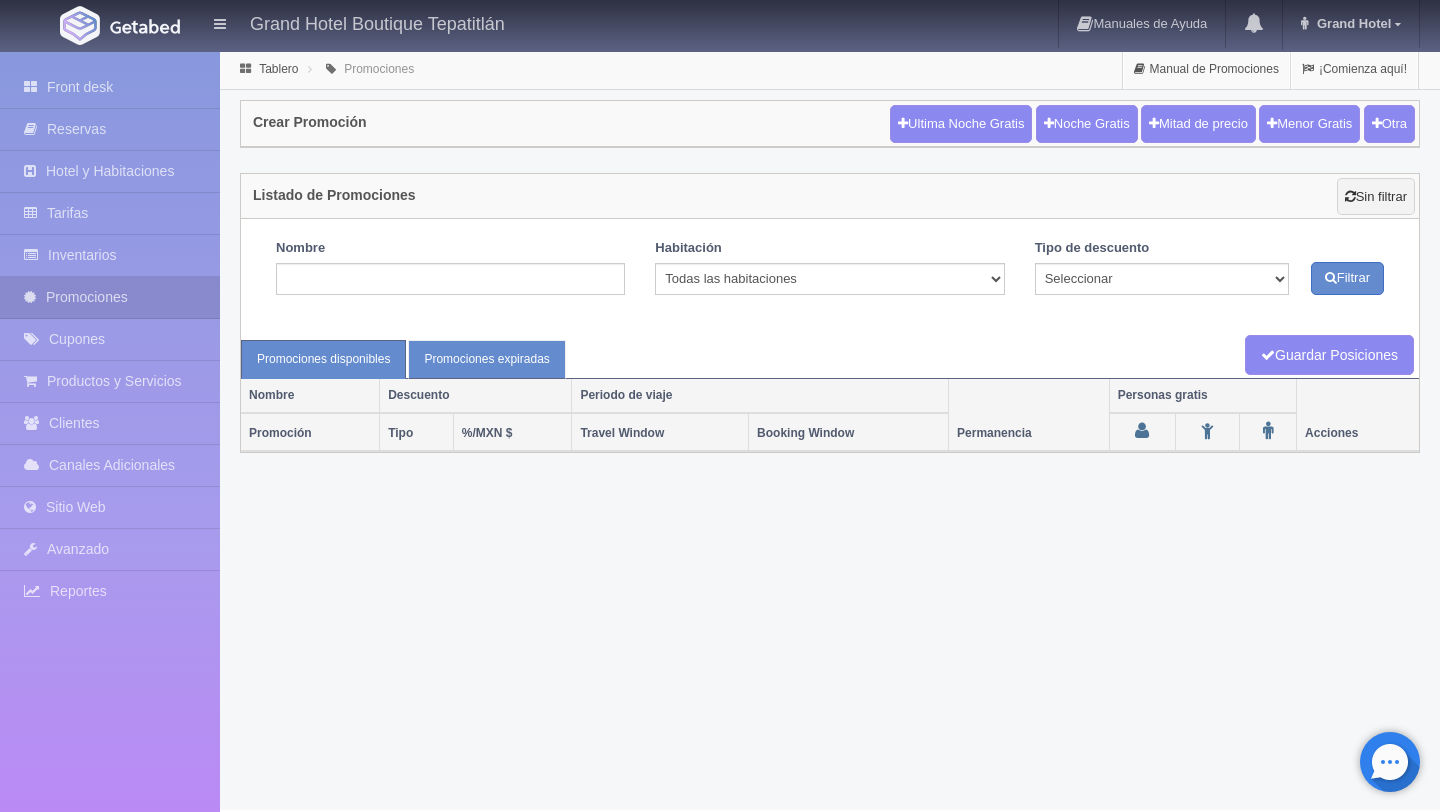 click on "Promociones expiradas" at bounding box center [486, 359] 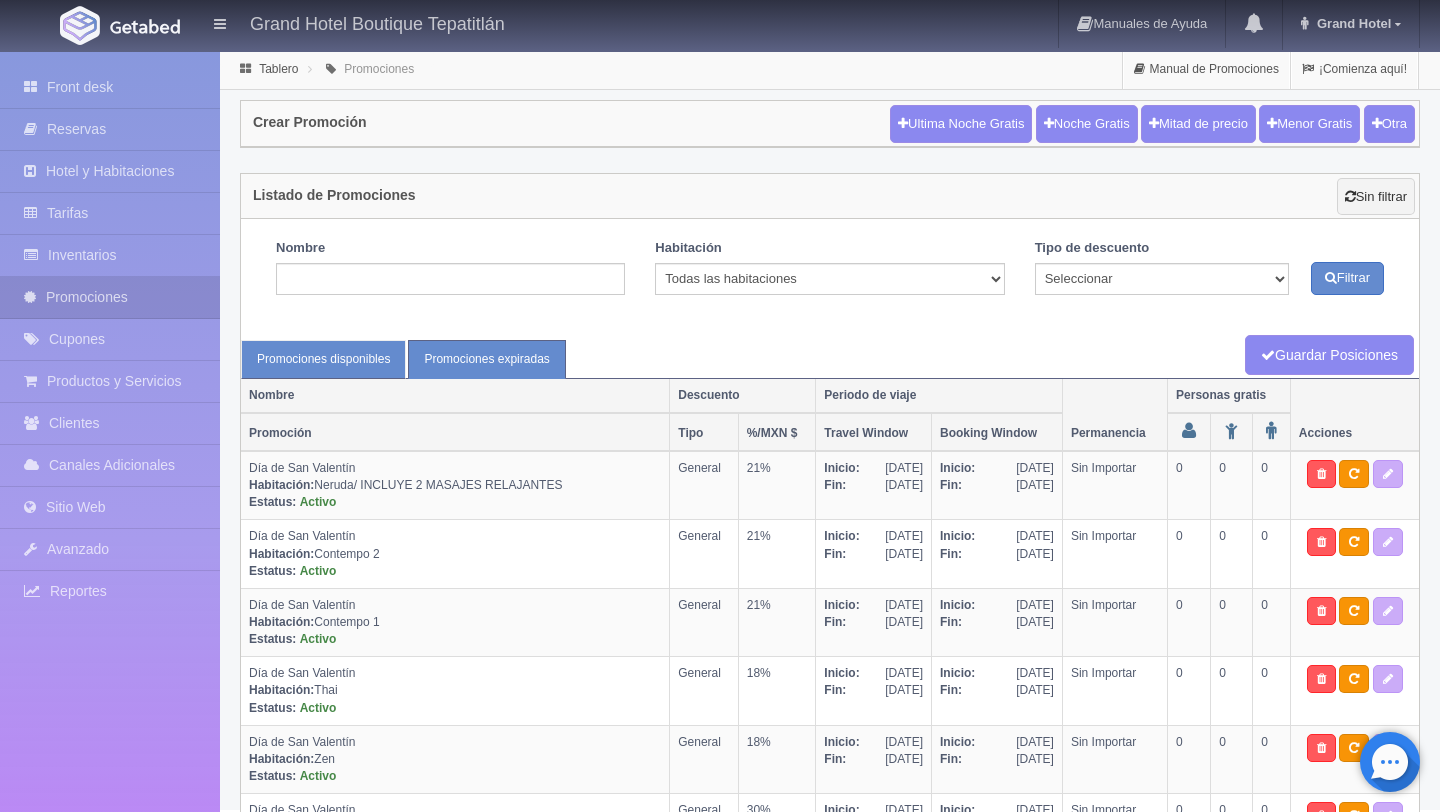 click on "Promociones disponibles" at bounding box center (323, 359) 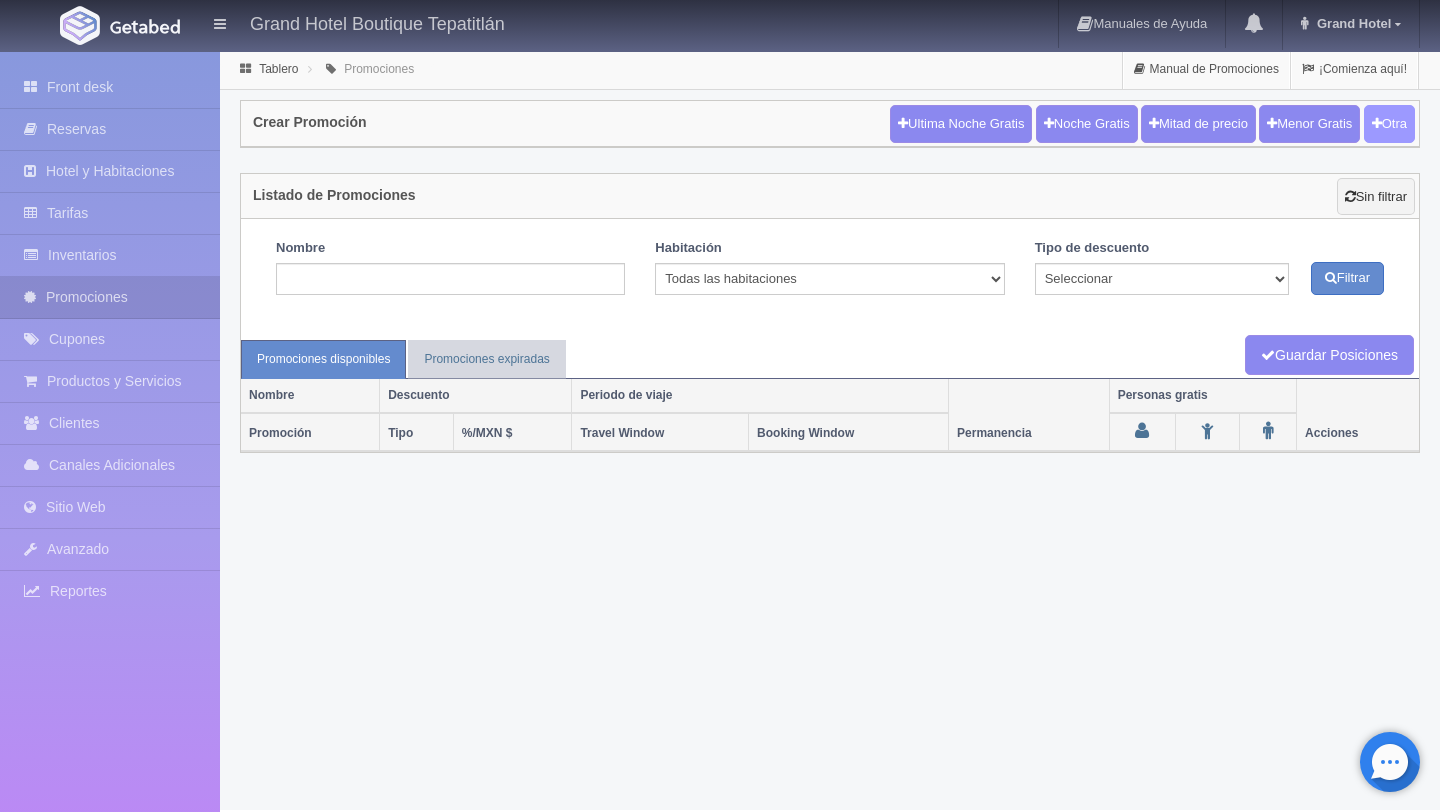 click on "Otra" at bounding box center [1389, 124] 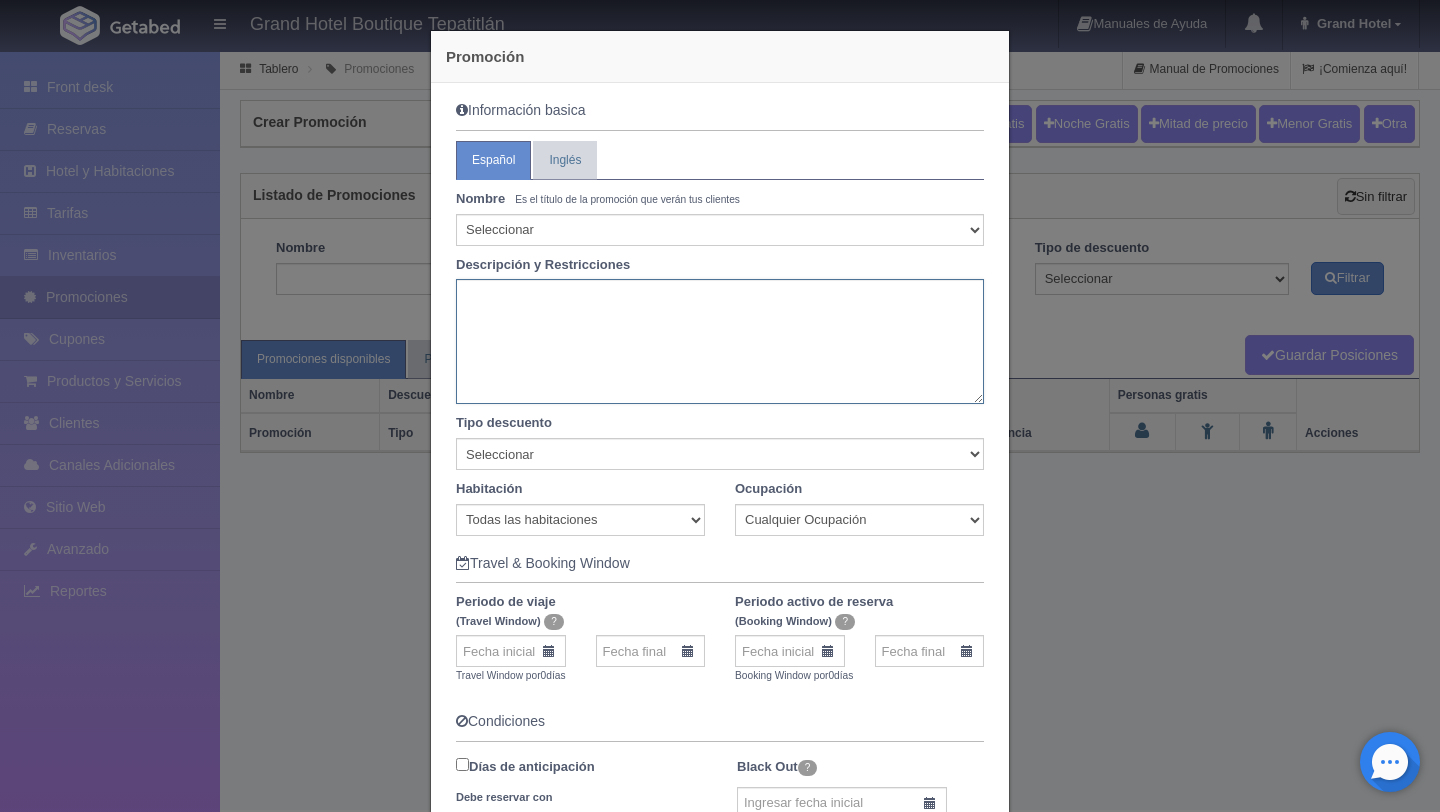 click at bounding box center [720, 341] 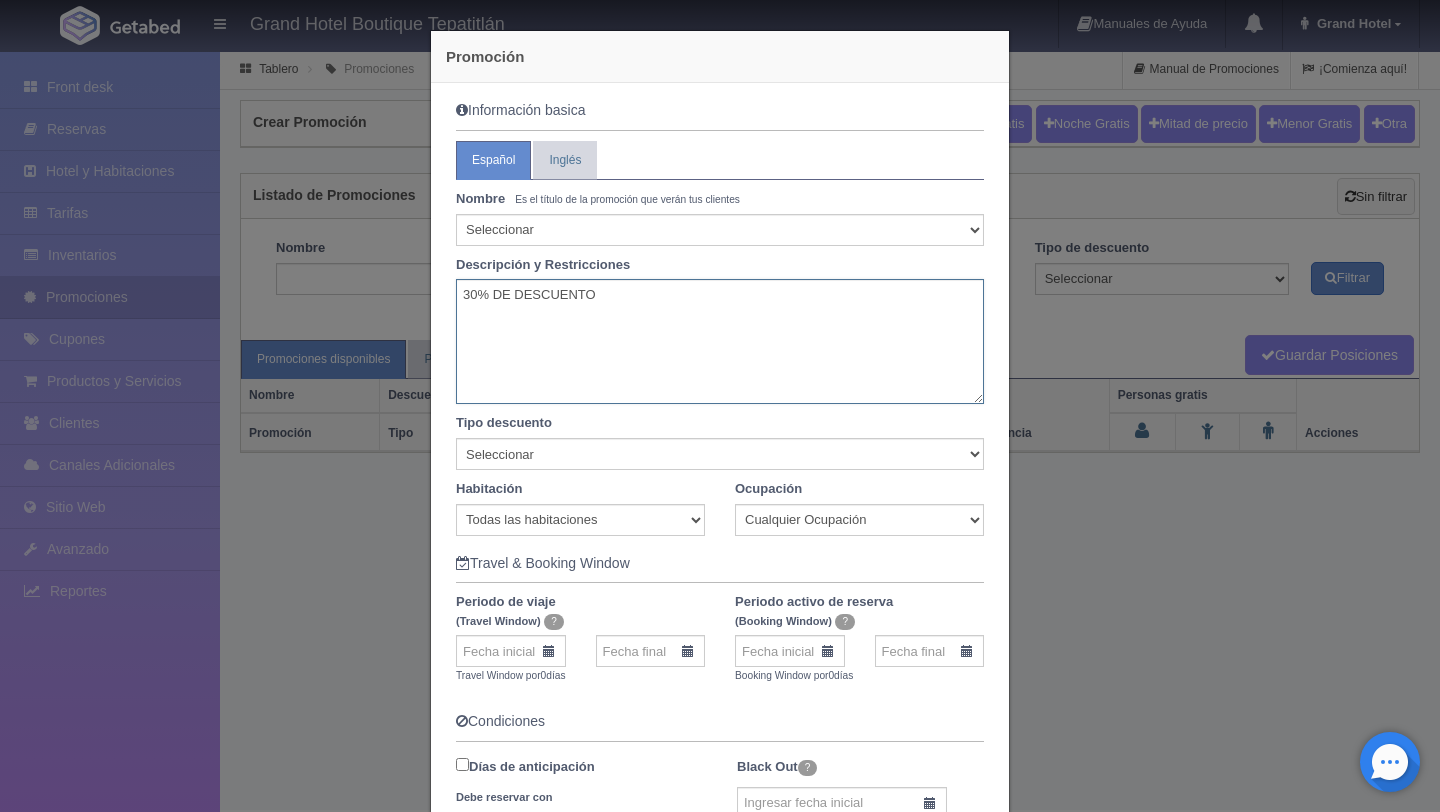 type on "30% DE DESCUENTO" 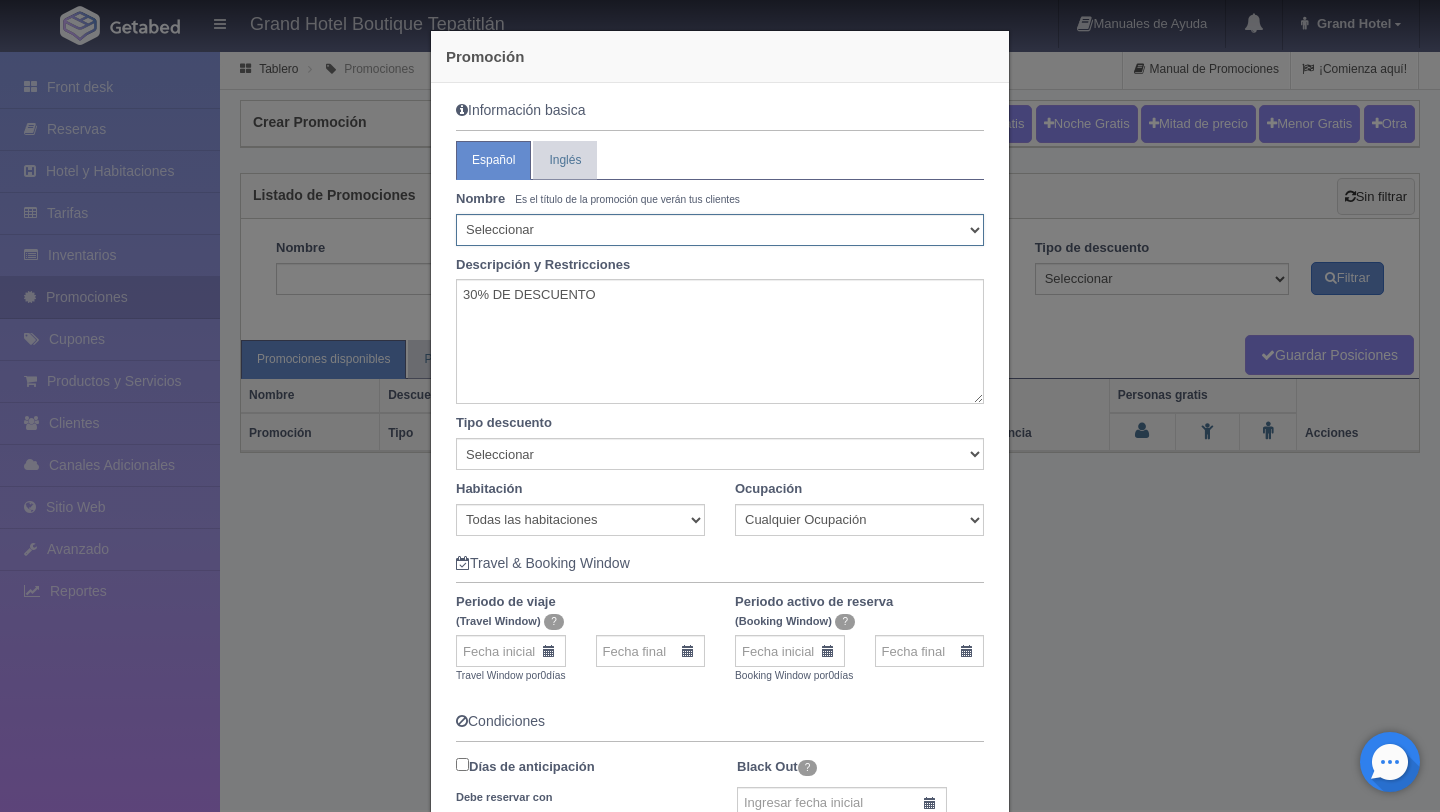 click on "Seleccionar 10% de descuento 15% de descuento 15% de descuento y 2 menores gratis 20% de descuento 20% de descuento y 2 menores gratis 25% de descuento 25% de descuento y 2 menores gratis 30% de descuento 30% de descuento y 2 menores gratis 30% de descuento más desayuno americano 32% de descuento 33% de descuento 34% de descuento 35% de descuento 35% de descuento y 2 menores gratis 36% de descuento 37% de descuento 38% de descuento 40% de descuento 40% de descuento y 2 menores gratis 40% de descuento y desayuno americano gratis 41% de descuento 42% de descuento 43% de descuento 44% de descuento 45% de descuento 45% de descuento y 2 menores gratis 46% de descuento 46% de descuento y un menores gratis 47% de descuento 48% de descuento 49% de descuento 50% de descuento 50% de descuento y 2 menores gratis 50% de descuento y desayuno continental 55% de descuento 55% de descuento y 2 menores gratis 57% de descuento 60% de descuento 60% de descuento y 2 menores gratis 65% de descuento 70% de descuento Acapulcazo" at bounding box center [720, 230] 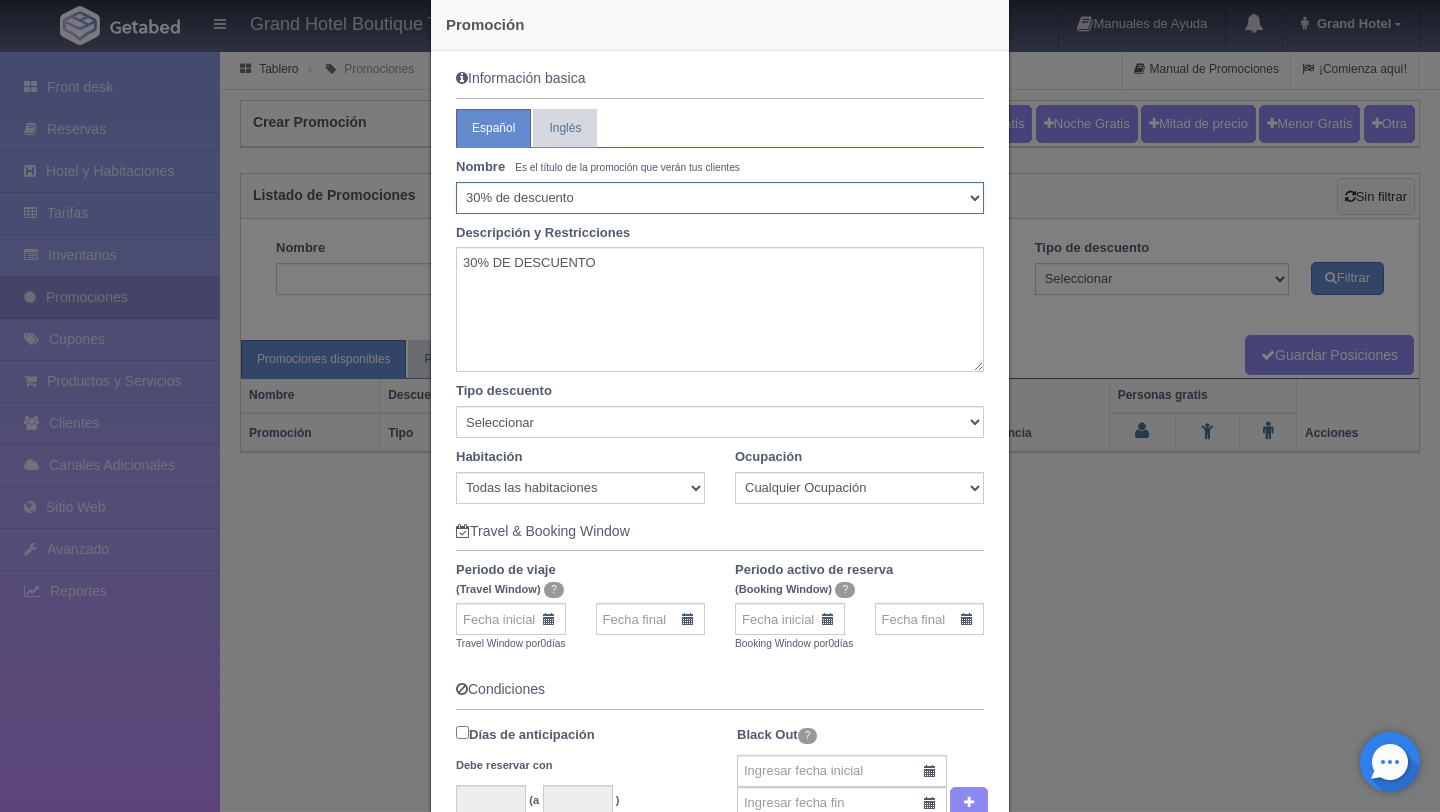 scroll, scrollTop: 55, scrollLeft: 0, axis: vertical 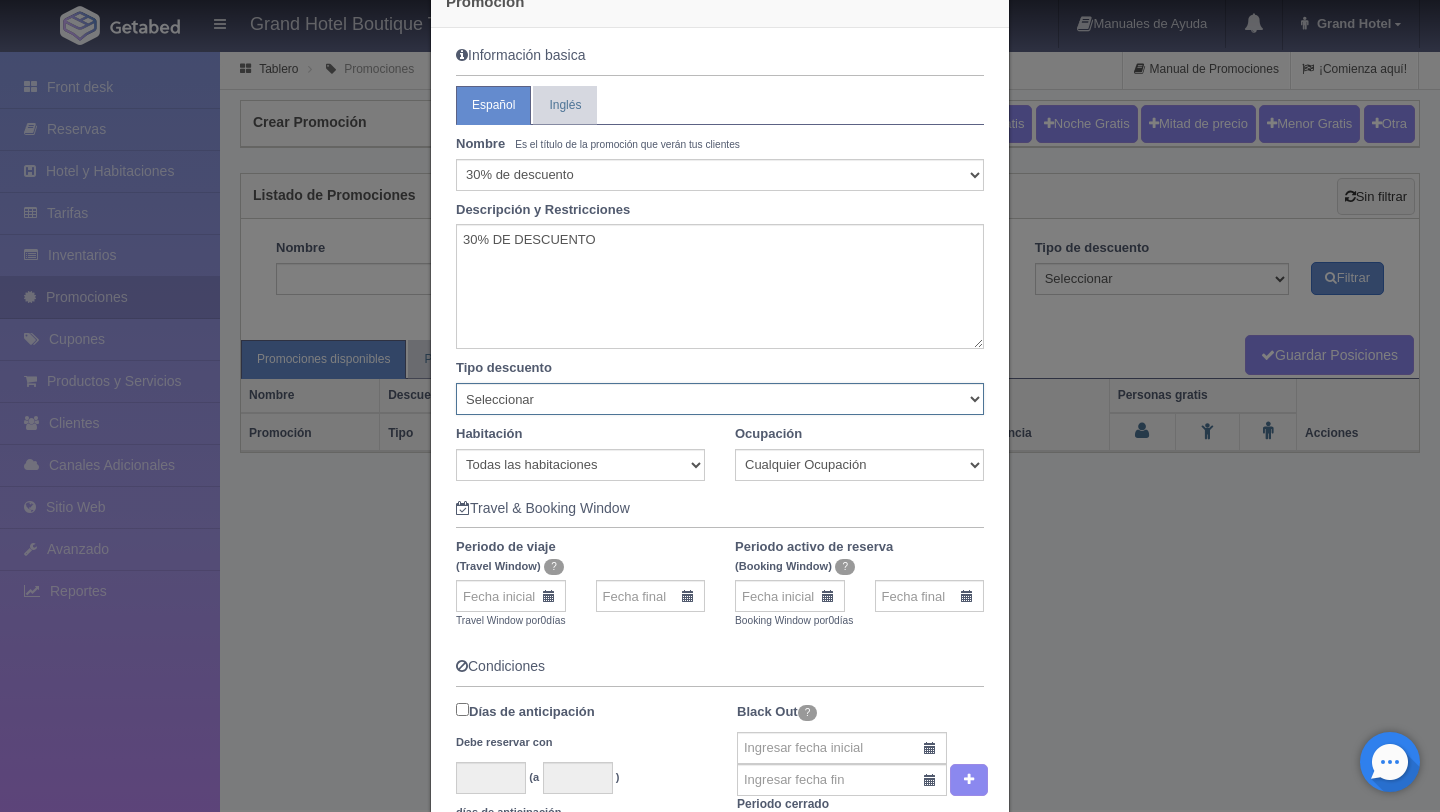click on "Seleccionar
Noche gratis
Última Noche
General" at bounding box center (720, 399) 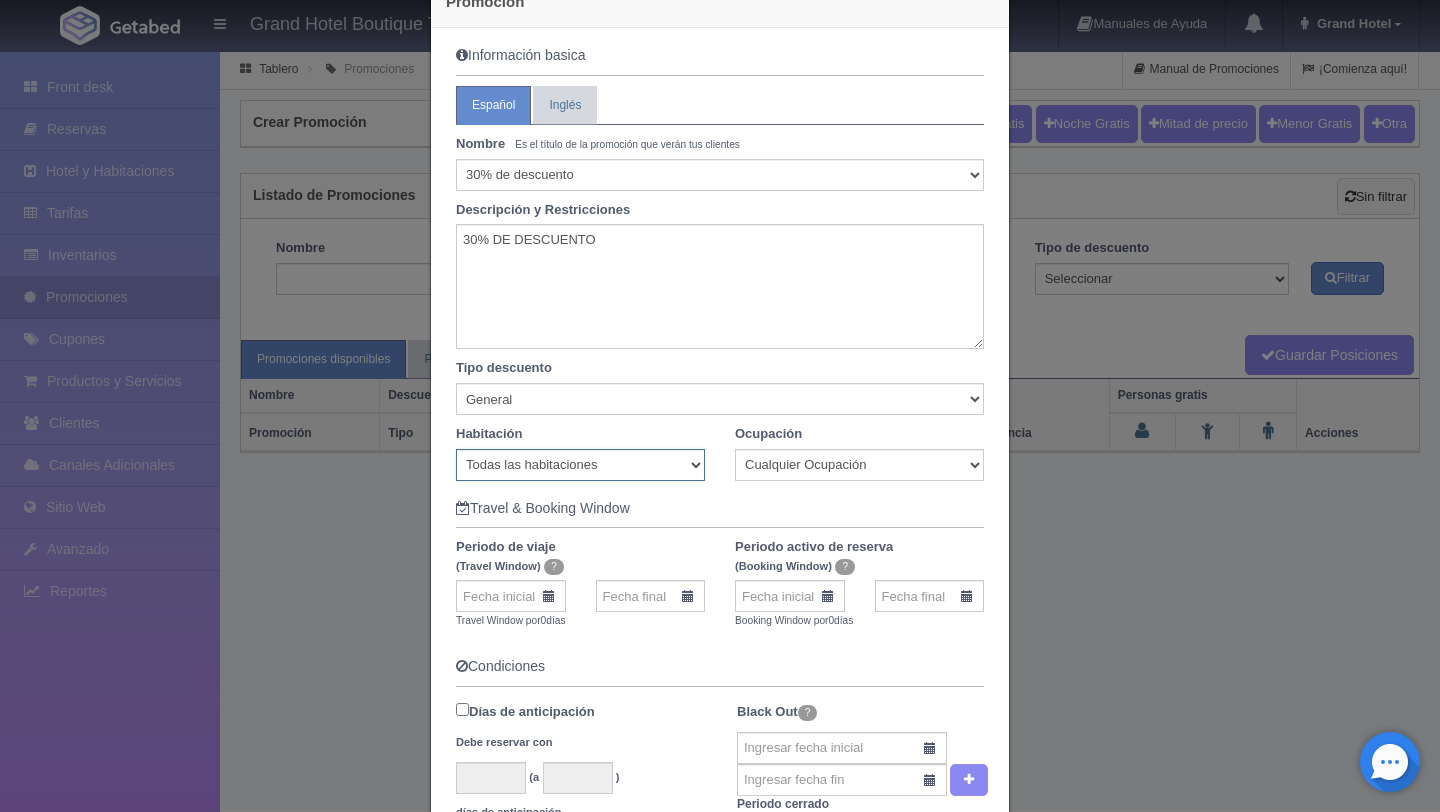click on "Todas las habitaciones
Aida
Alhambra/ INCLUYE 2 MASAJES RELAJANTES
Chanel
Contempo 1
Contempo 2
Lino
Mandela
Maria Antonieta/ INCLUYE 2 MASAJES RELAJANTES
Neruda/ INCLUYE 2 MASAJES RELAJANTES
Rangel
Regency
Thai
Zen" at bounding box center (580, 465) 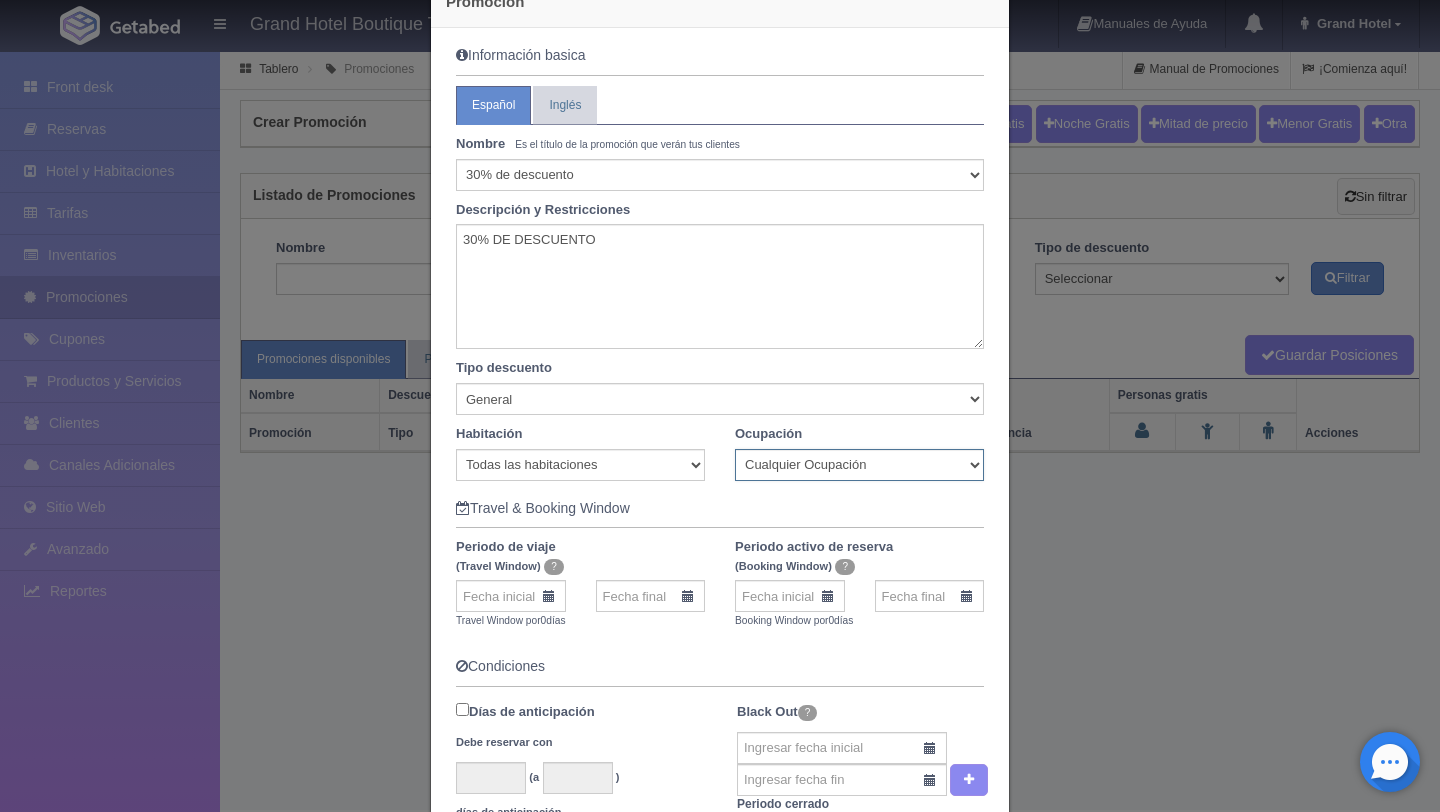 click on "Cualquier Ocupación" at bounding box center (859, 465) 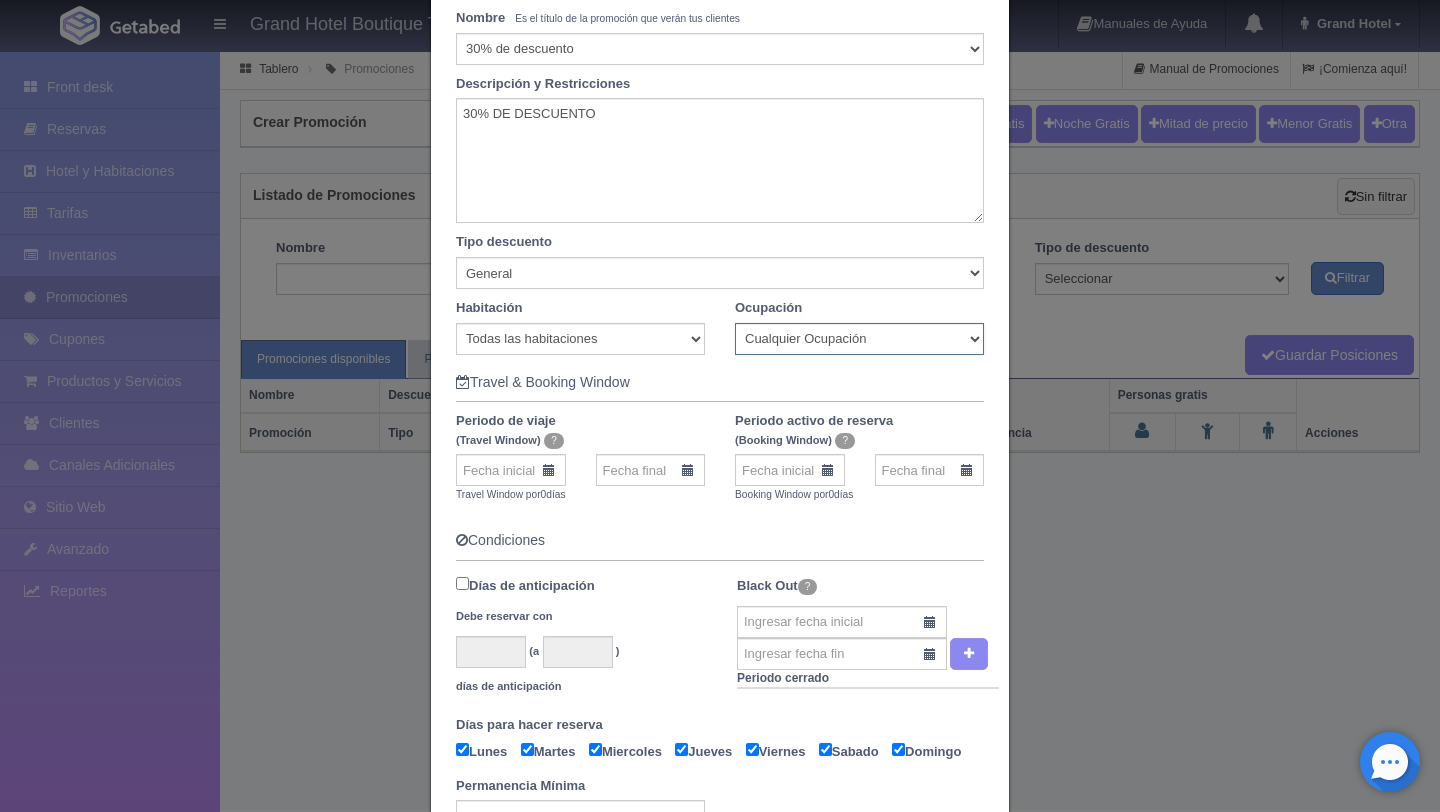 scroll, scrollTop: 184, scrollLeft: 0, axis: vertical 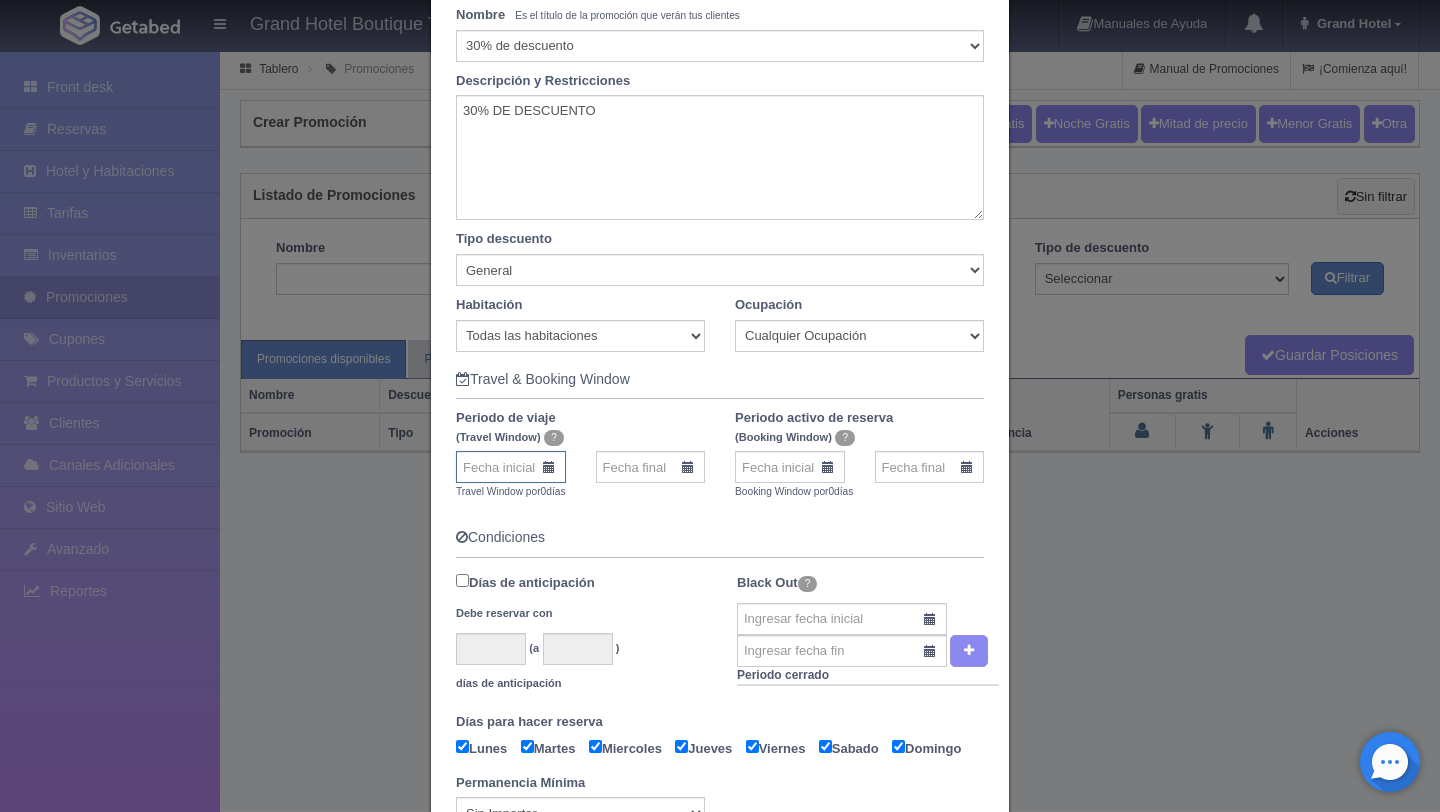 click at bounding box center (511, 467) 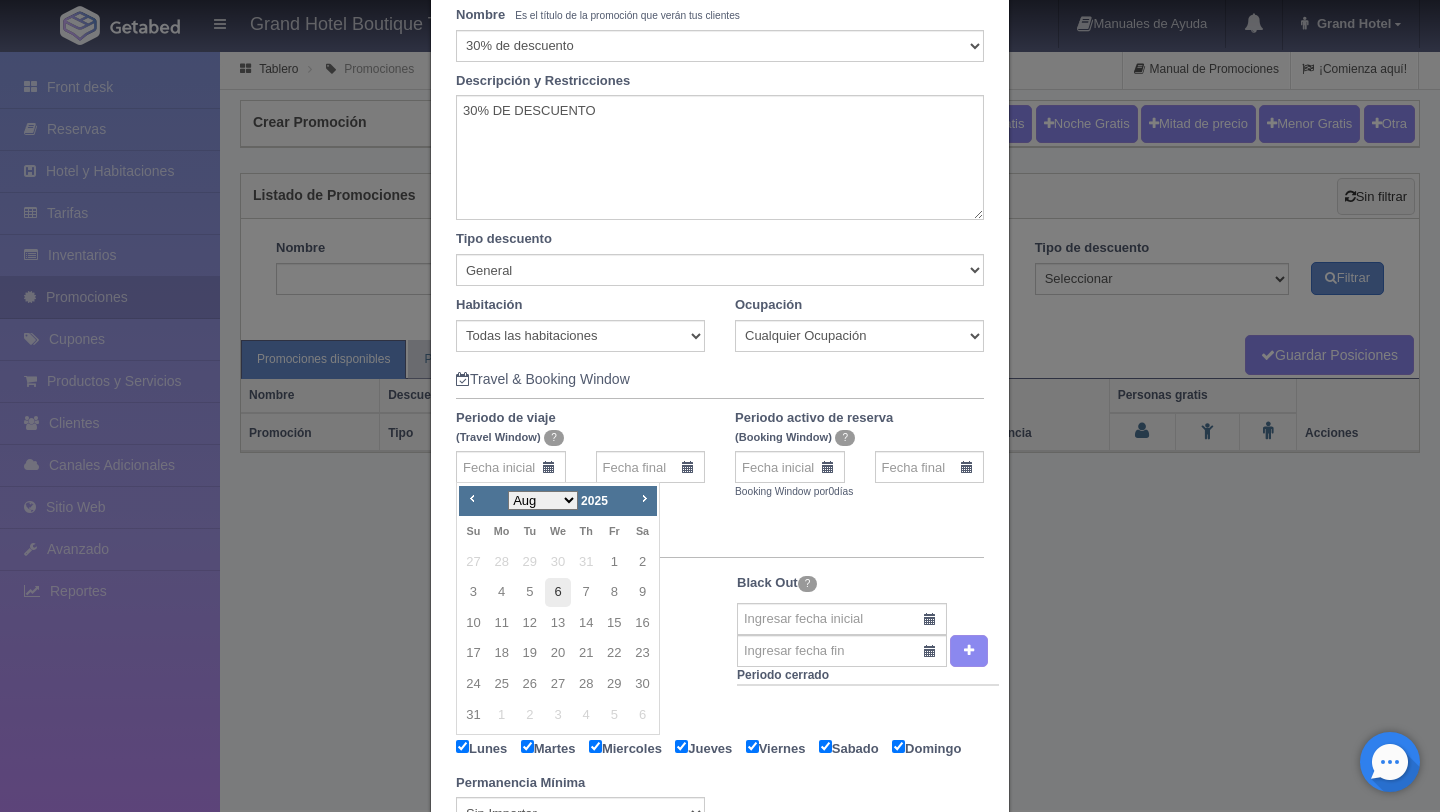 click on "6" at bounding box center (558, 592) 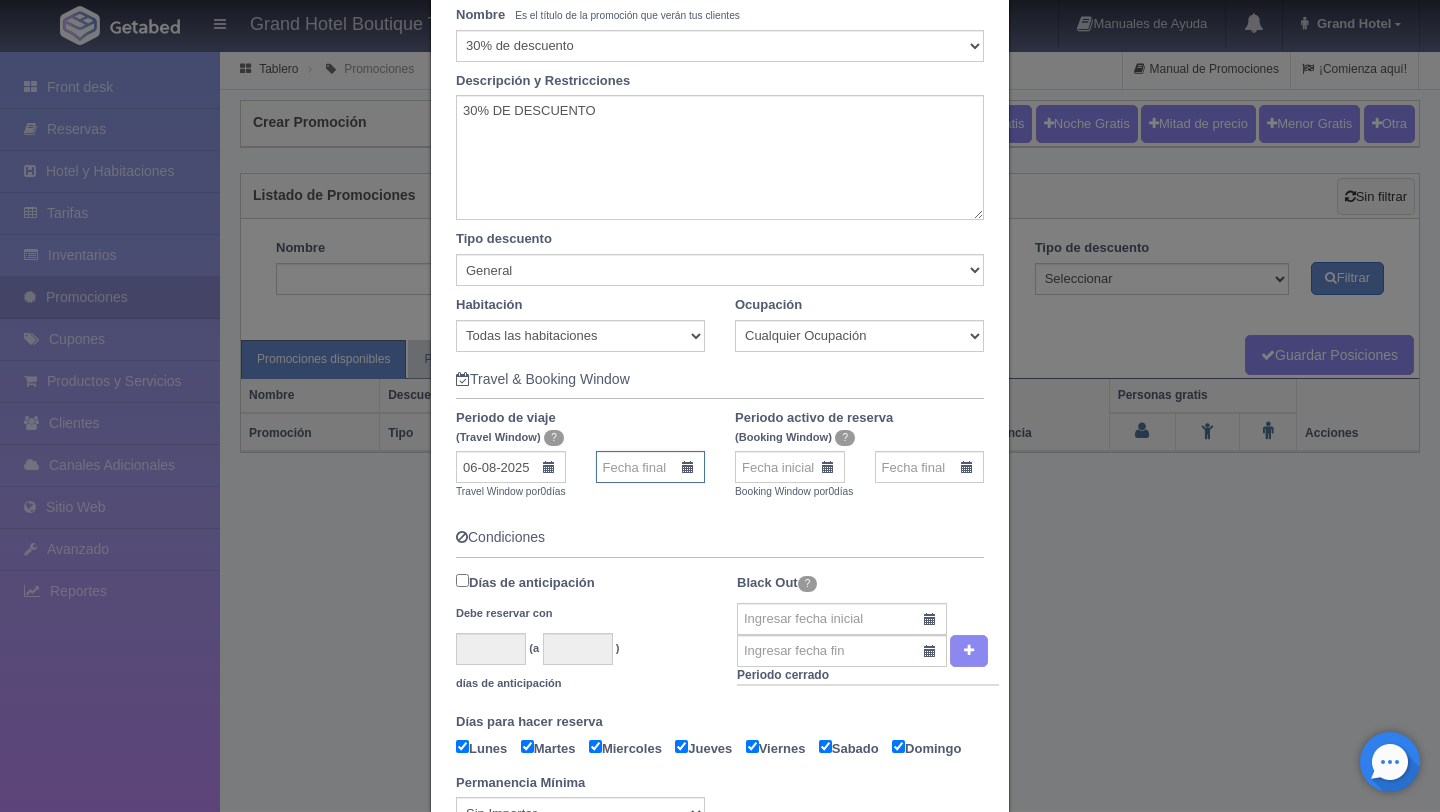 click at bounding box center [651, 467] 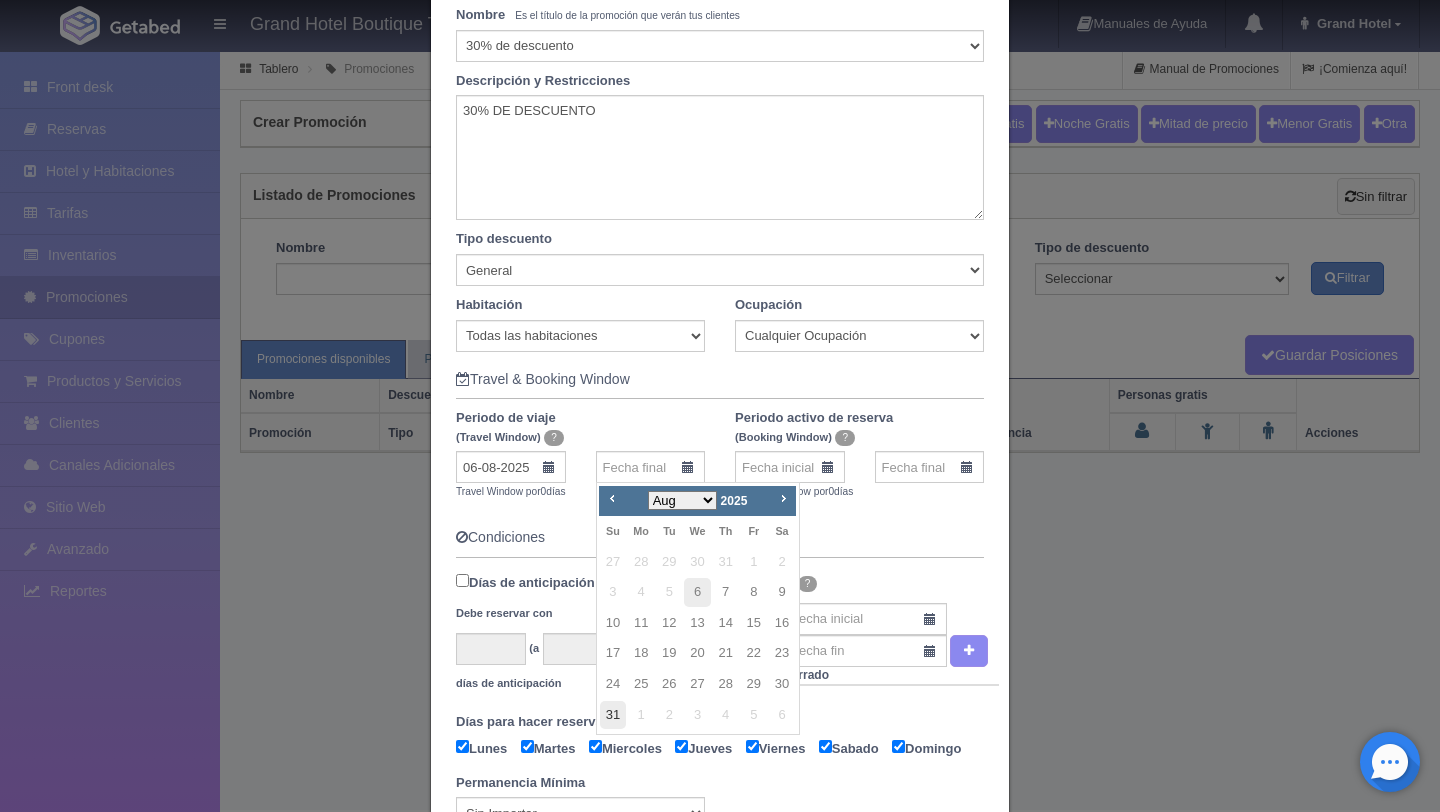 click on "31" at bounding box center [613, 715] 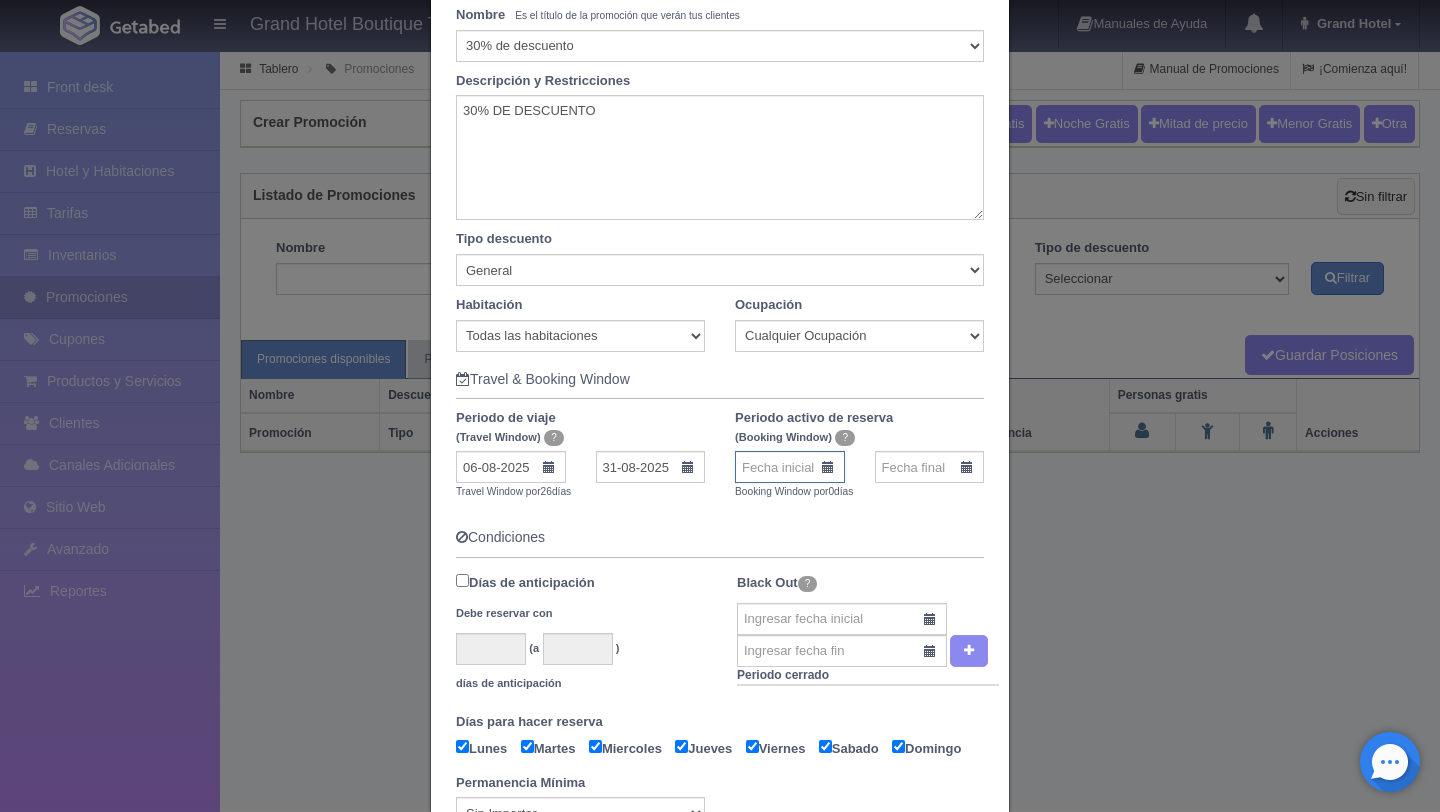 click at bounding box center (790, 467) 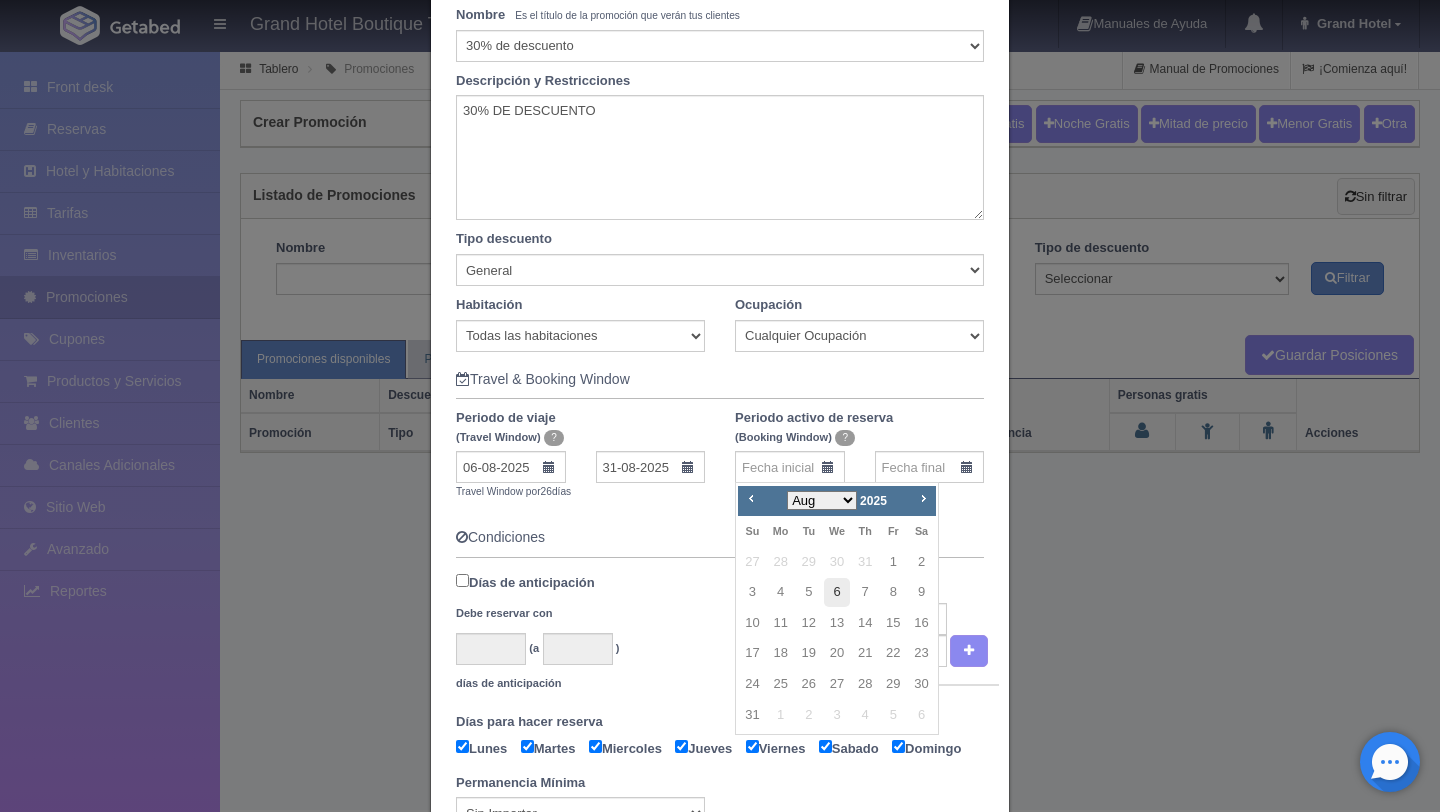 click on "6" at bounding box center [837, 592] 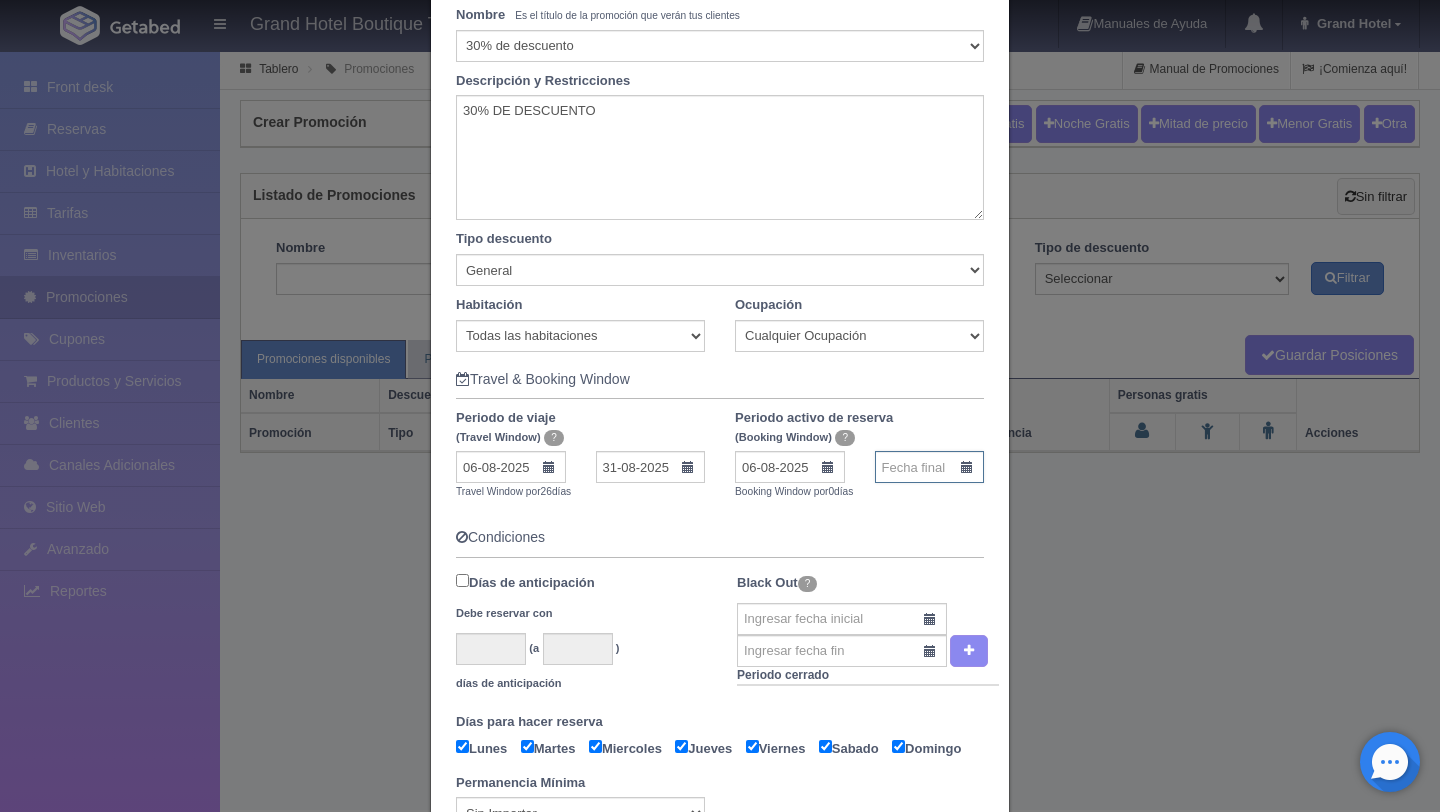 click at bounding box center (930, 467) 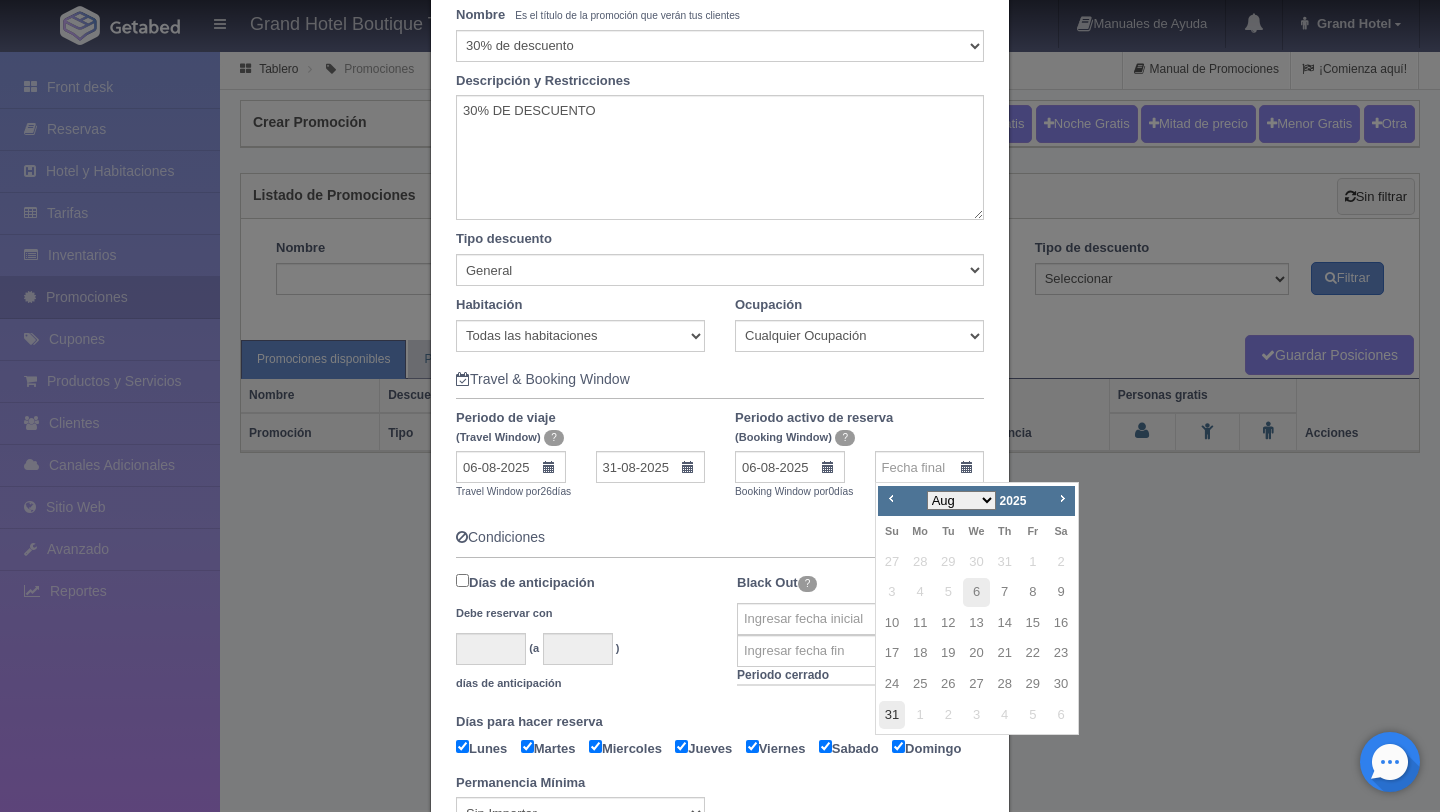 click on "31" at bounding box center (892, 715) 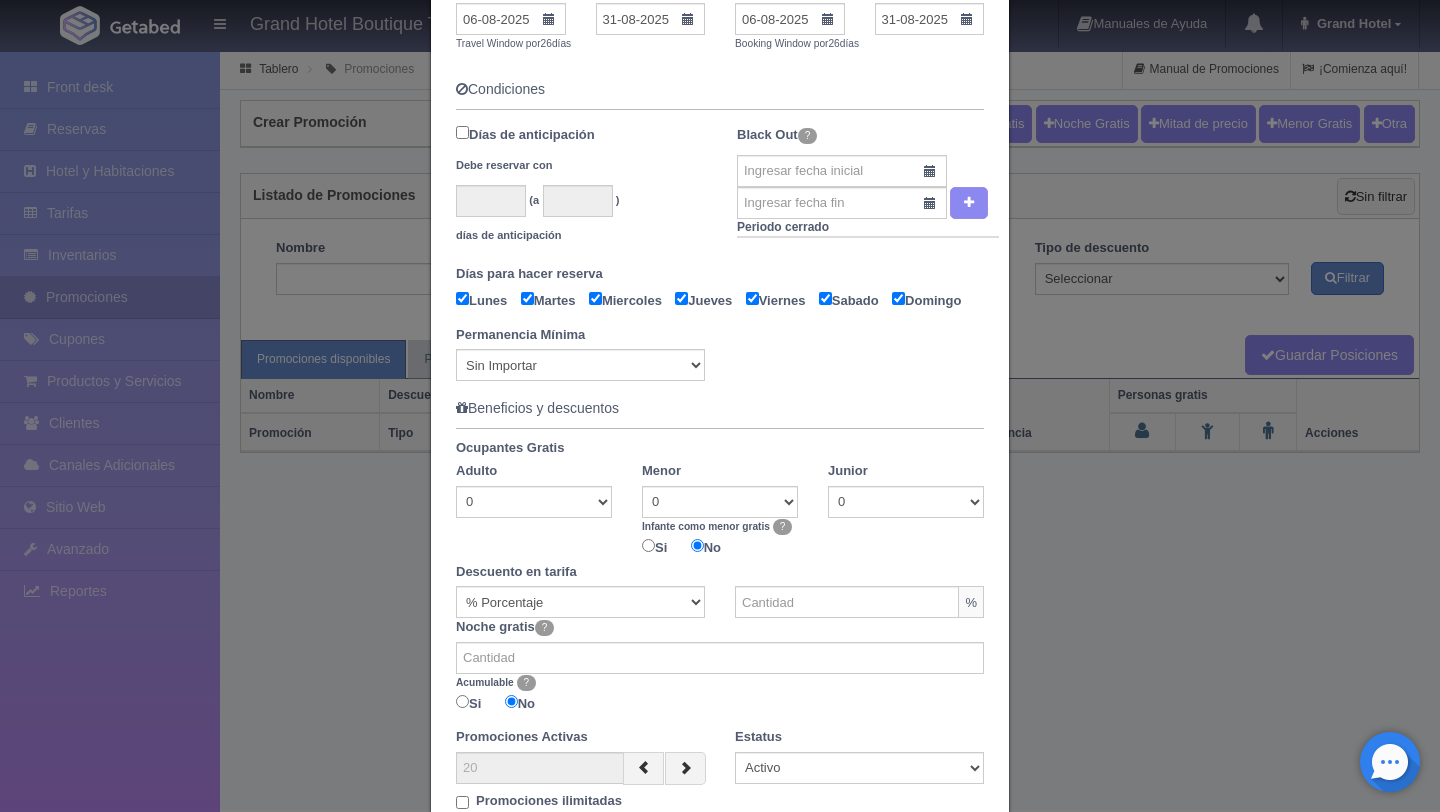 scroll, scrollTop: 634, scrollLeft: 0, axis: vertical 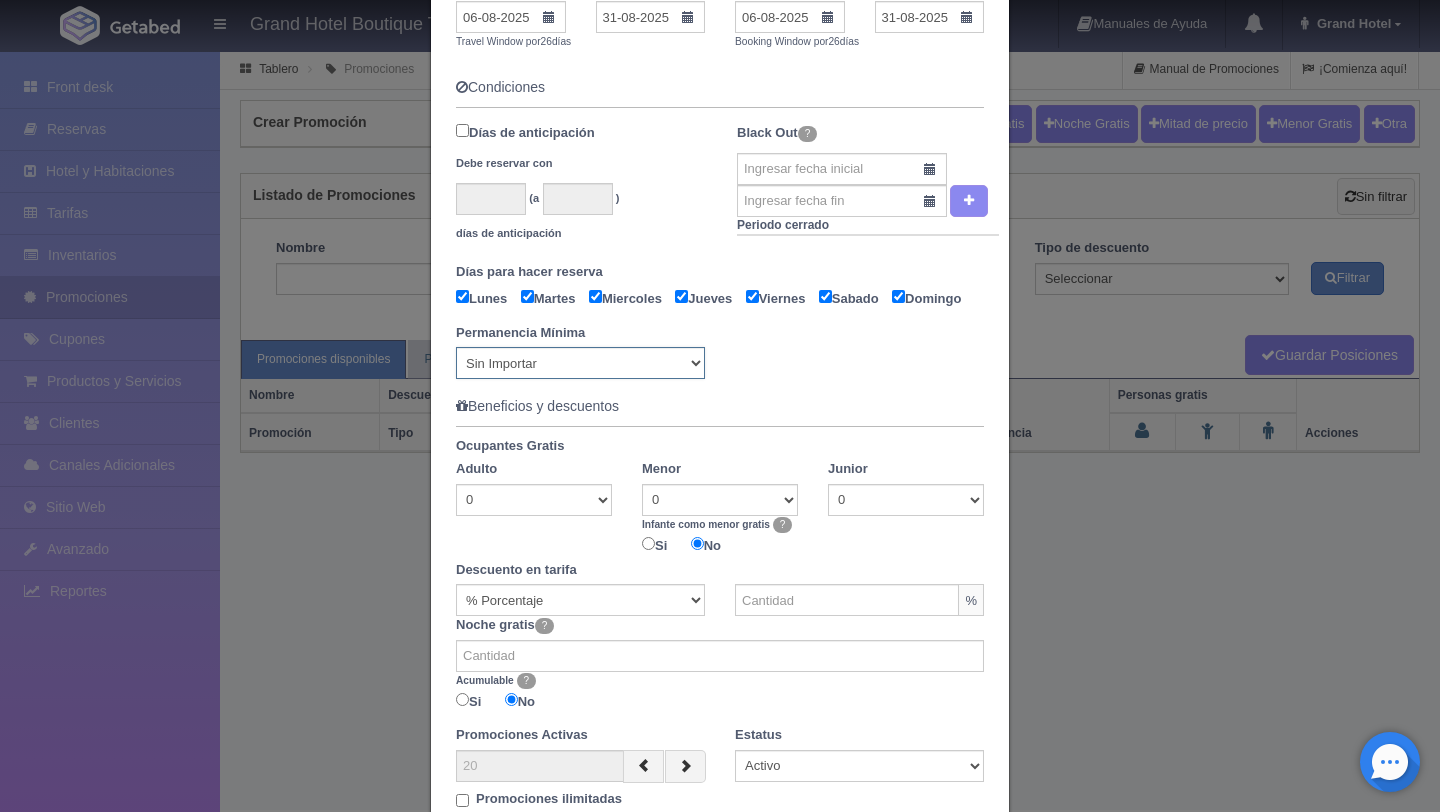 click on "Sin Importar
1
2
3
4
5
6
7
8
9
10
11
12
13
14
15
16
17
18
19
20
21
22
23
24
25
26
27
28
29
30" at bounding box center [580, 363] 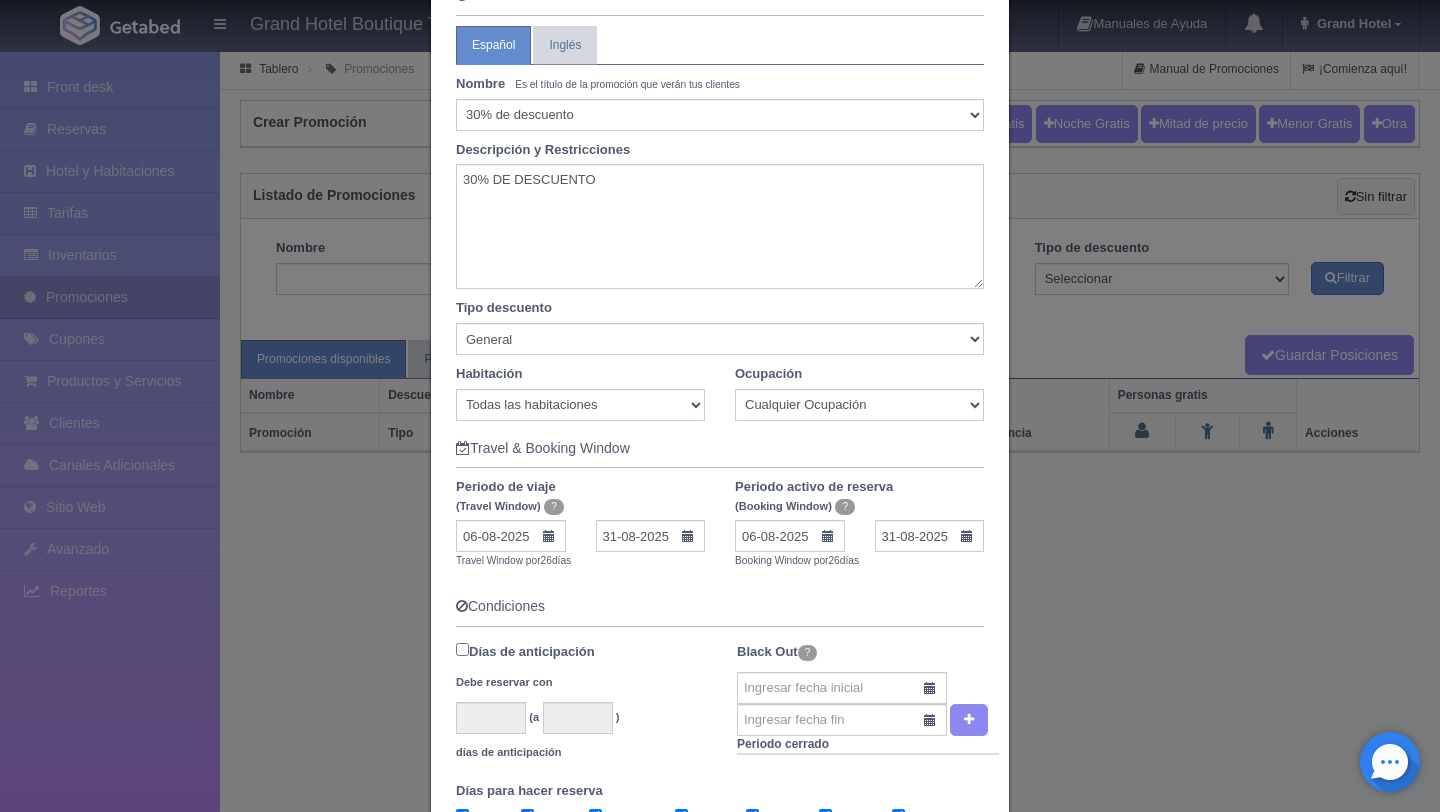 scroll, scrollTop: 84, scrollLeft: 0, axis: vertical 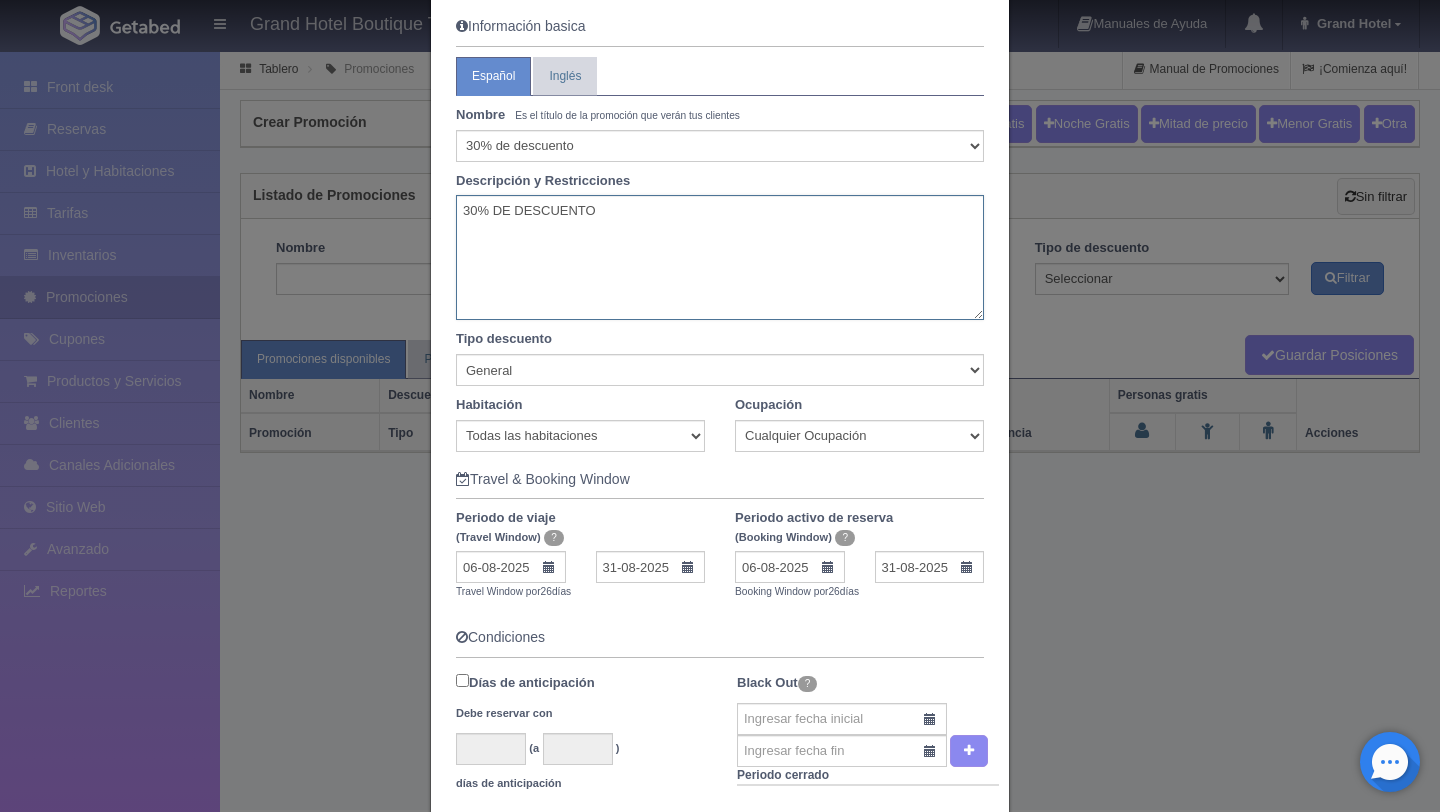 click on "30% DE DESCUENTO" at bounding box center (720, 257) 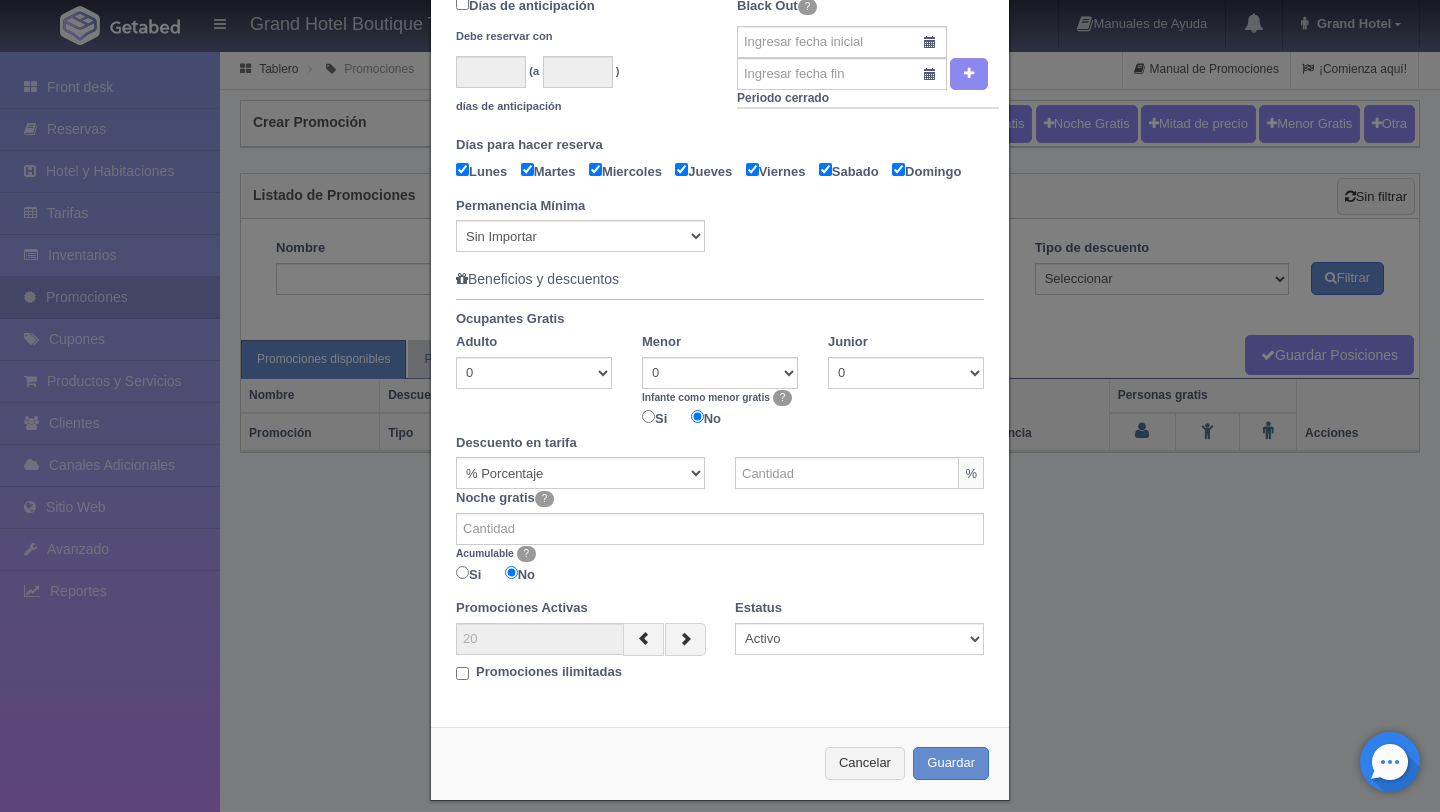 scroll, scrollTop: 804, scrollLeft: 0, axis: vertical 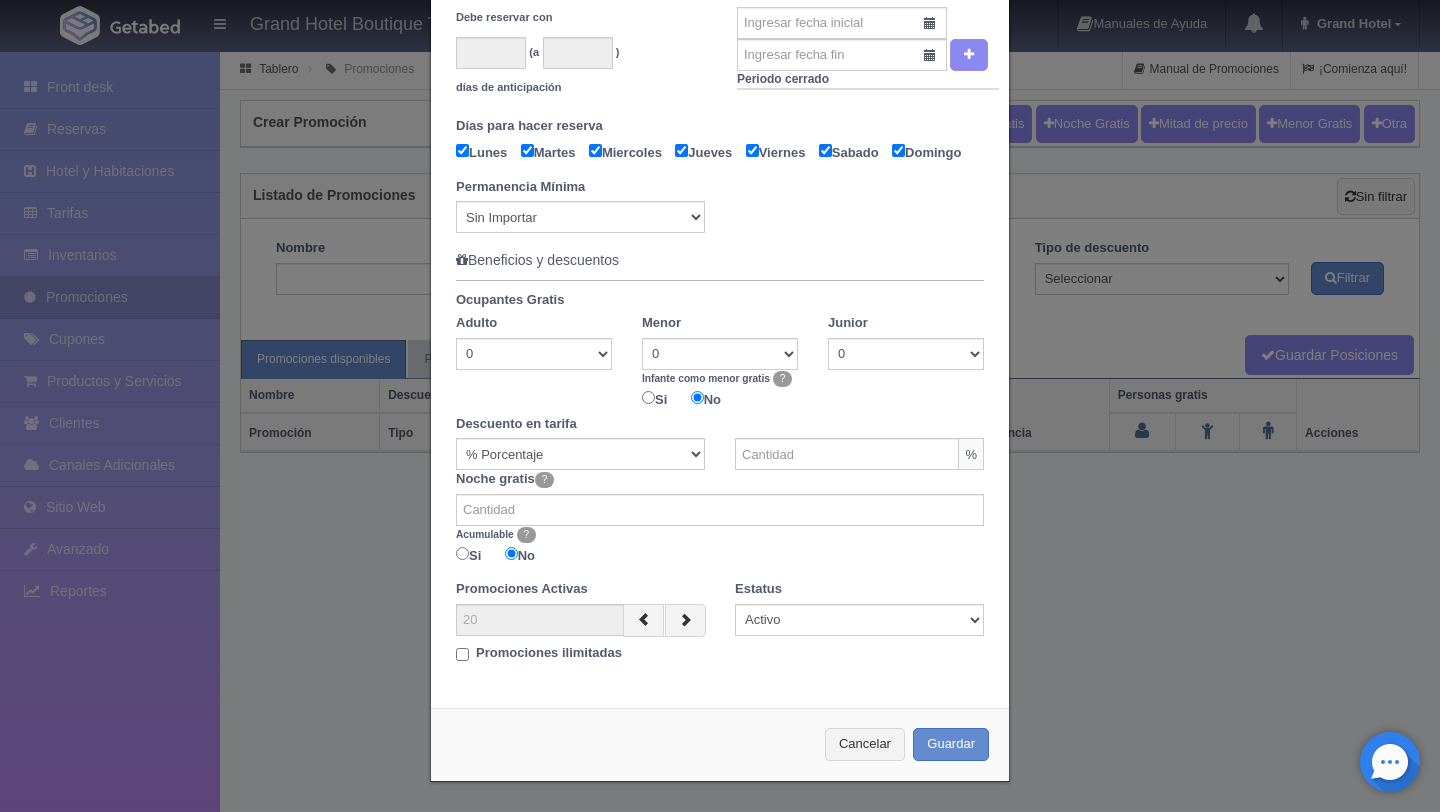 type on "GRAND 30% DE DESCUENTO" 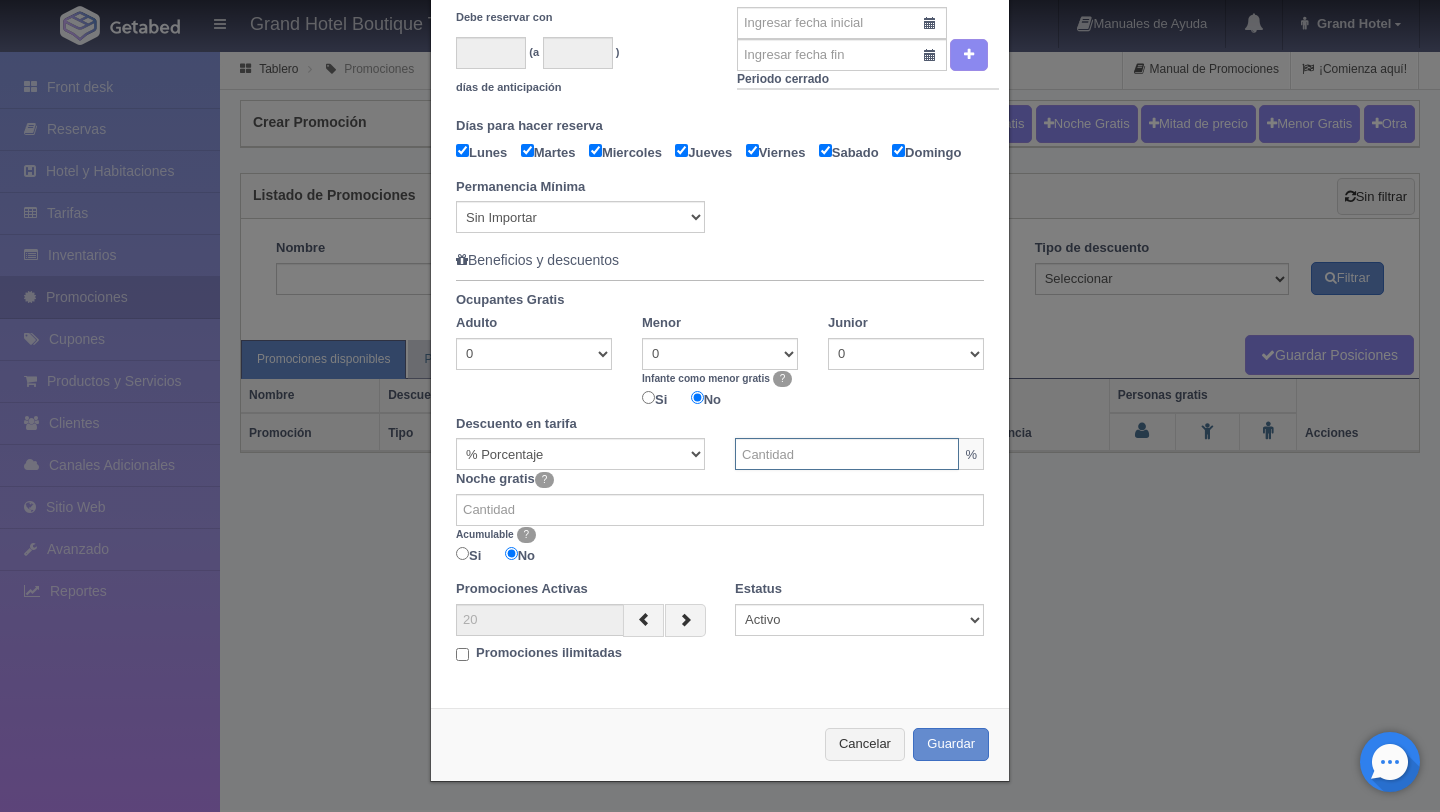 click at bounding box center (847, 454) 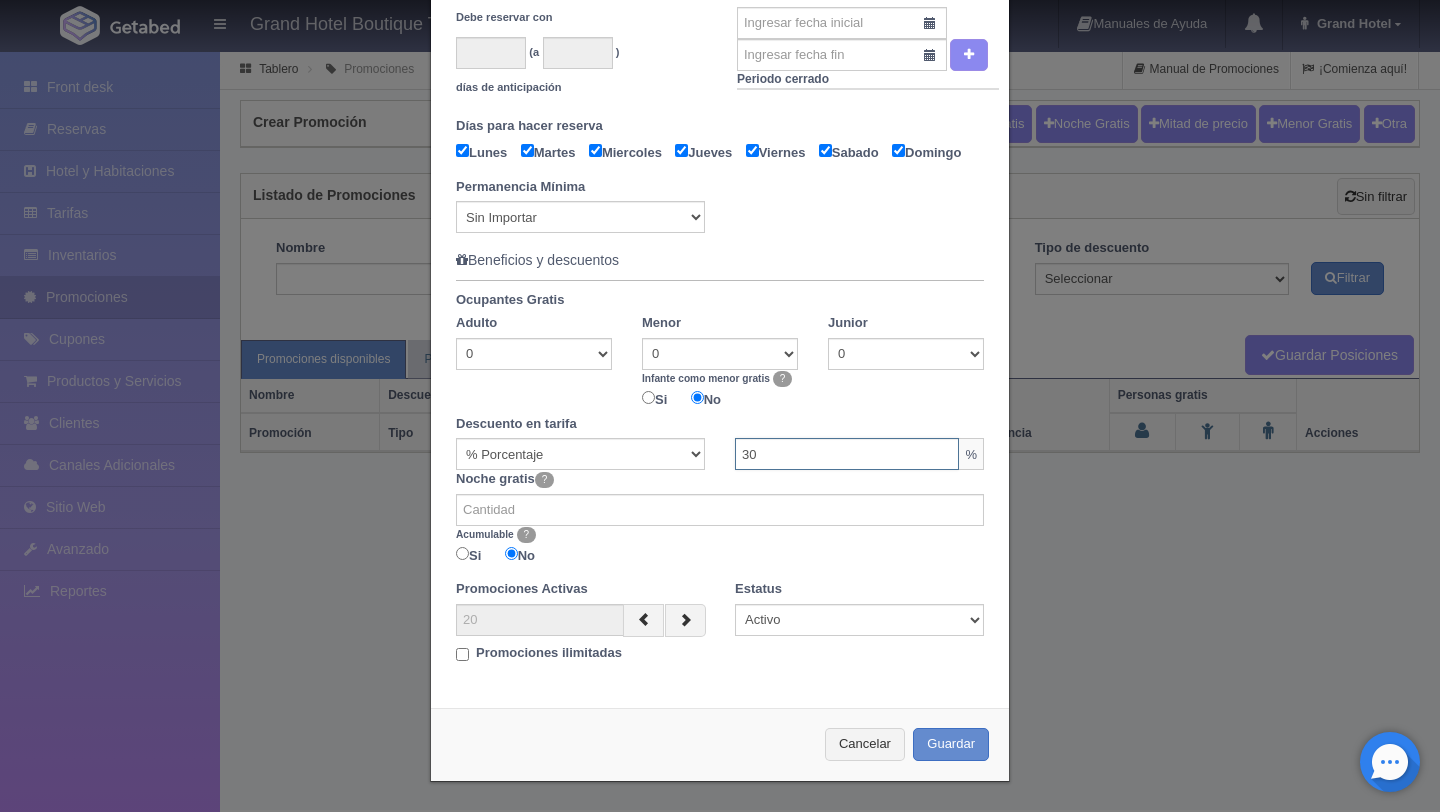 type on "30" 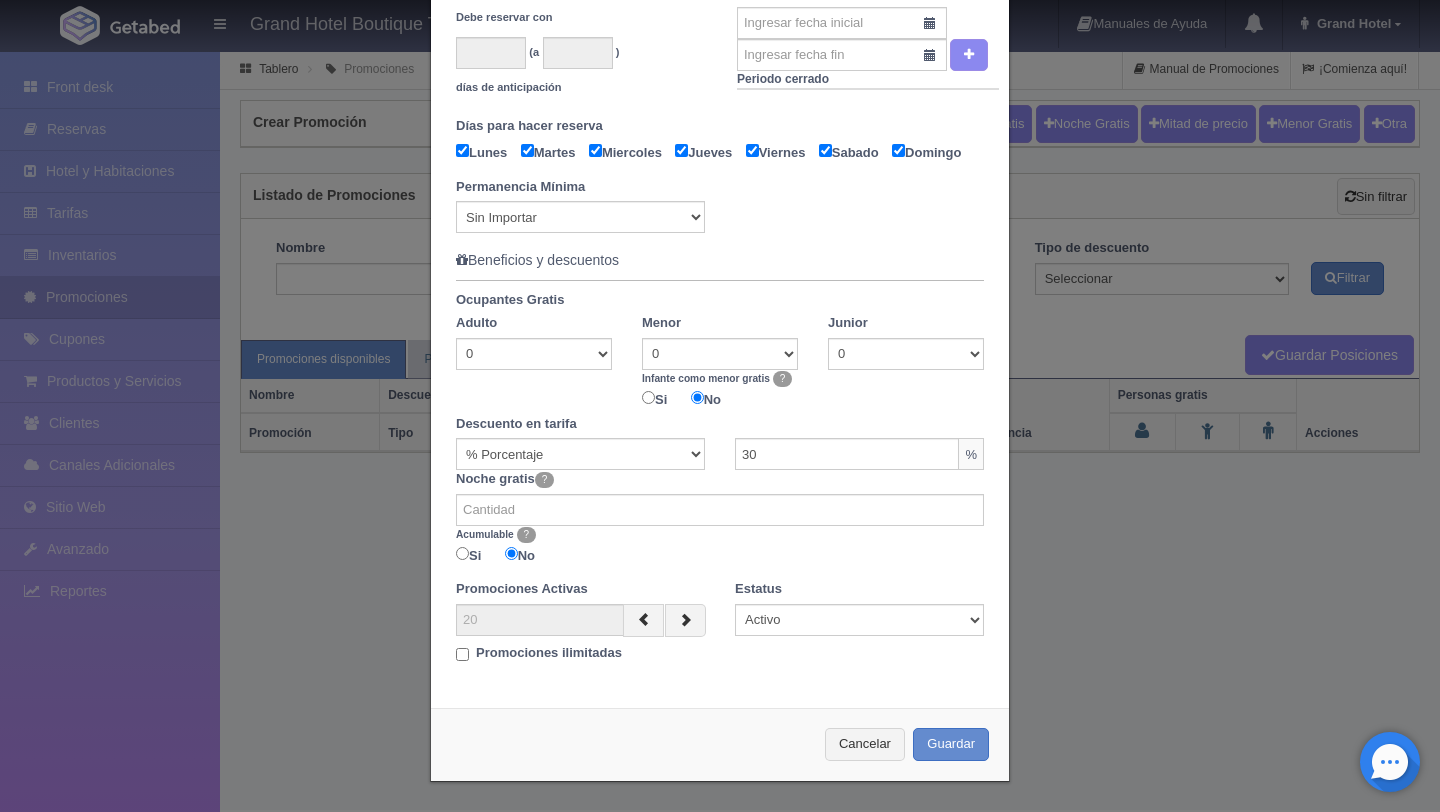 click on "Si
No" at bounding box center (720, 557) 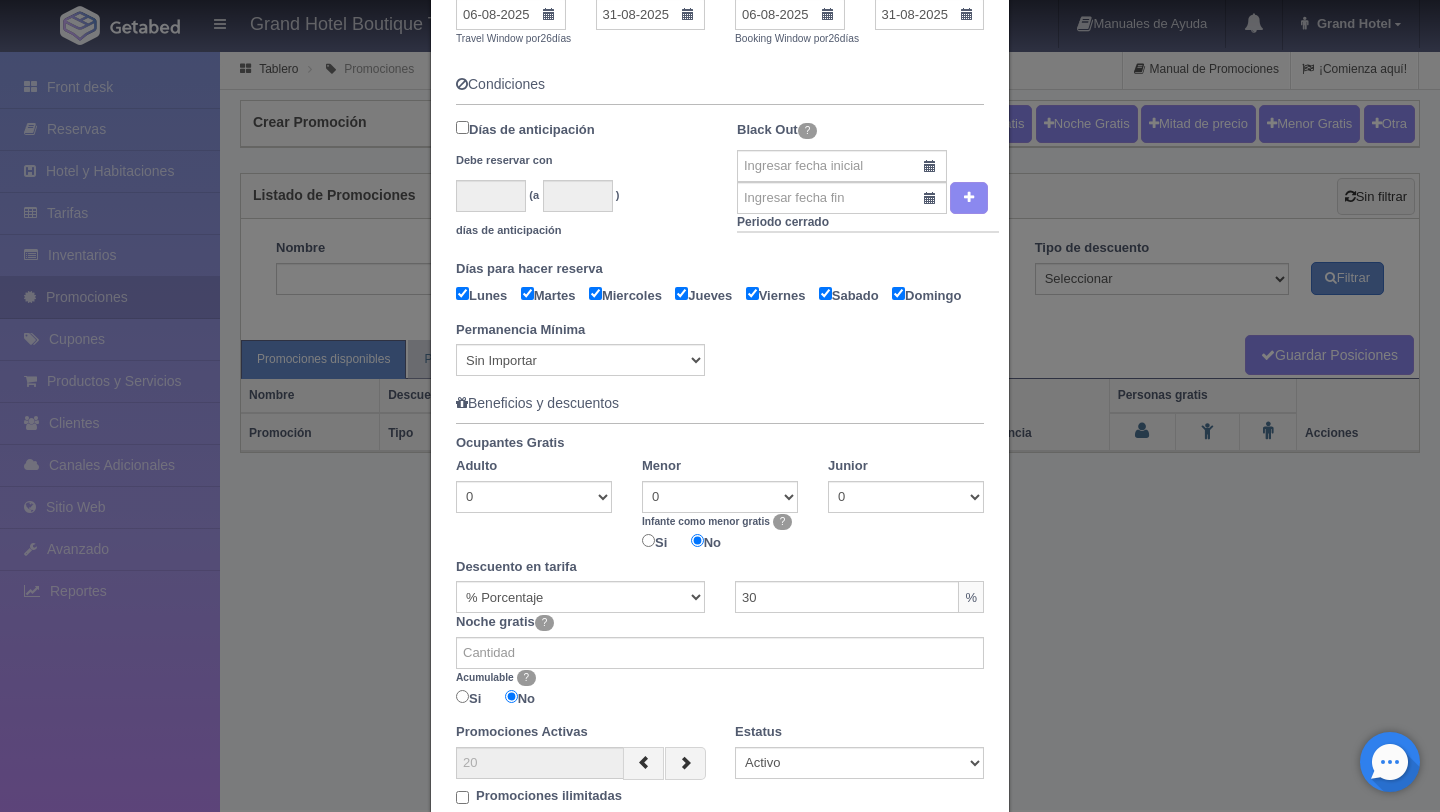 scroll, scrollTop: 804, scrollLeft: 0, axis: vertical 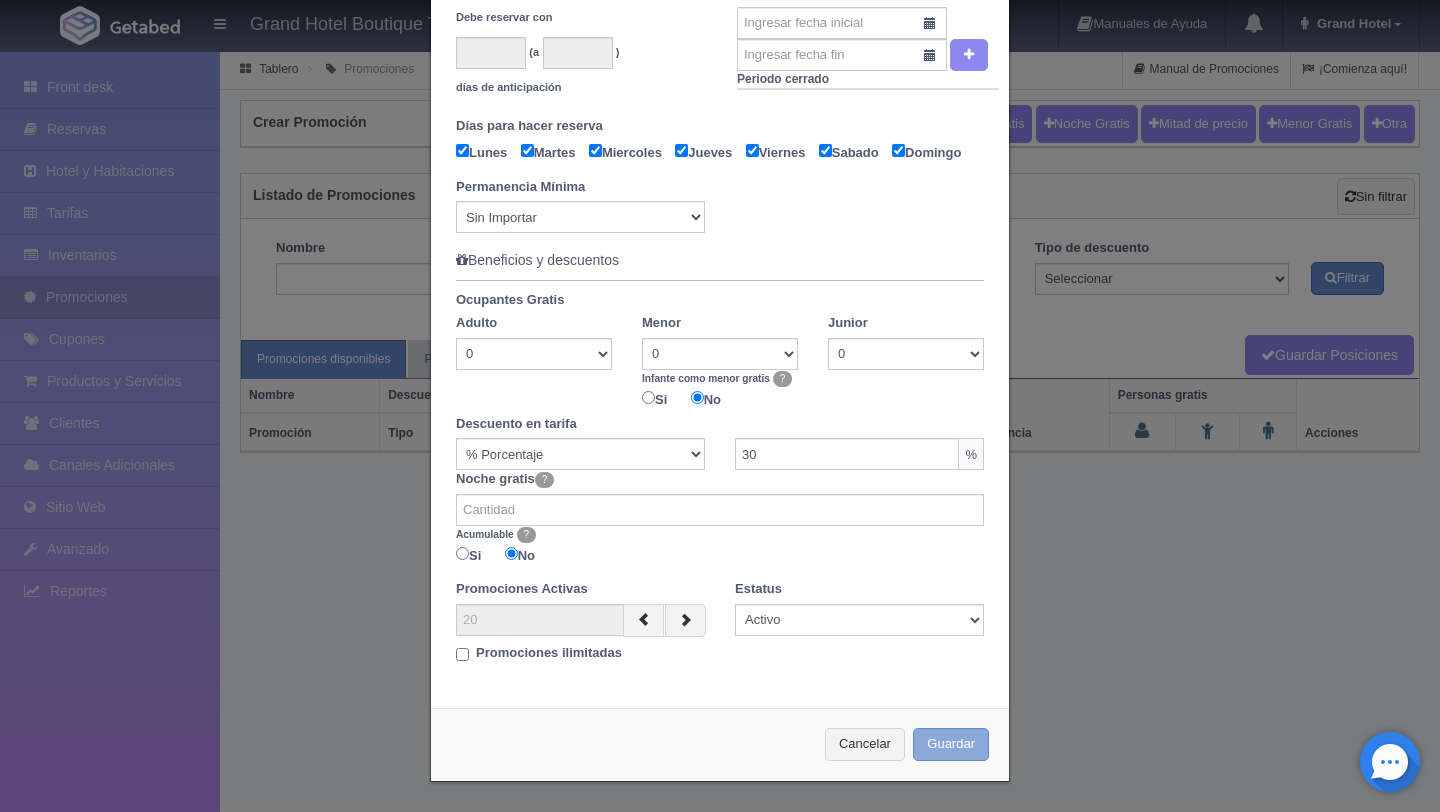 click on "Guardar" at bounding box center [951, 744] 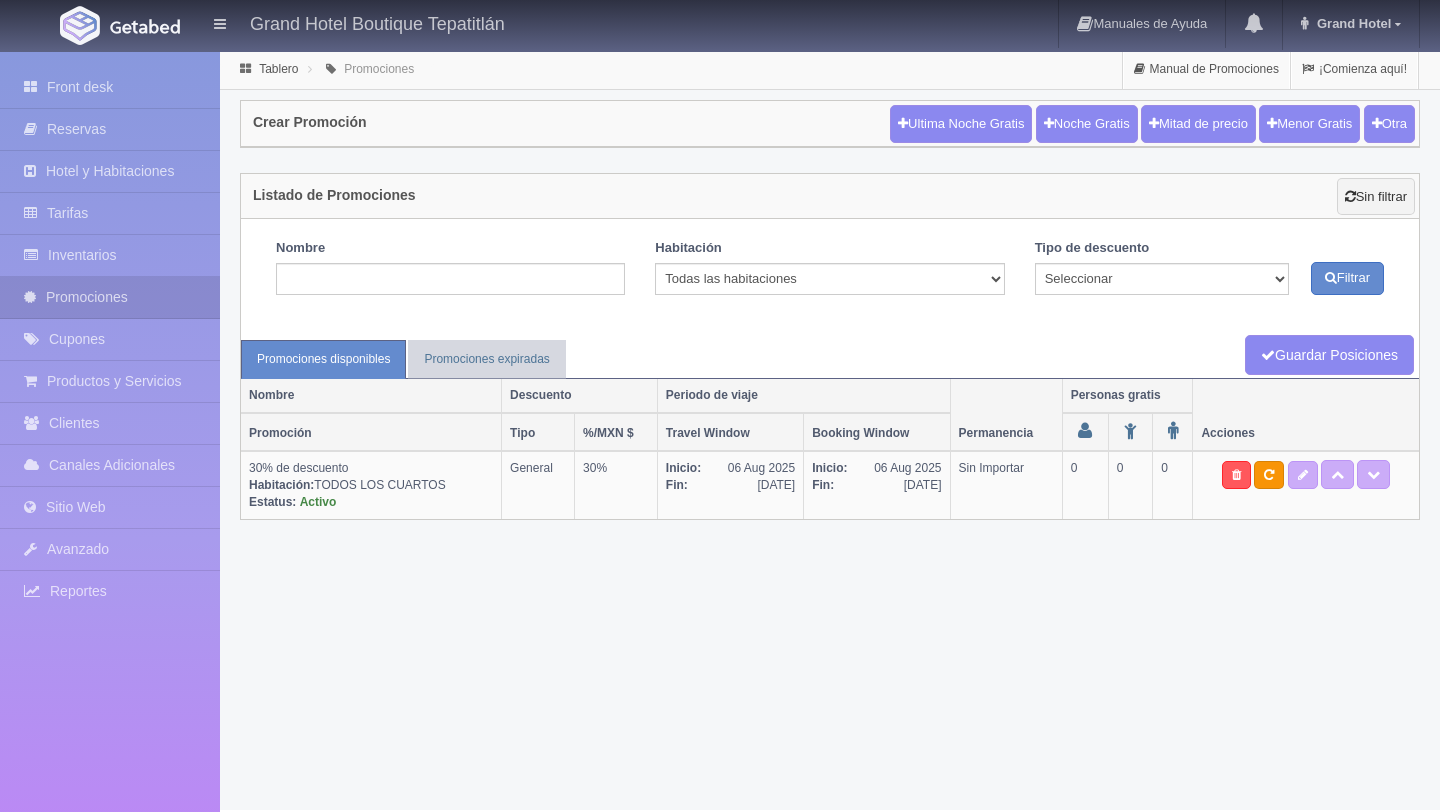scroll, scrollTop: 0, scrollLeft: 0, axis: both 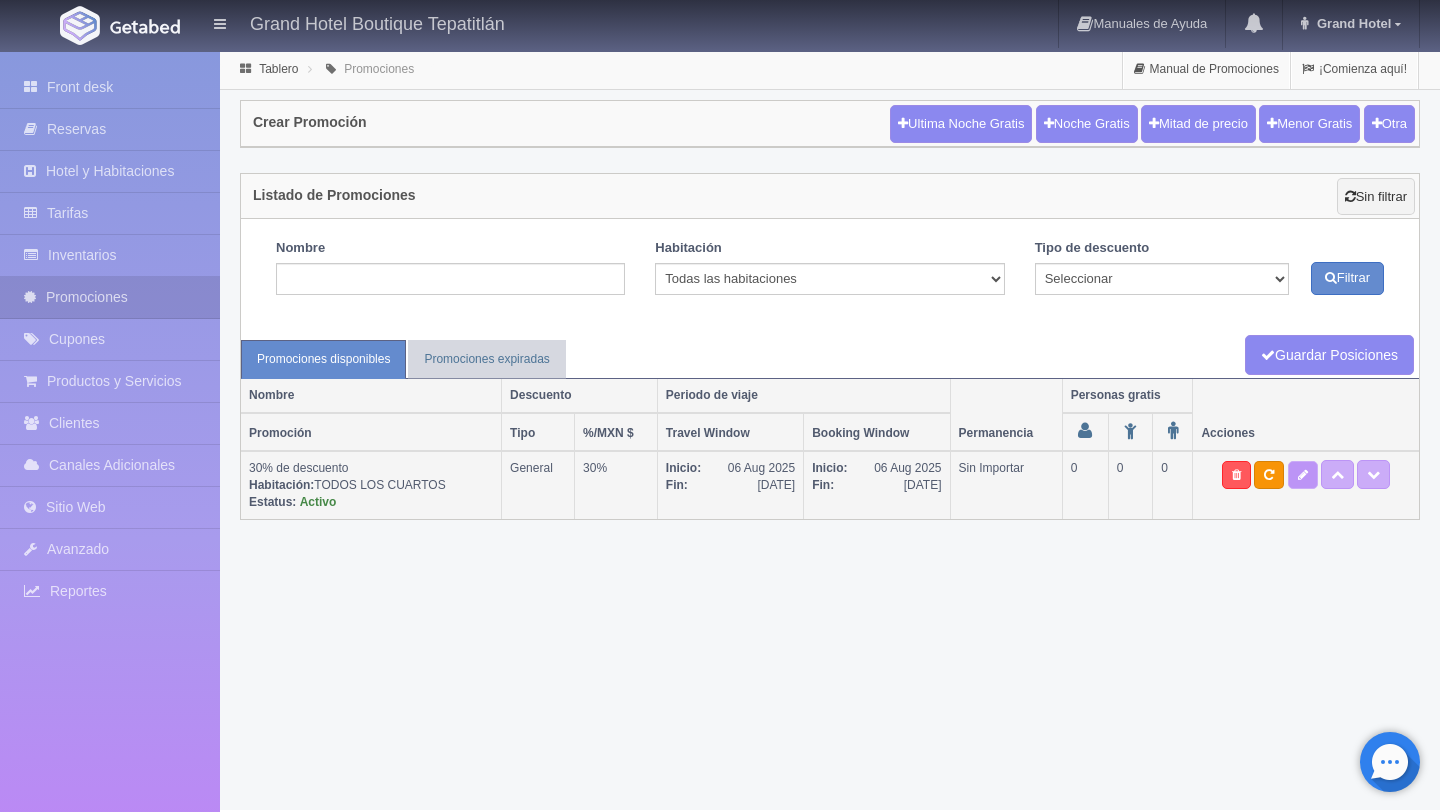 click at bounding box center (1303, 475) 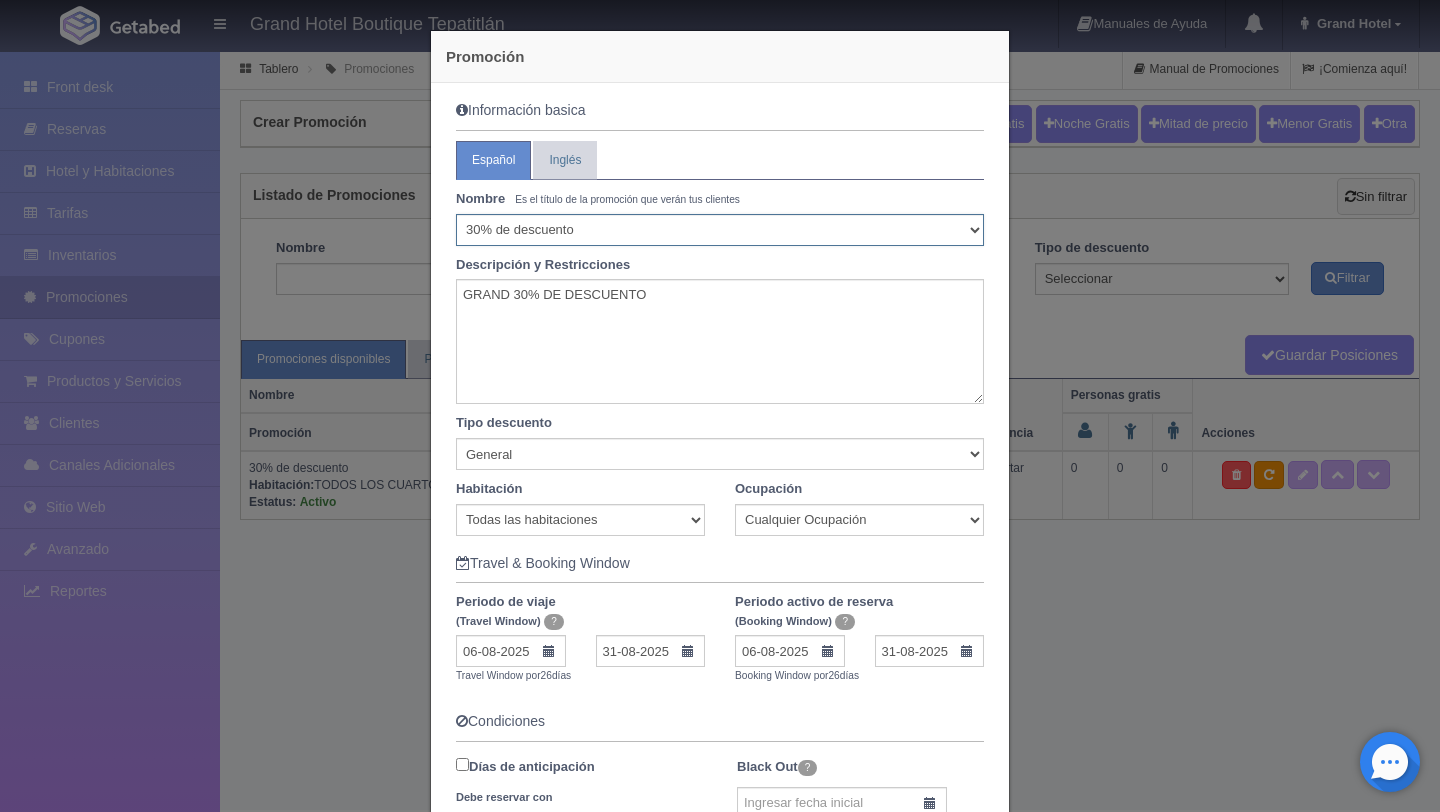 click on "Seleccionar 10% de descuento 15% de descuento 15% de descuento y 2 menores gratis 20% de descuento 20% de descuento y 2 menores gratis 25% de descuento 25% de descuento y 2 menores gratis 30% de descuento 30% de descuento y 2 menores gratis 30% de descuento más desayuno americano 32% de descuento 33% de descuento 34% de descuento 35% de descuento 35% de descuento y 2 menores gratis 36% de descuento 37% de descuento 38% de descuento 40% de descuento 40% de descuento y 2 menores gratis 40% de descuento y desayuno americano gratis 41% de descuento 42% de descuento 43% de descuento 44% de descuento 45% de descuento 45% de descuento y 2 menores gratis 46% de descuento 46% de descuento y un menores gratis 47% de descuento 48% de descuento 49% de descuento 50% de descuento 50% de descuento y 2 menores gratis 50% de descuento y desayuno continental 55% de descuento 55% de descuento y 2 menores gratis 57% de descuento 60% de descuento 60% de descuento y 2 menores gratis 65% de descuento 70% de descuento Acapulcazo" at bounding box center [720, 230] 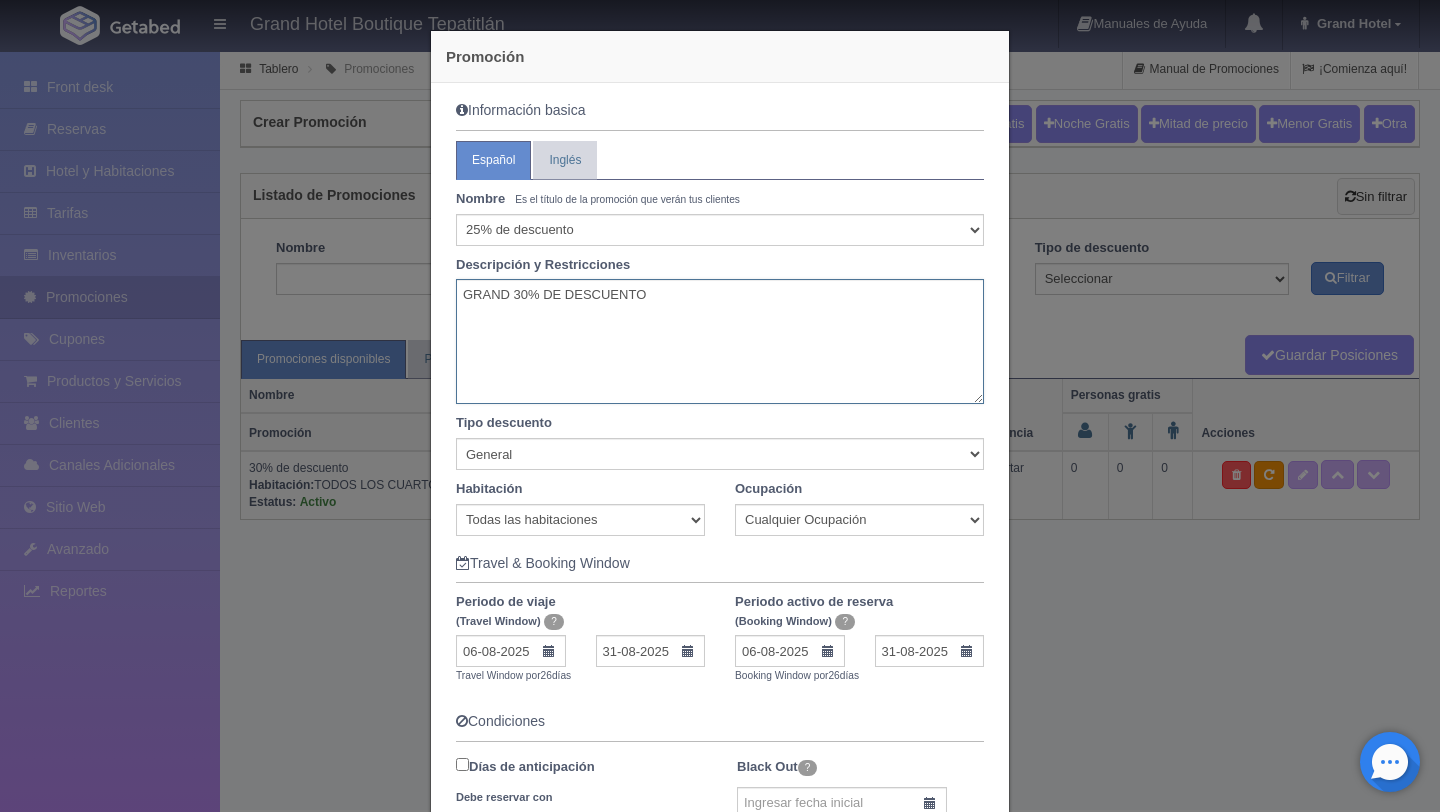 click on "GRAND 30% DE DESCUENTO" at bounding box center [720, 341] 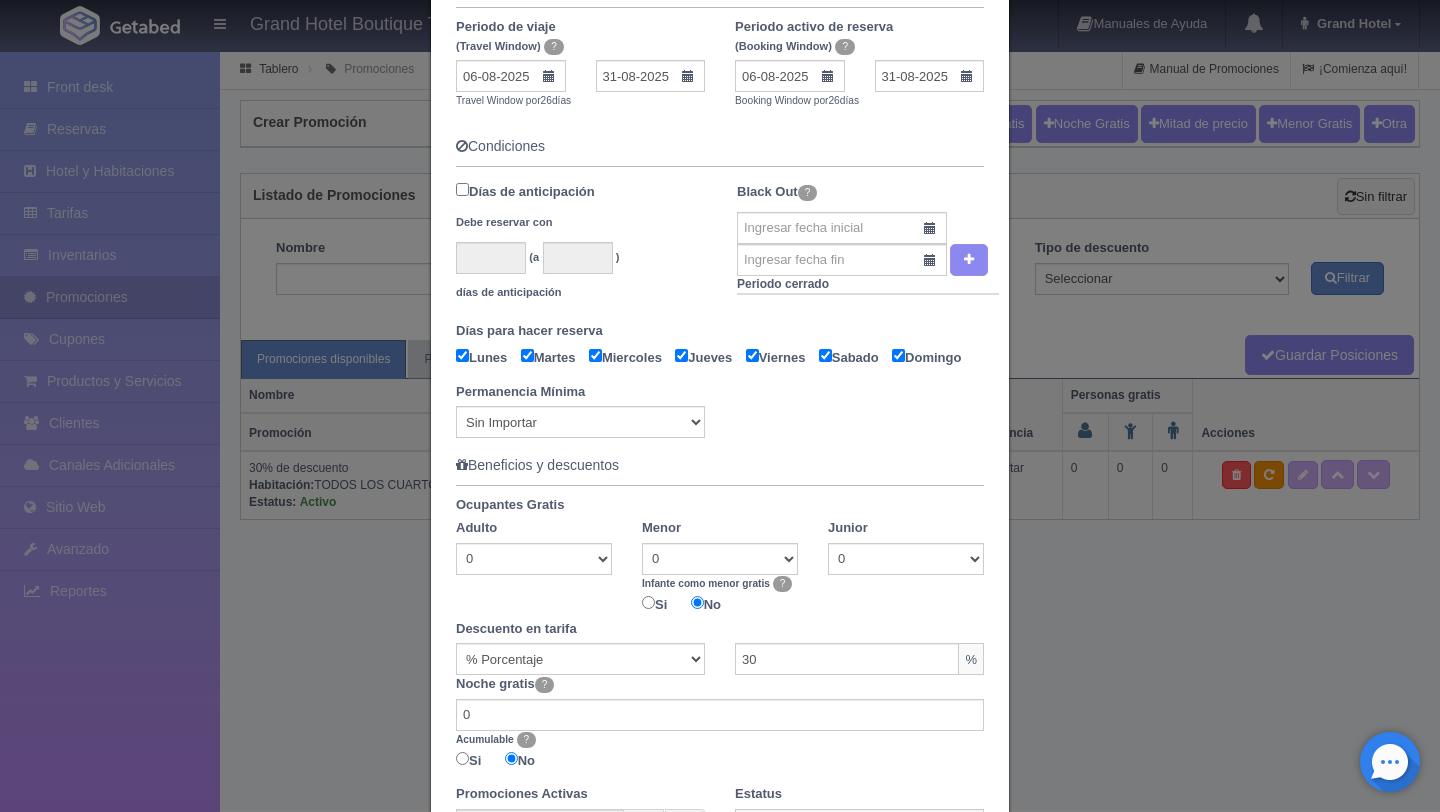 scroll, scrollTop: 576, scrollLeft: 0, axis: vertical 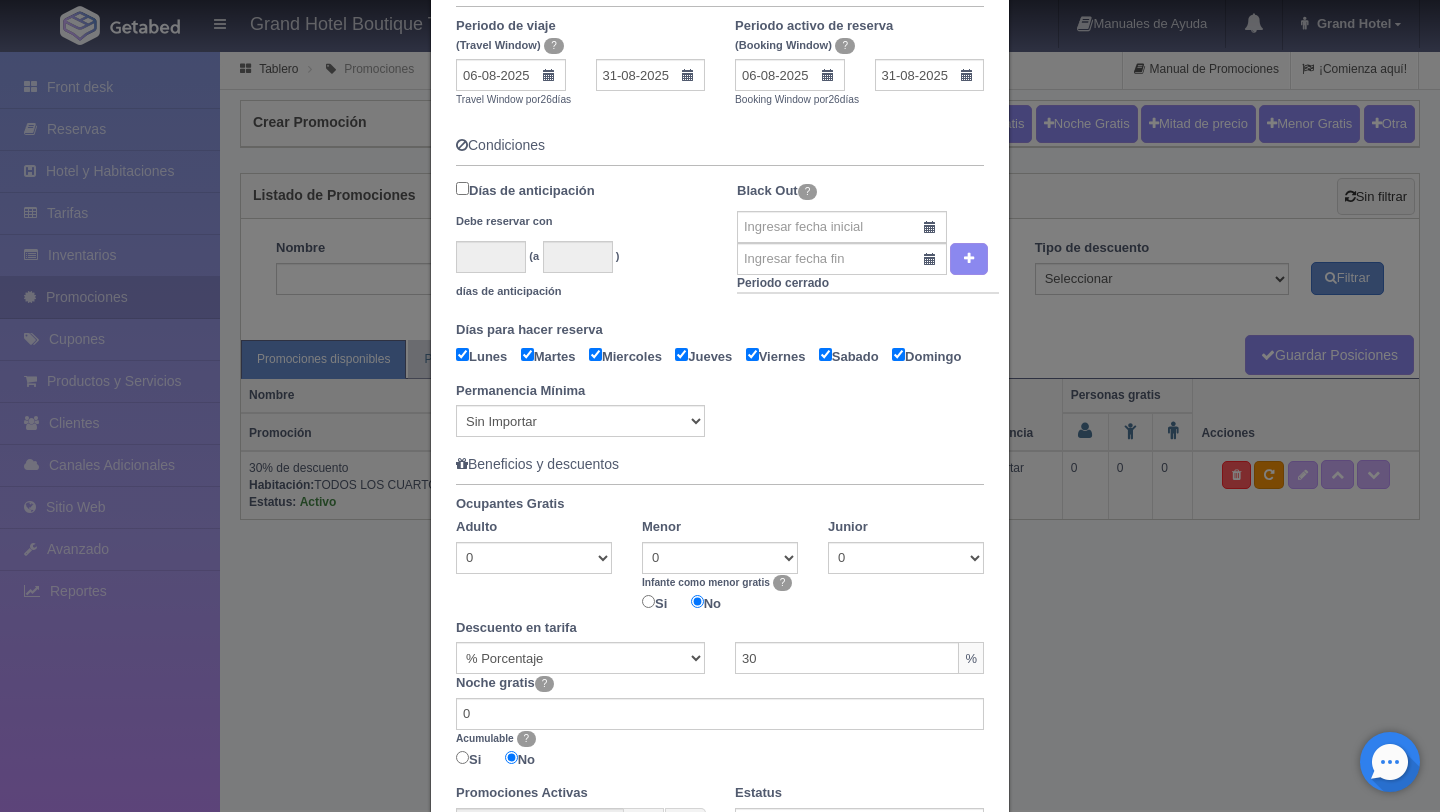 type on "GRAND 25% DE DESCUENTO" 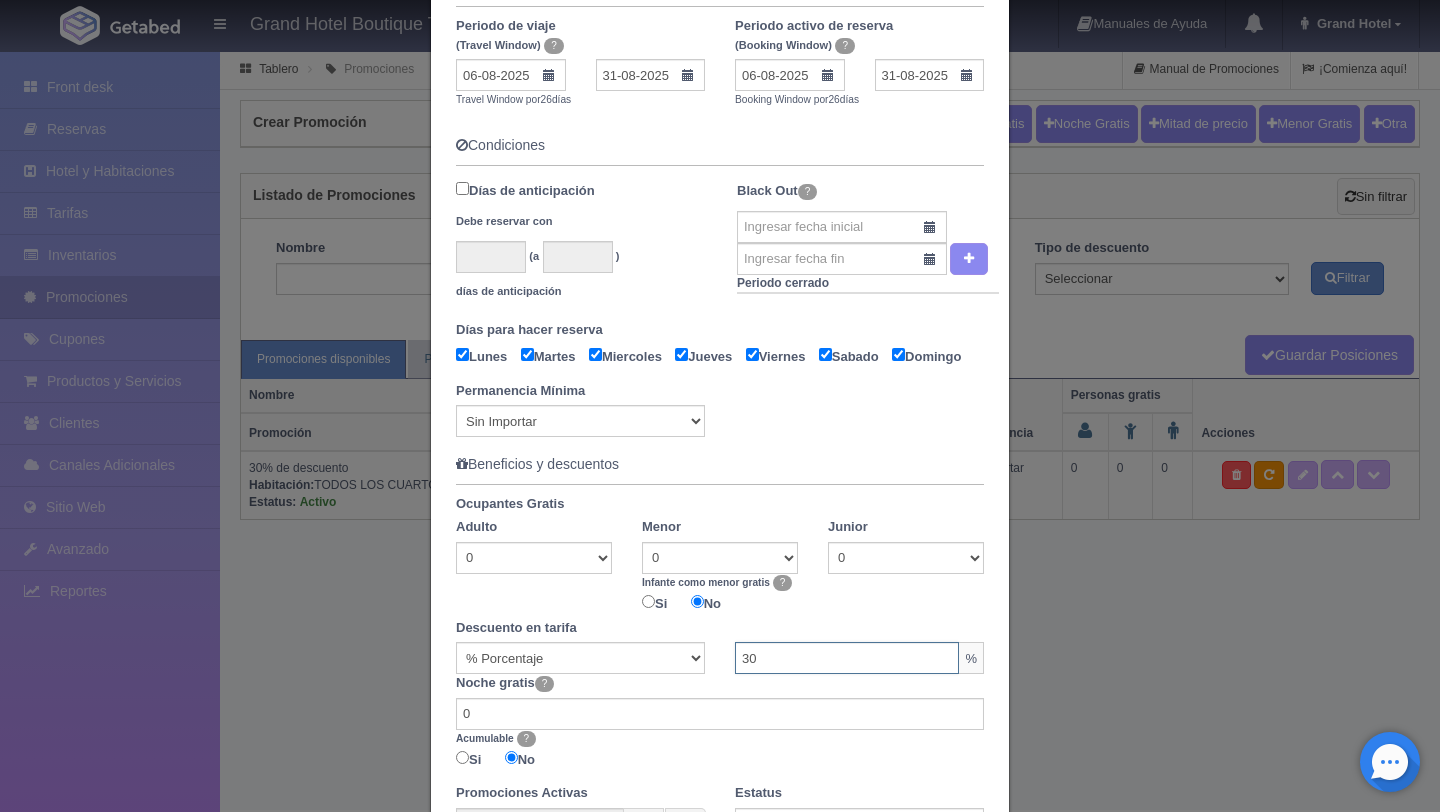 click on "30" at bounding box center (847, 658) 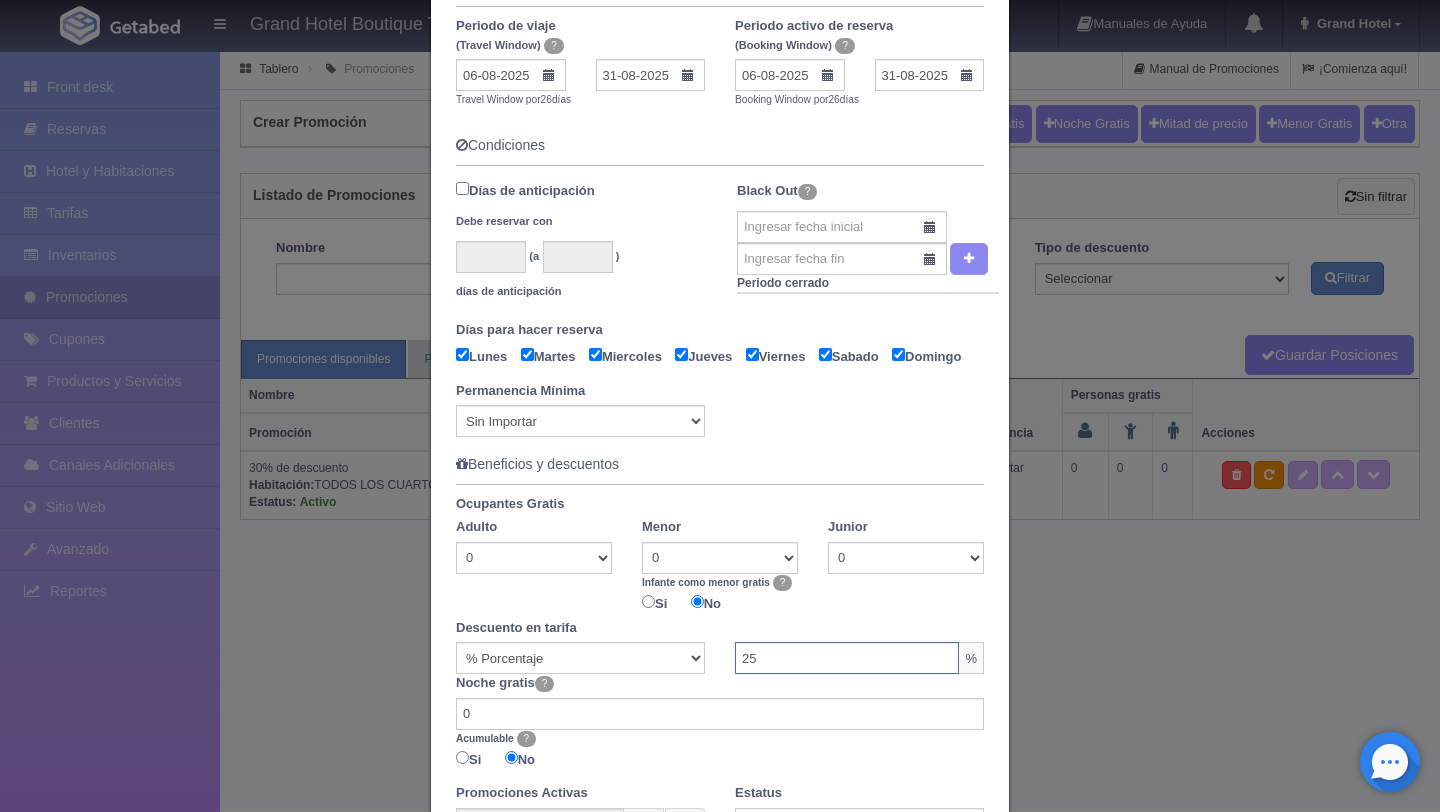 type on "25" 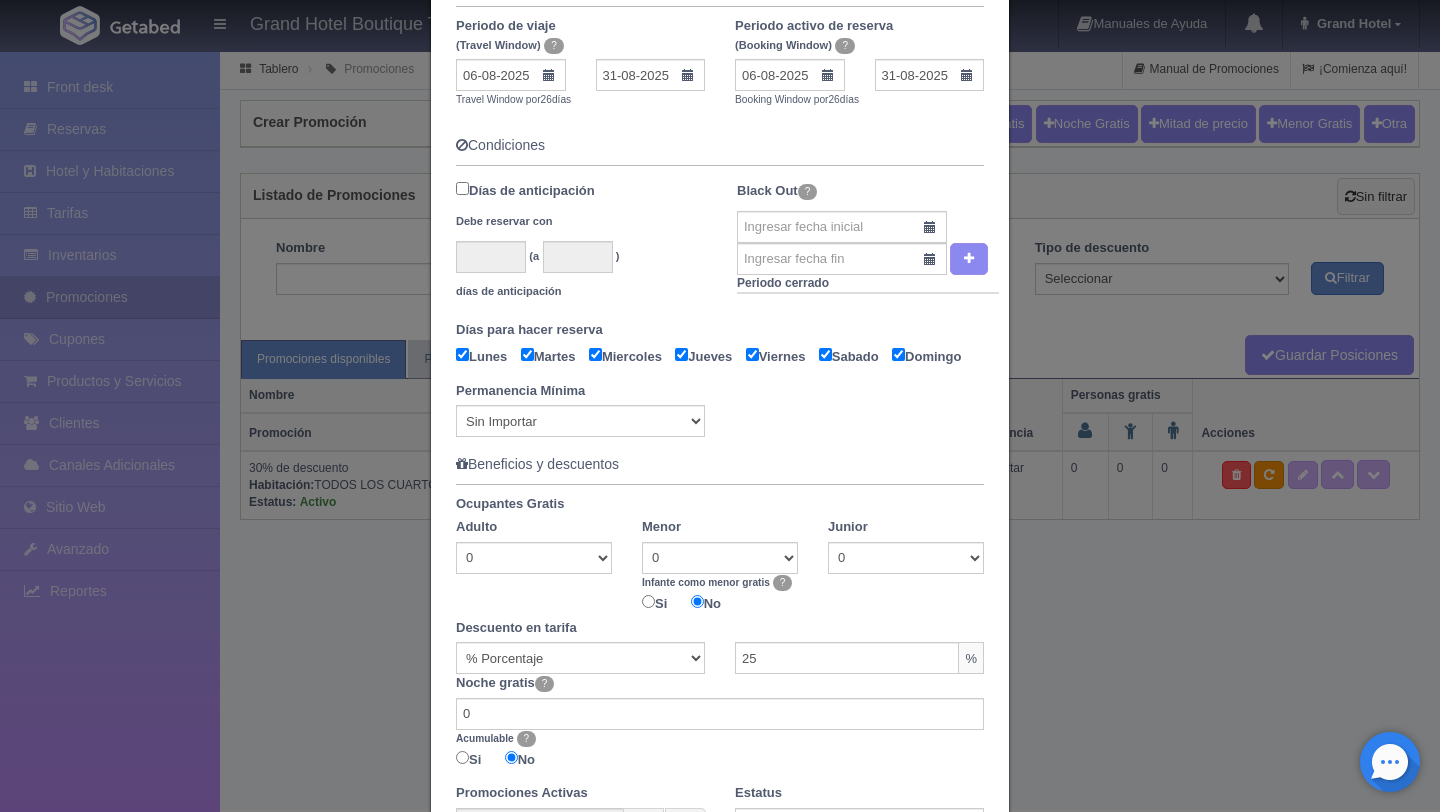 click on "Promoción
Información basica
Español
Inglés
Nombre     Es el título de la promoción que verán tus clientes
Seleccionar 10% de descuento 15% de descuento 15% de descuento y 2 menores gratis 20% de descuento 20% de descuento y 2 menores gratis 25% de descuento 25% de descuento y 2 menores gratis 30% de descuento 30% de descuento y 2 menores gratis 30% de descuento más desayuno americano 32% de descuento 33% de descuento 34% de descuento 35% de descuento 35% de descuento y 2 menores gratis 36% de descuento 37% de descuento 38% de descuento 40% de descuento 40% de descuento y 2 menores gratis 40% de descuento y desayuno americano gratis 41% de descuento 42% de descuento 43% de descuento 44% de descuento Pascua" at bounding box center [720, 406] 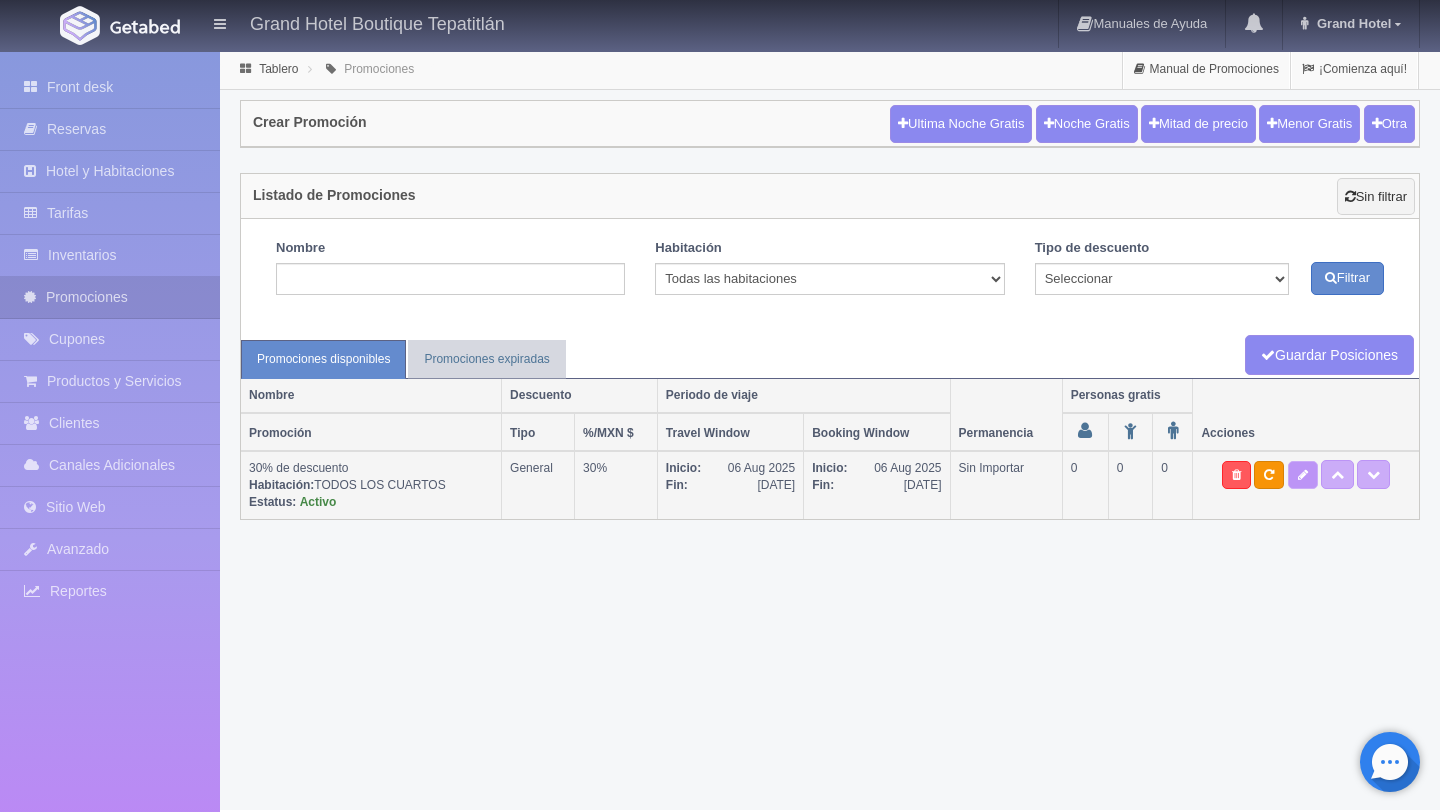 click at bounding box center [1303, 475] 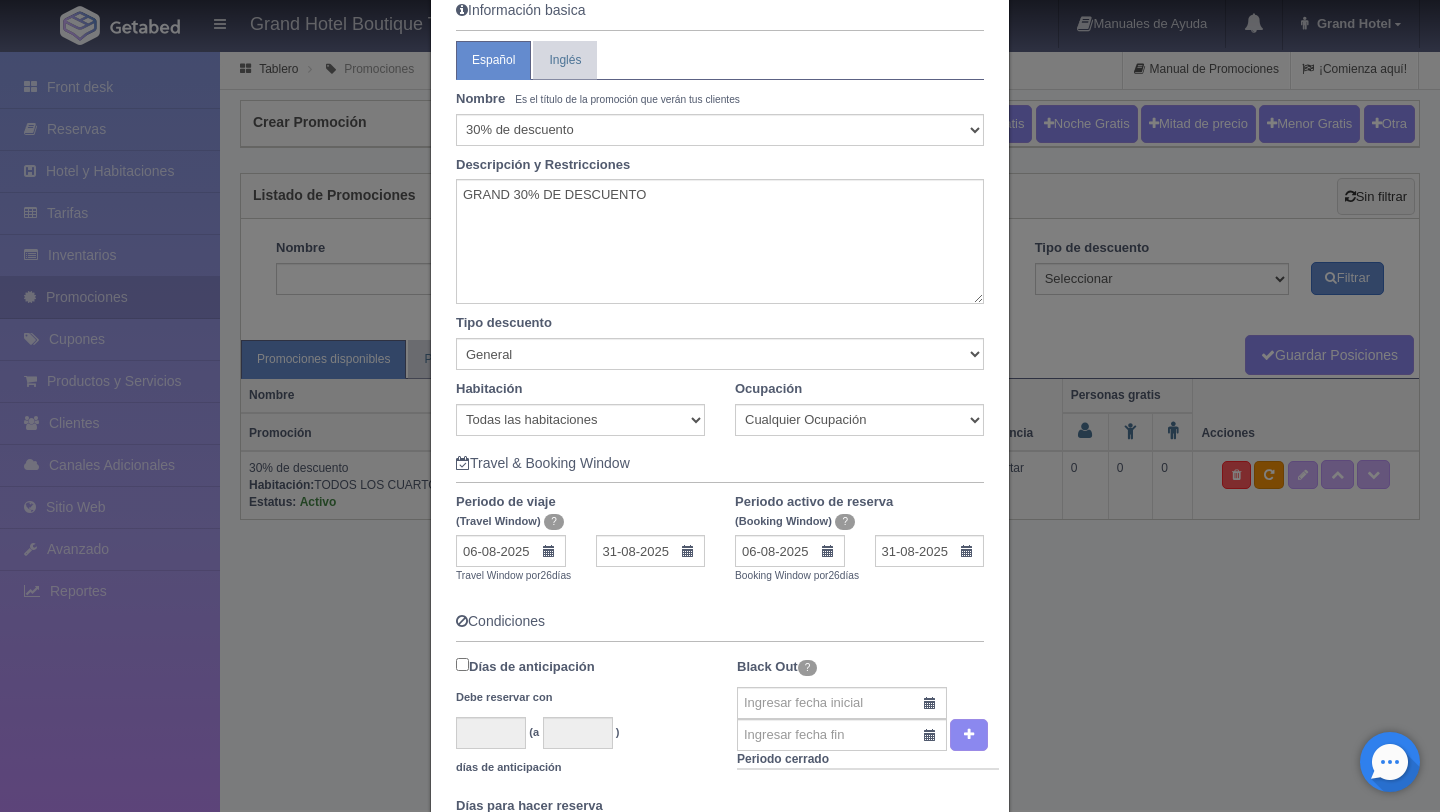 scroll, scrollTop: 0, scrollLeft: 0, axis: both 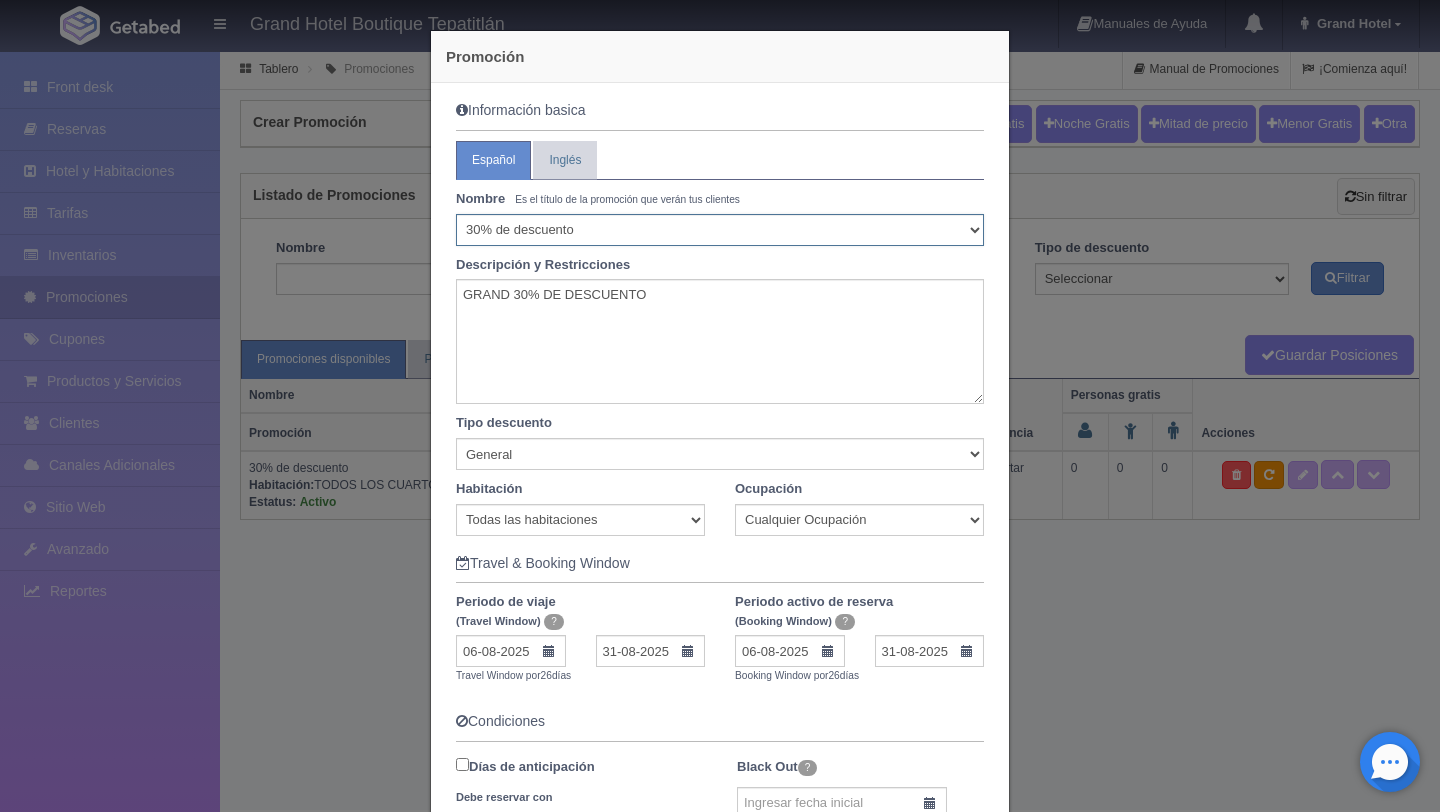 click on "Seleccionar 10% de descuento 15% de descuento 15% de descuento y 2 menores gratis 20% de descuento 20% de descuento y 2 menores gratis 25% de descuento 25% de descuento y 2 menores gratis 30% de descuento 30% de descuento y 2 menores gratis 30% de descuento más desayuno americano 32% de descuento 33% de descuento 34% de descuento 35% de descuento 35% de descuento y 2 menores gratis 36% de descuento 37% de descuento 38% de descuento 40% de descuento 40% de descuento y 2 menores gratis 40% de descuento y desayuno americano gratis 41% de descuento 42% de descuento 43% de descuento 44% de descuento 45% de descuento 45% de descuento y 2 menores gratis 46% de descuento 46% de descuento y un menores gratis 47% de descuento 48% de descuento 49% de descuento 50% de descuento 50% de descuento y 2 menores gratis 50% de descuento y desayuno continental 55% de descuento 55% de descuento y 2 menores gratis 57% de descuento 60% de descuento 60% de descuento y 2 menores gratis 65% de descuento 70% de descuento Acapulcazo" at bounding box center [720, 230] 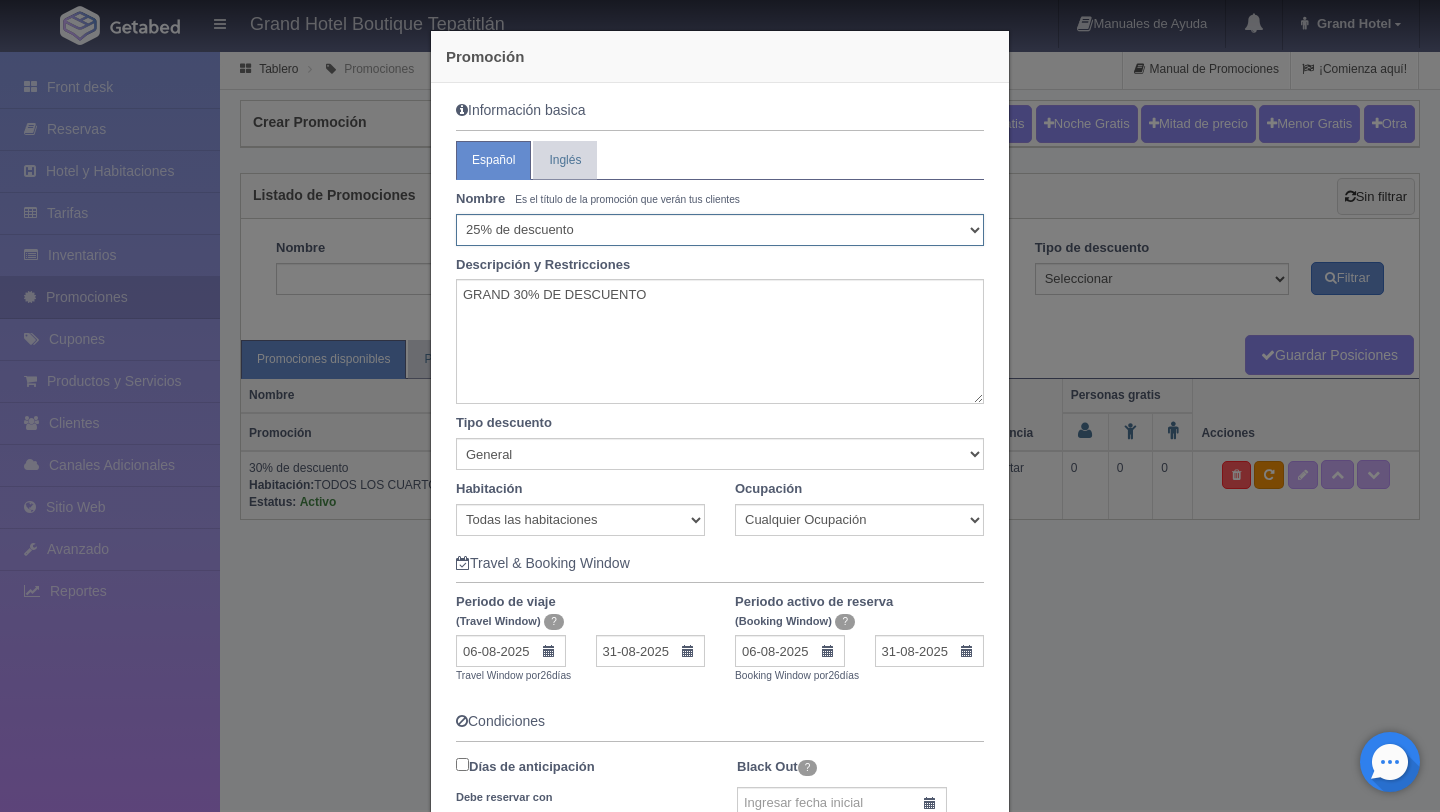 click on "Seleccionar 10% de descuento 15% de descuento 15% de descuento y 2 menores gratis 20% de descuento 20% de descuento y 2 menores gratis 25% de descuento 25% de descuento y 2 menores gratis 30% de descuento 30% de descuento y 2 menores gratis 30% de descuento más desayuno americano 32% de descuento 33% de descuento 34% de descuento 35% de descuento 35% de descuento y 2 menores gratis 36% de descuento 37% de descuento 38% de descuento 40% de descuento 40% de descuento y 2 menores gratis 40% de descuento y desayuno americano gratis 41% de descuento 42% de descuento 43% de descuento 44% de descuento 45% de descuento 45% de descuento y 2 menores gratis 46% de descuento 46% de descuento y un menores gratis 47% de descuento 48% de descuento 49% de descuento 50% de descuento 50% de descuento y 2 menores gratis 50% de descuento y desayuno continental 55% de descuento 55% de descuento y 2 menores gratis 57% de descuento 60% de descuento 60% de descuento y 2 menores gratis 65% de descuento 70% de descuento Acapulcazo" at bounding box center [720, 230] 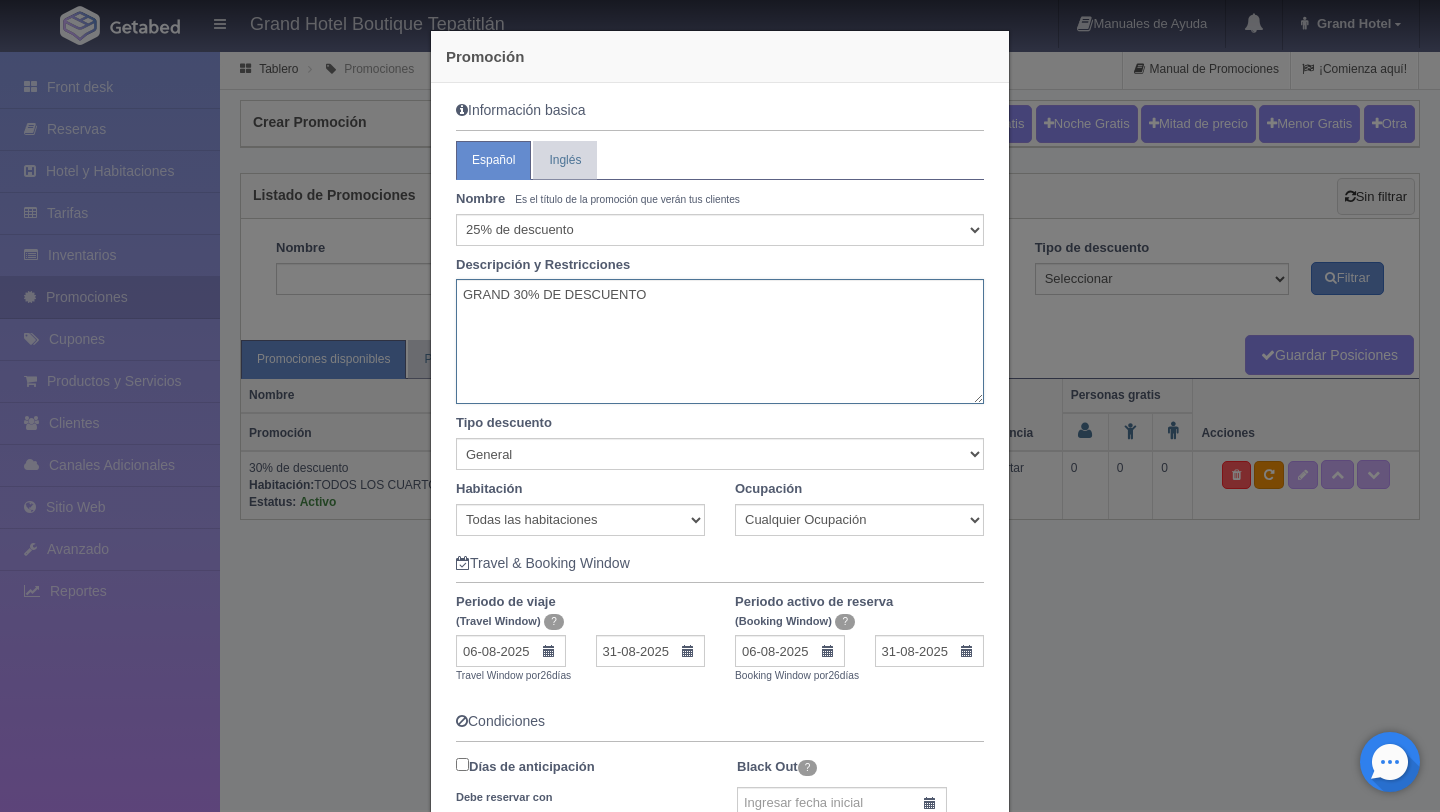 click on "GRAND 30% DE DESCUENTO" at bounding box center (720, 341) 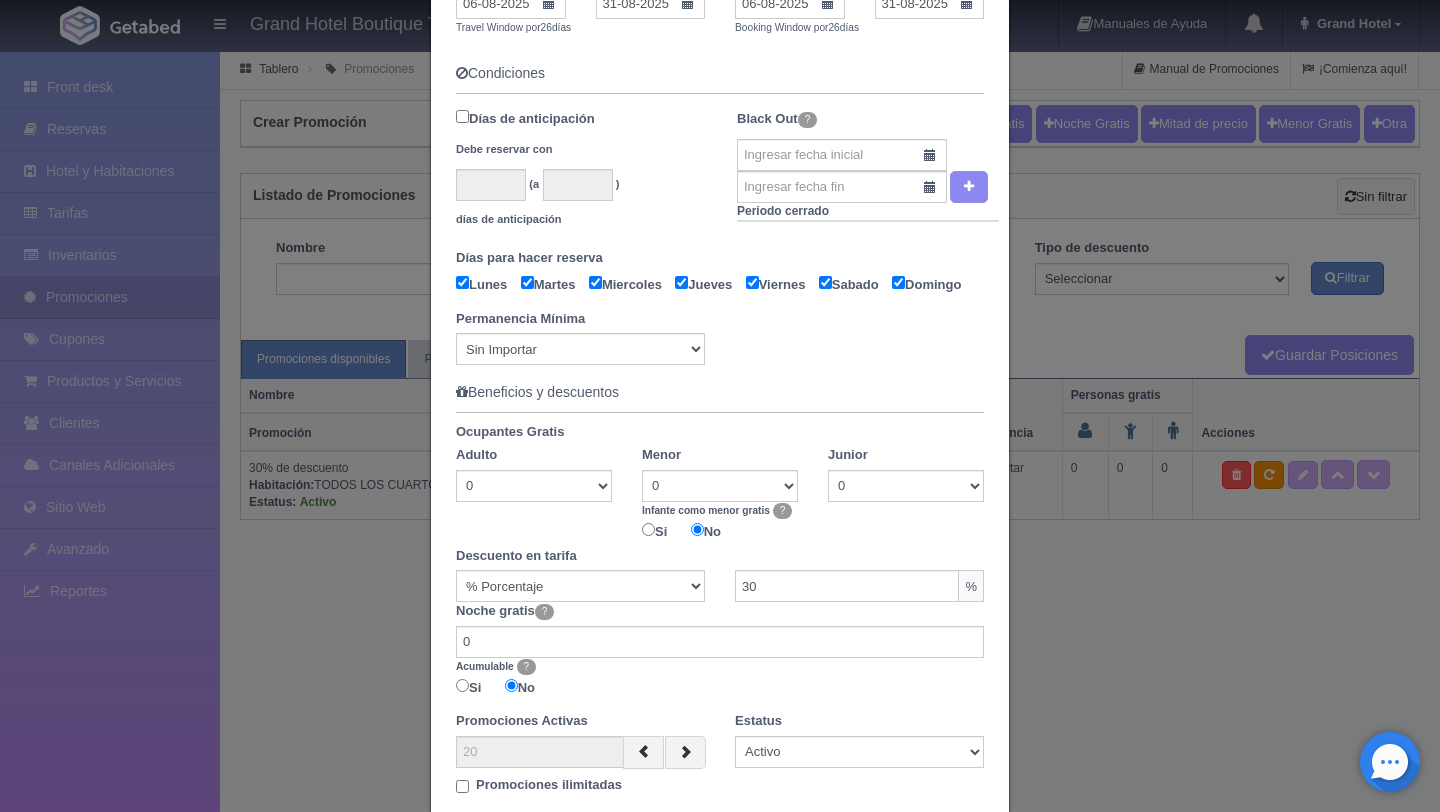 scroll, scrollTop: 804, scrollLeft: 0, axis: vertical 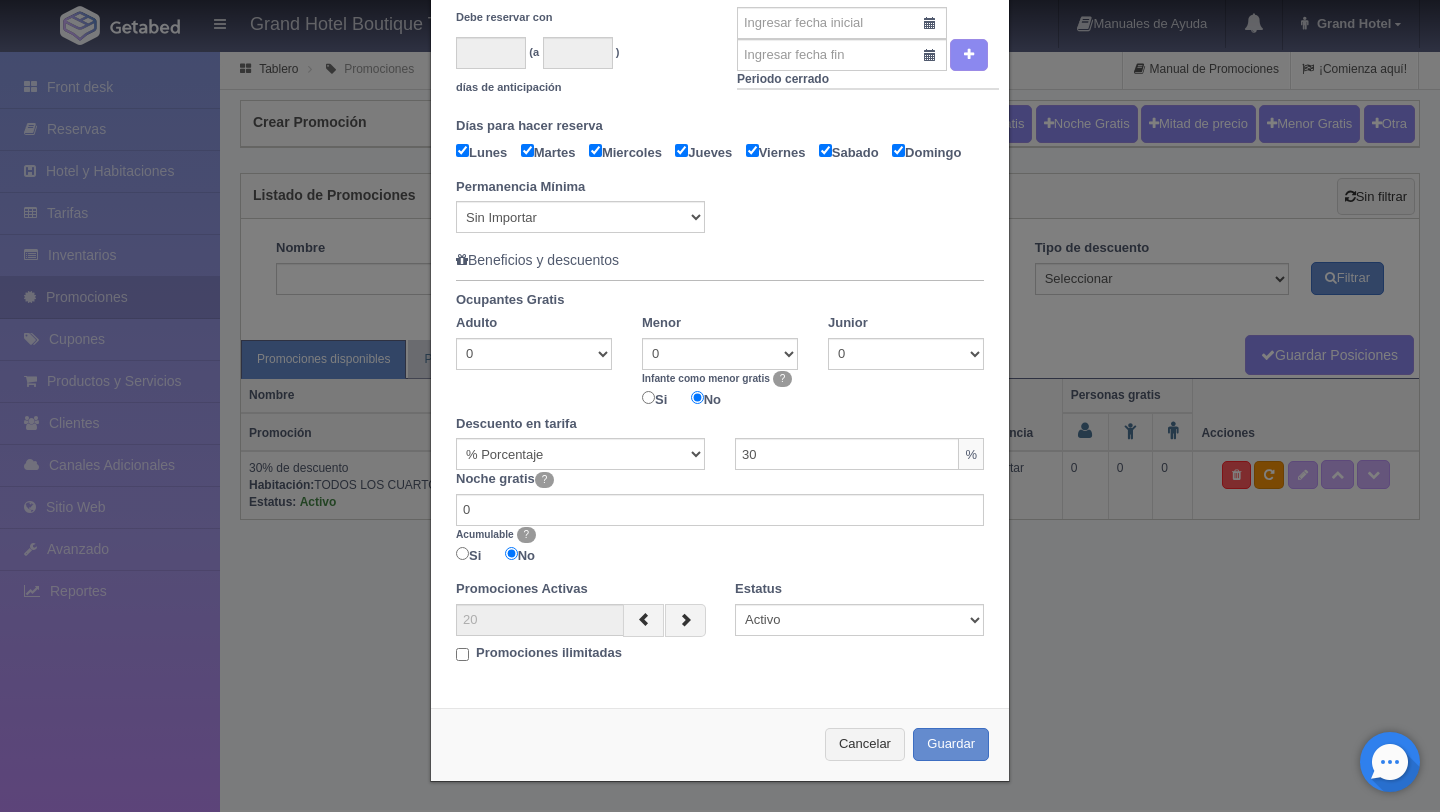 type on "GRAND 25% DE DESCUENTO" 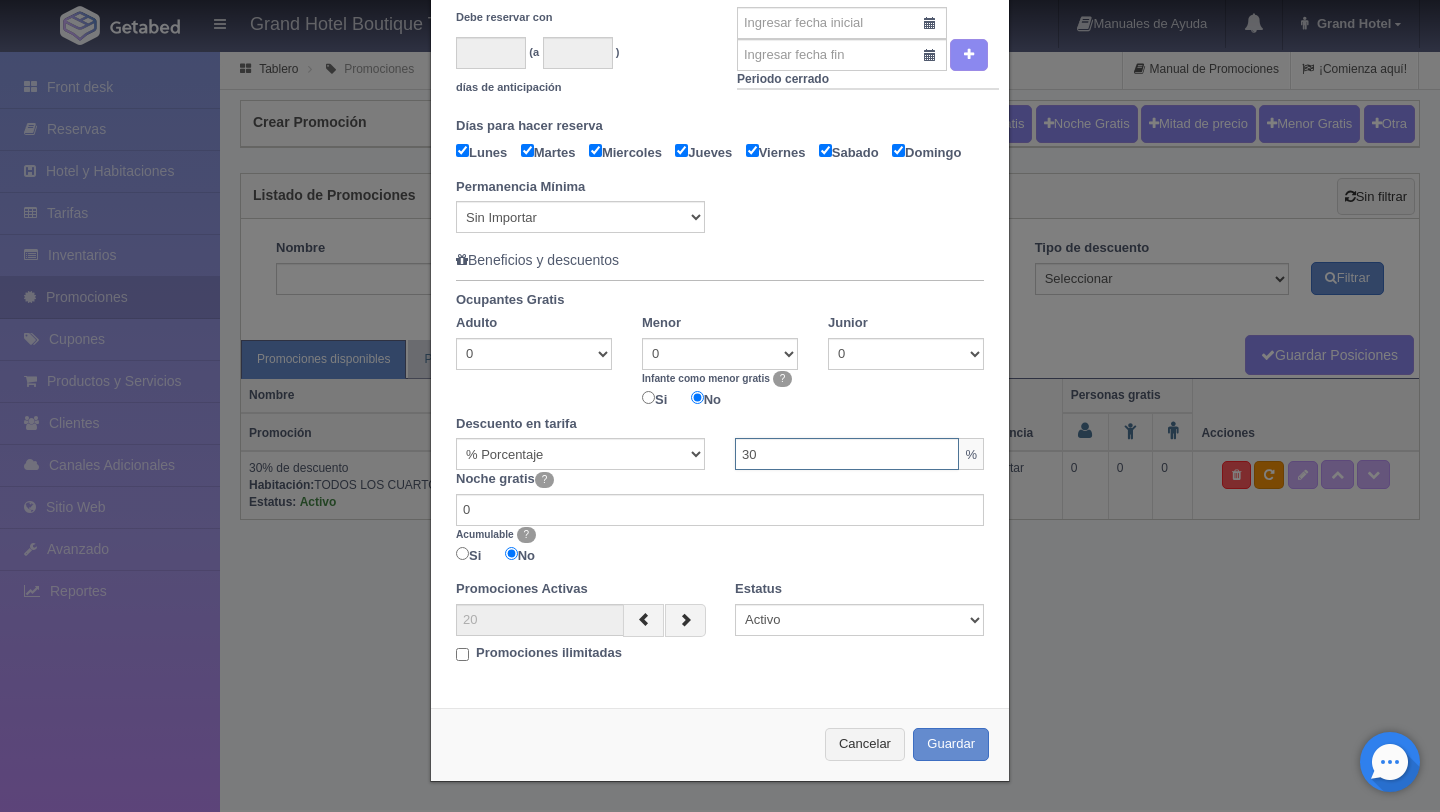 click on "30" at bounding box center [847, 454] 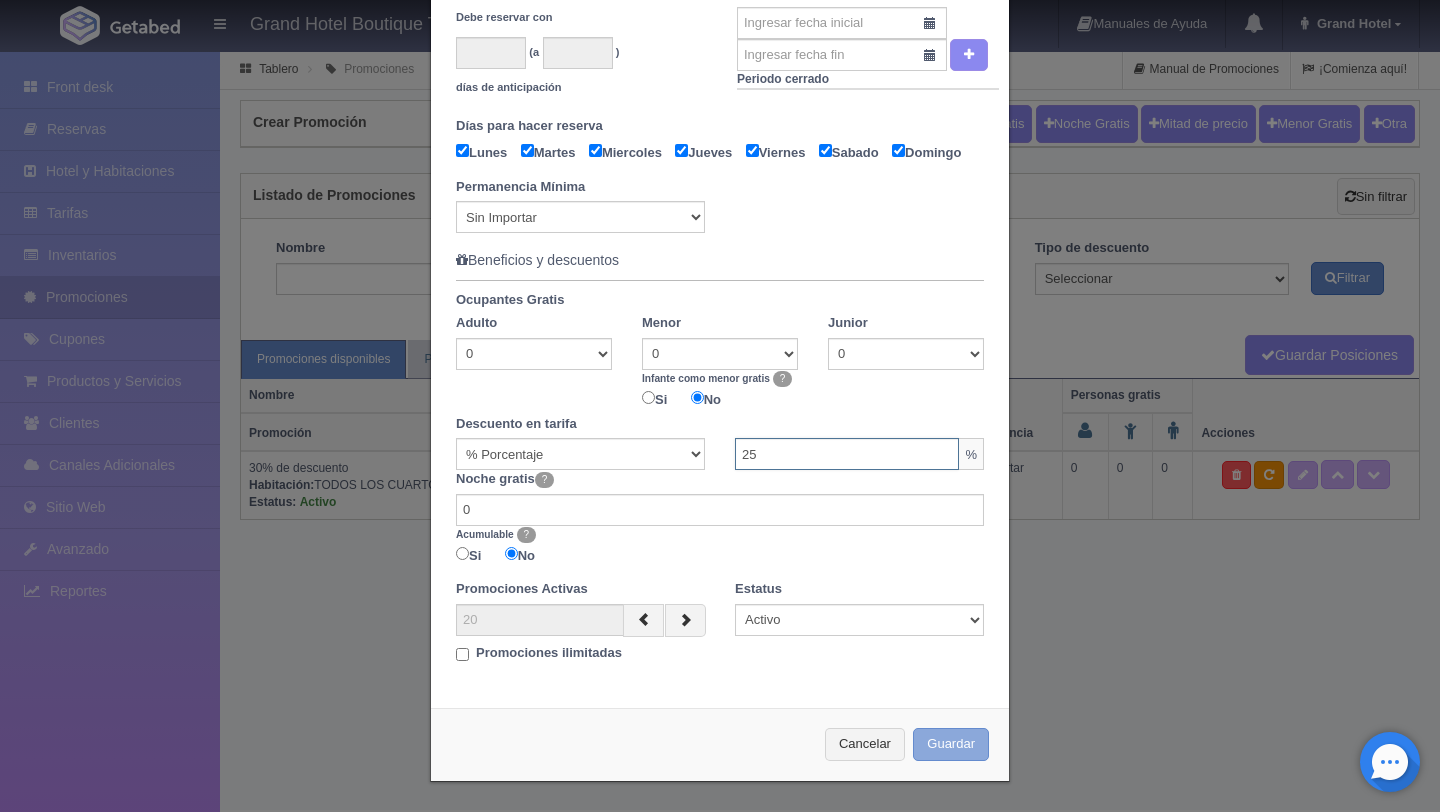 type on "25" 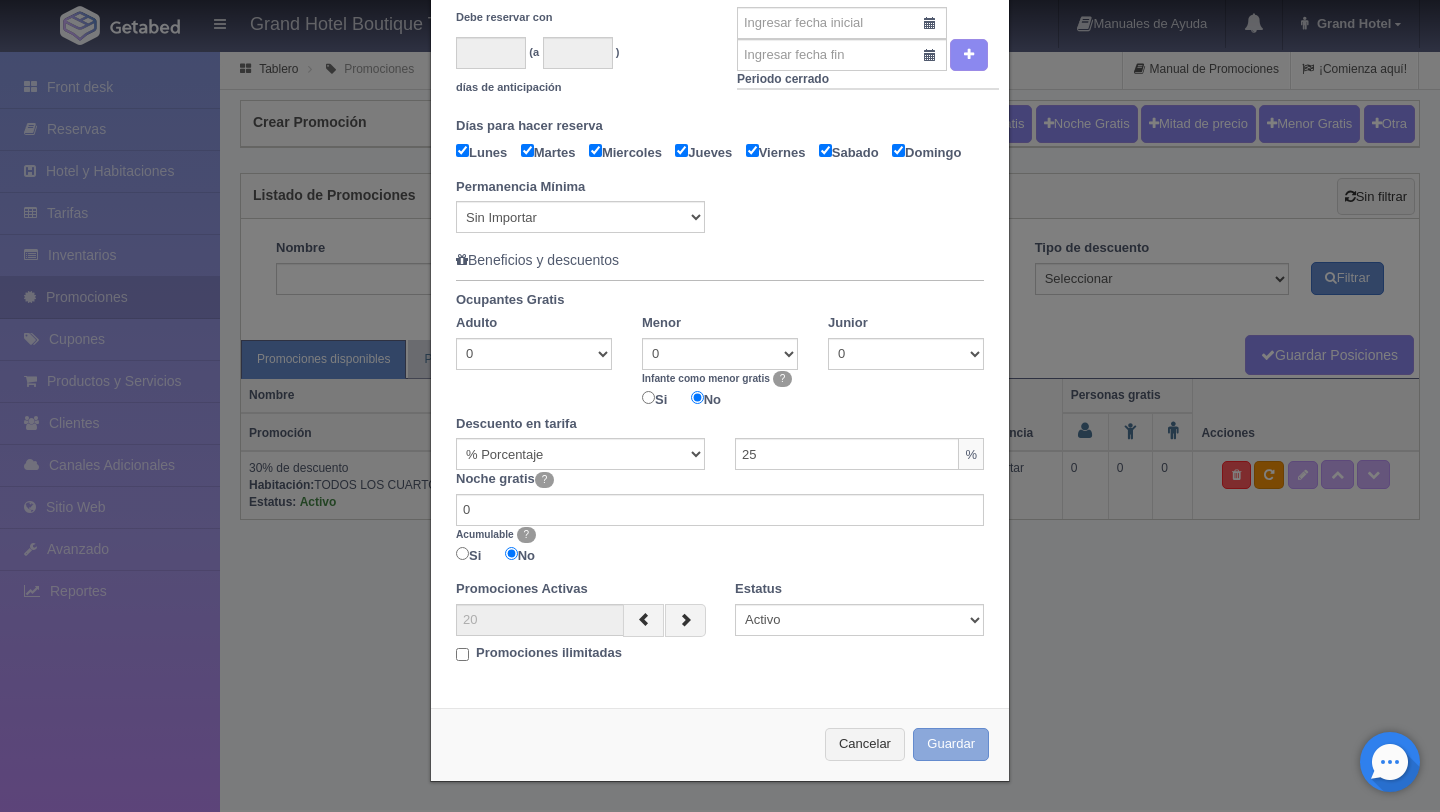click on "Guardar" at bounding box center [951, 744] 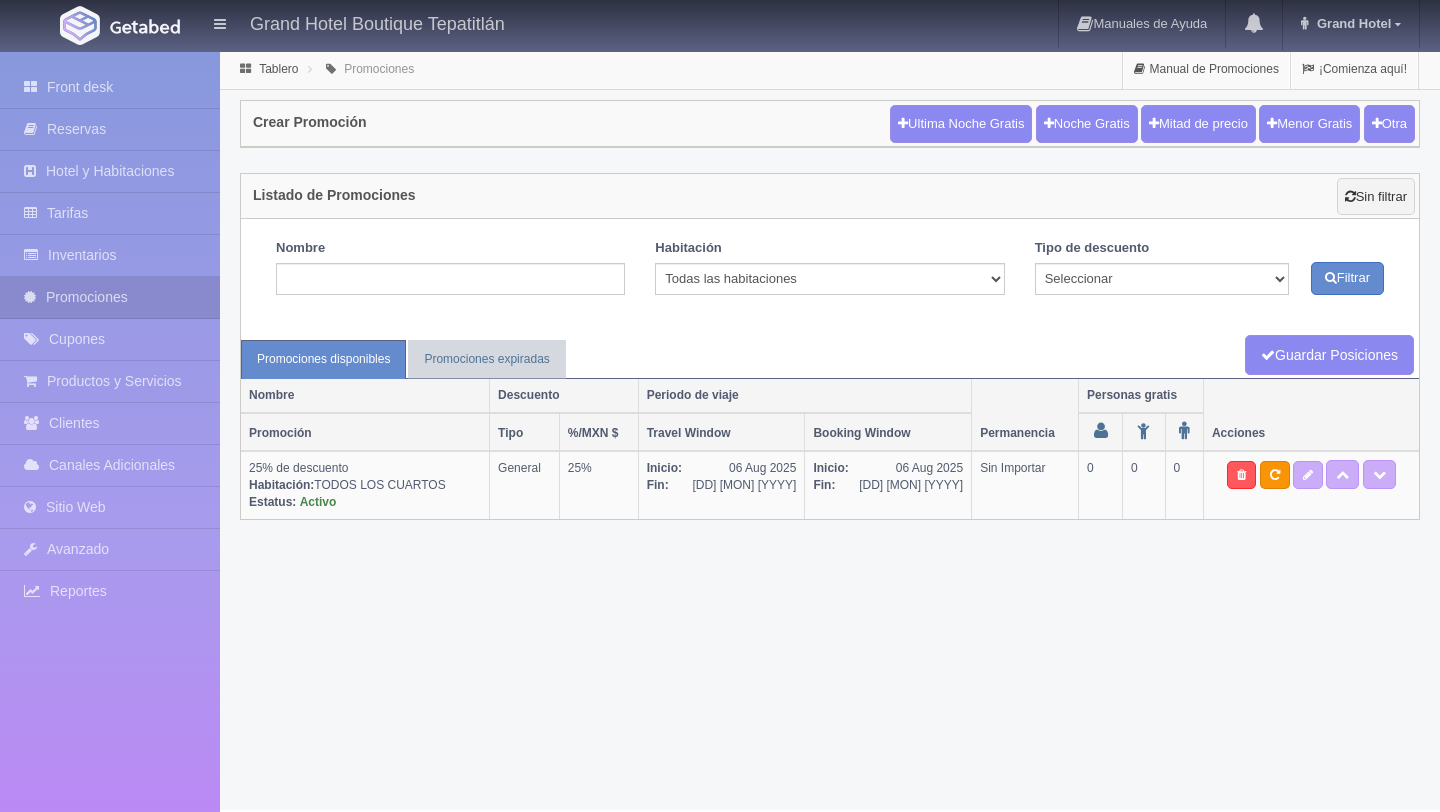 scroll, scrollTop: 0, scrollLeft: 0, axis: both 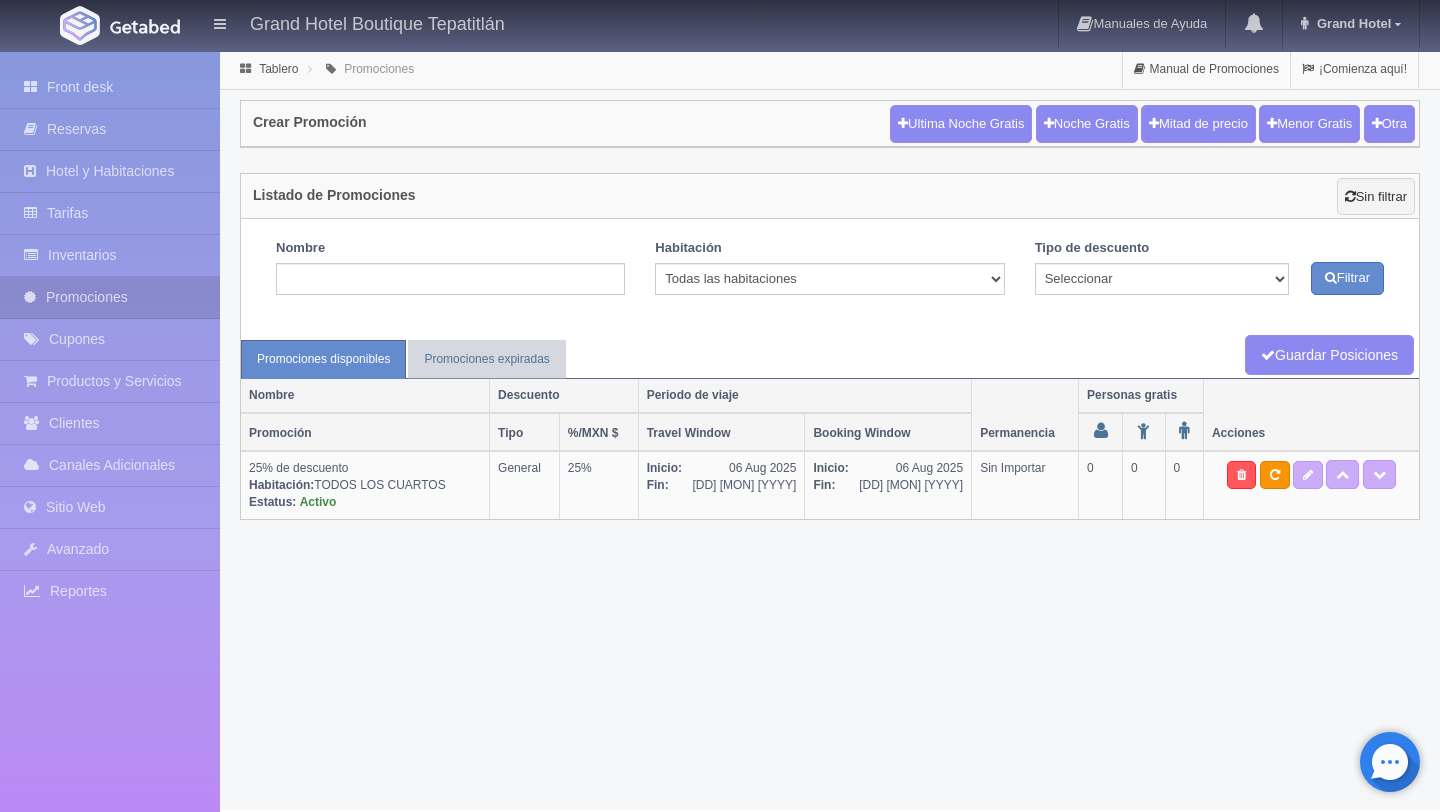 click on "Listado de Promociones
Sin filtrar" at bounding box center (830, 197) 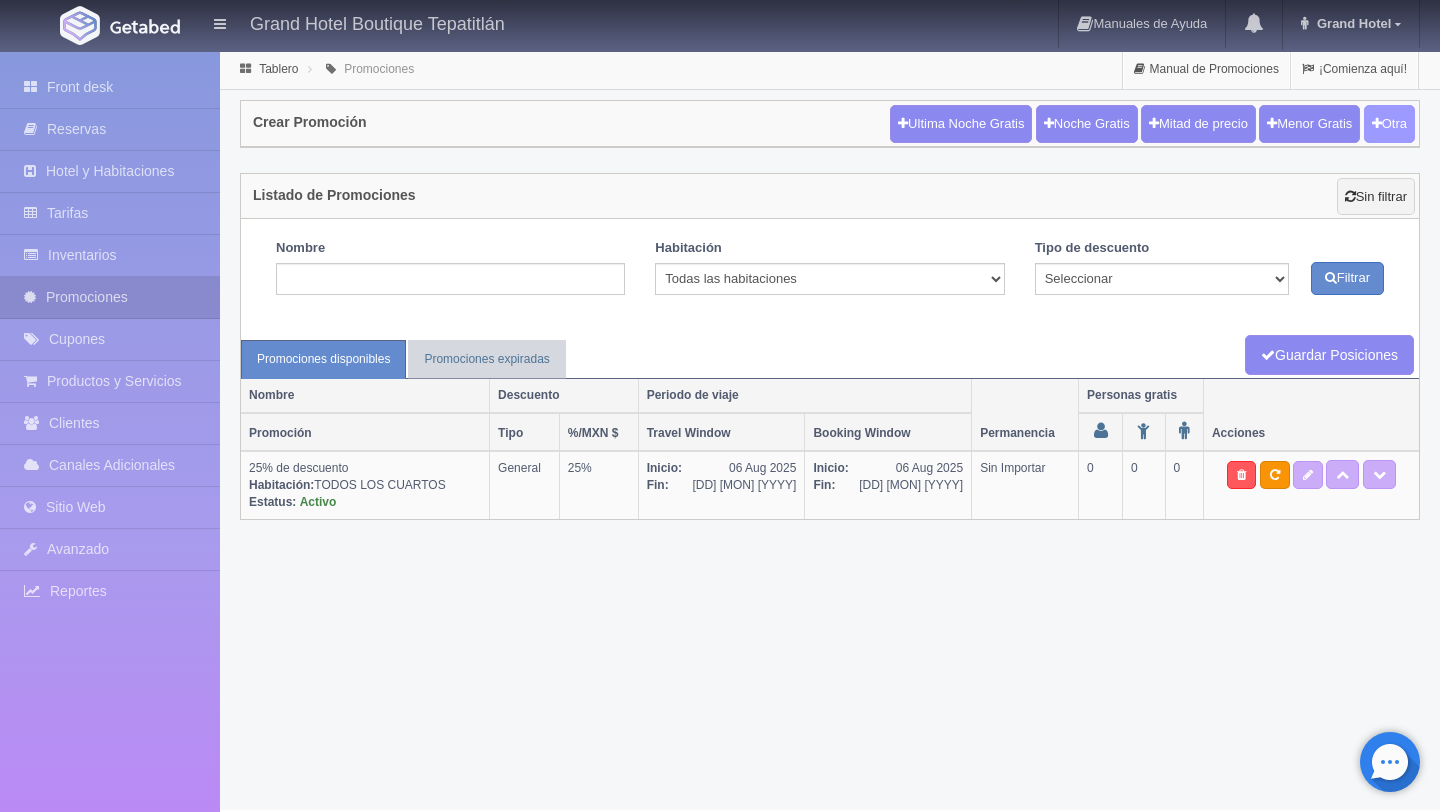 click on "Otra" at bounding box center [1389, 124] 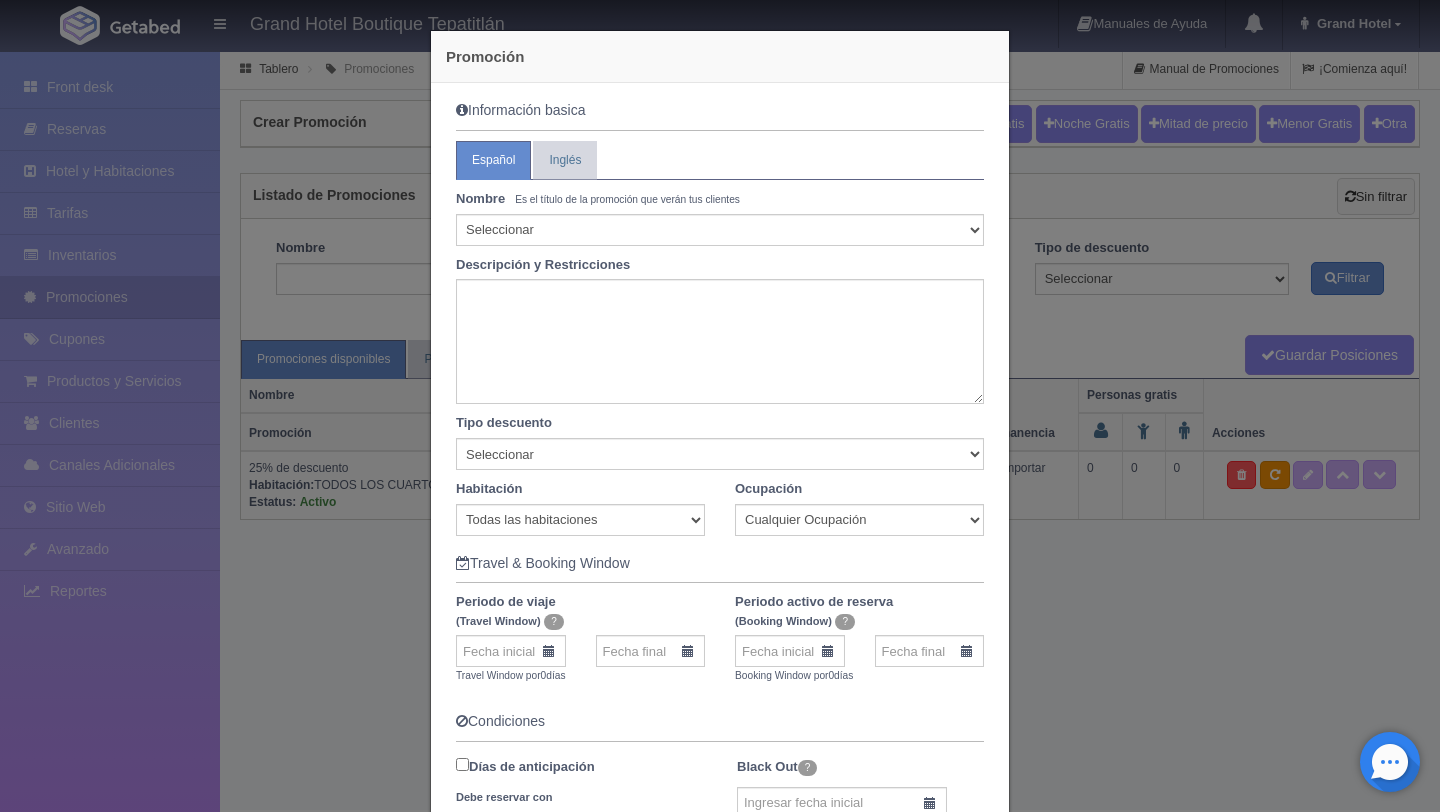 click on "Promoción
Información basica
Español
Inglés
Nombre     Es el título de la promoción que verán tus clientes
Seleccionar 10% de descuento 15% de descuento 15% de descuento y 2 menores gratis 20% de descuento 20% de descuento y 2 menores gratis 25% de descuento 25% de descuento y 2 menores gratis 30% de descuento 30% de descuento y 2 menores gratis 30% de descuento más desayuno americano 32% de descuento 33% de descuento 34% de descuento 35% de descuento 35% de descuento y 2 menores gratis 36% de descuento 37% de descuento 38% de descuento 40% de descuento 40% de descuento y 2 menores gratis 40% de descuento y desayuno americano gratis 41% de descuento 42% de descuento 43% de descuento 44% de descuento Pascua" at bounding box center [720, 406] 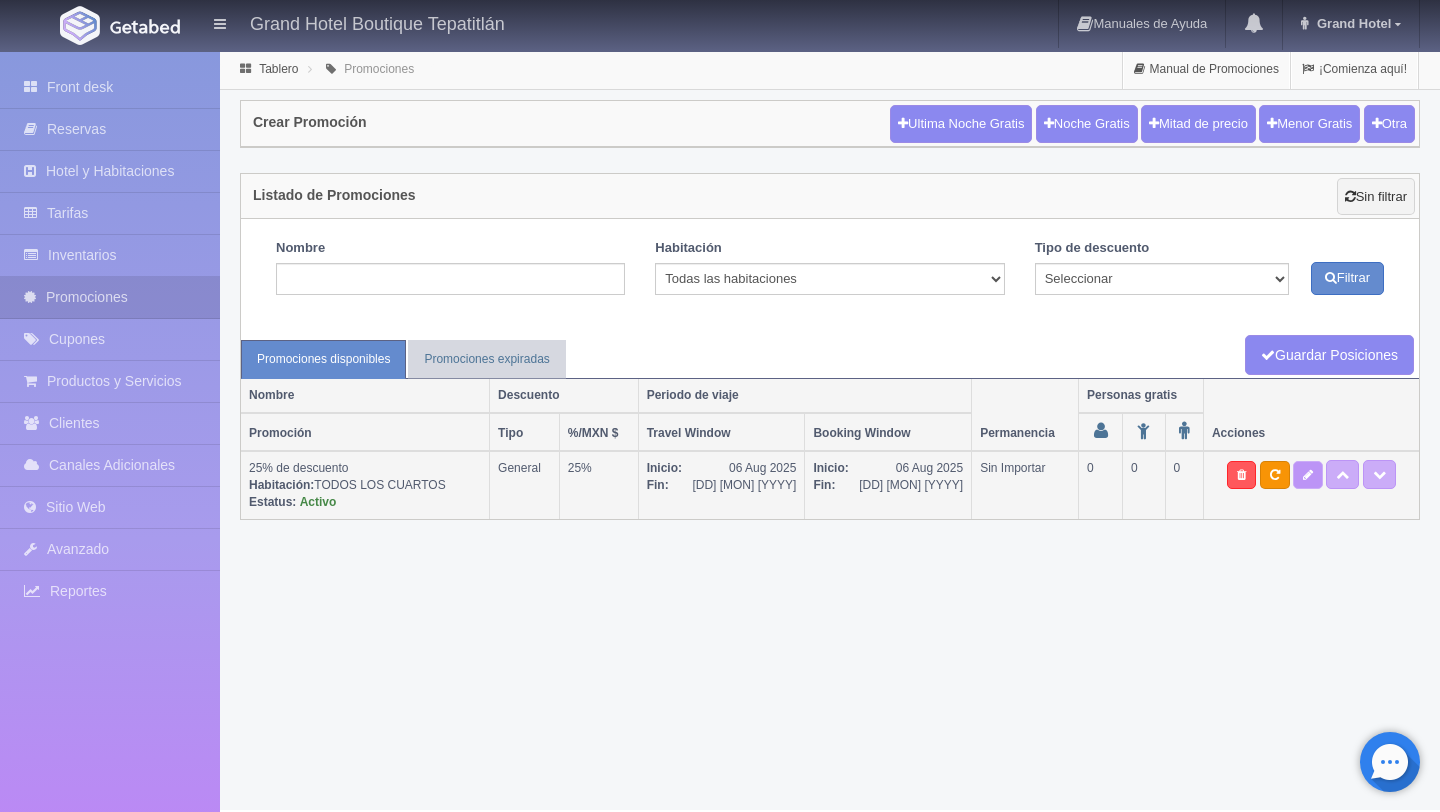 click at bounding box center (1308, 475) 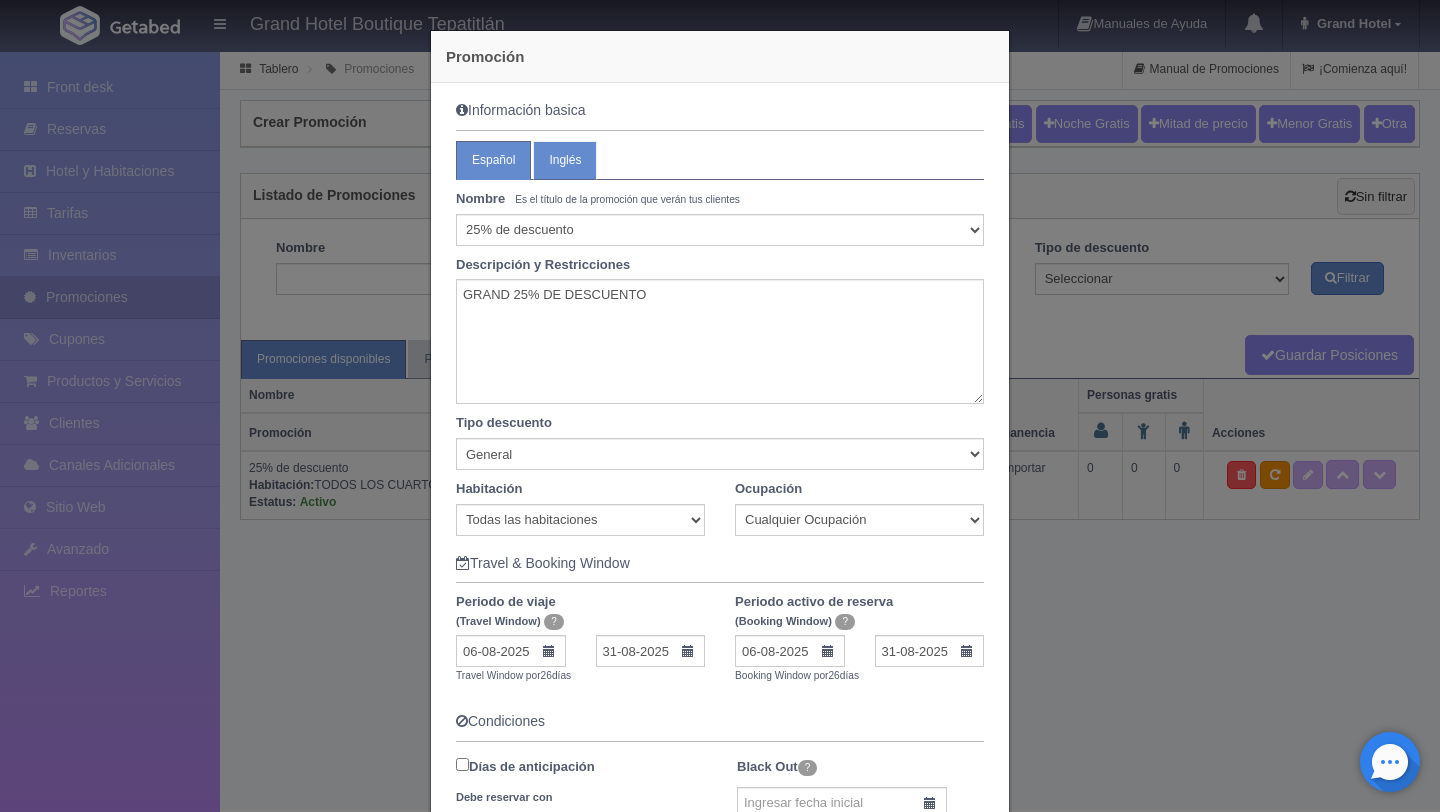 click on "Inglés" at bounding box center [565, 160] 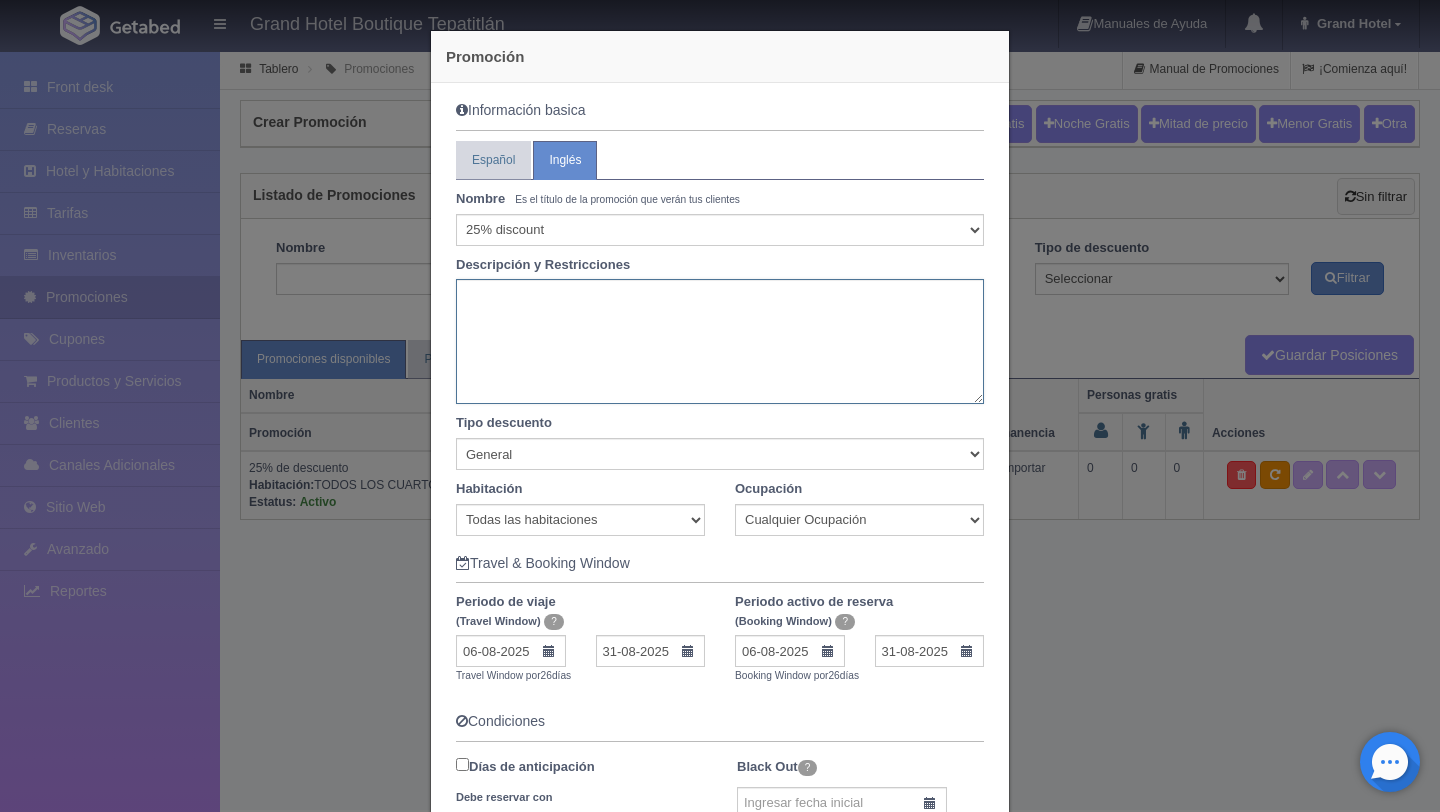 click at bounding box center (720, 341) 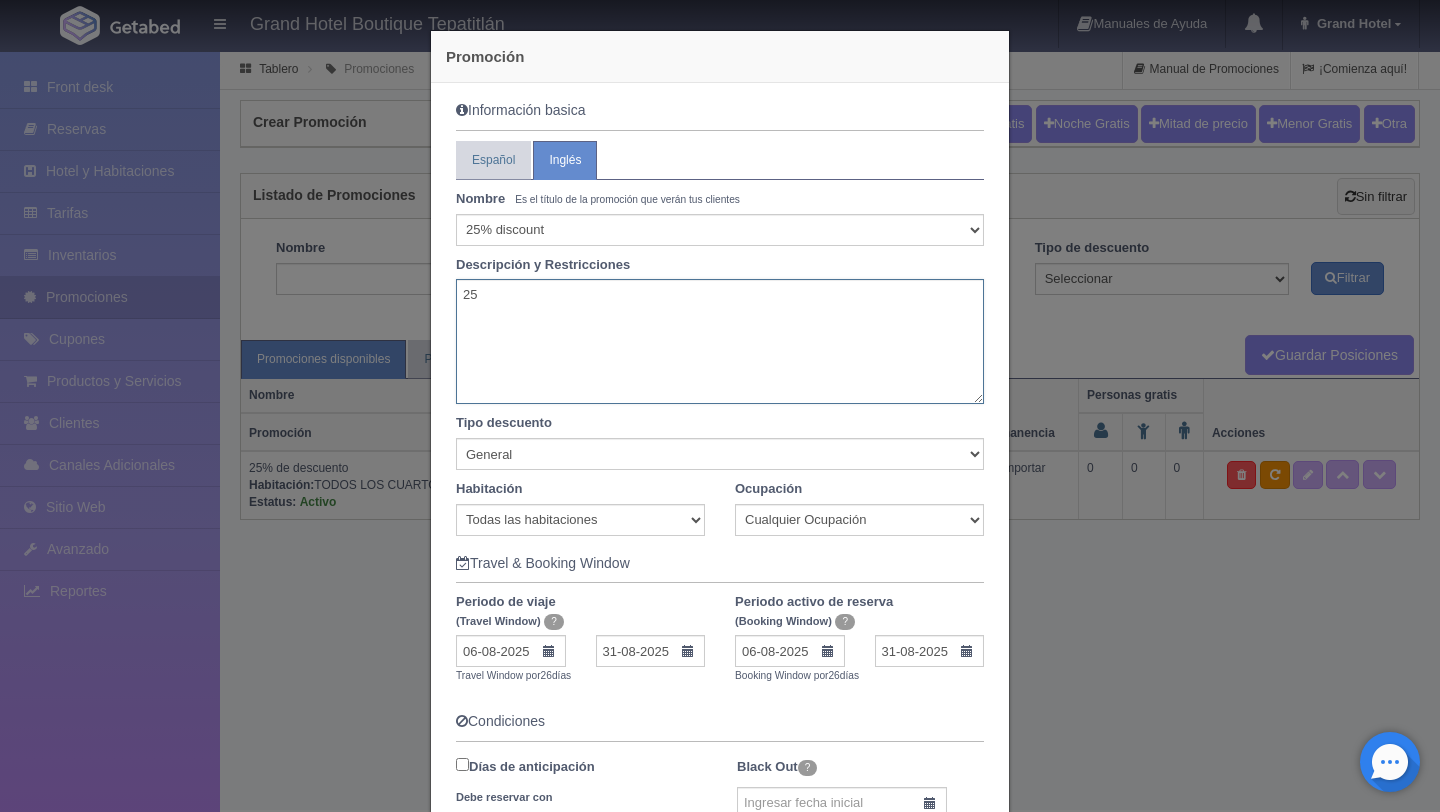 type on "2" 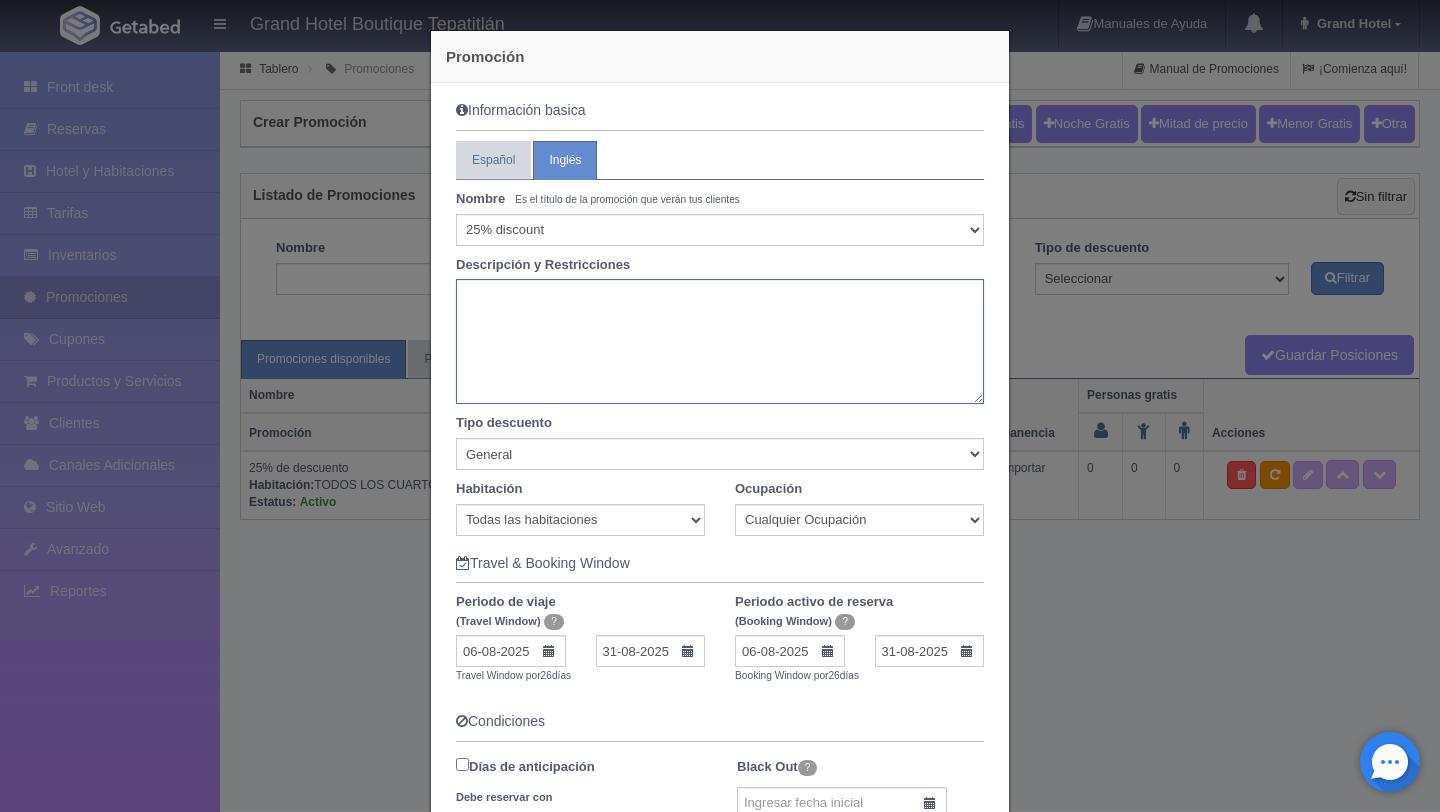 type on "I" 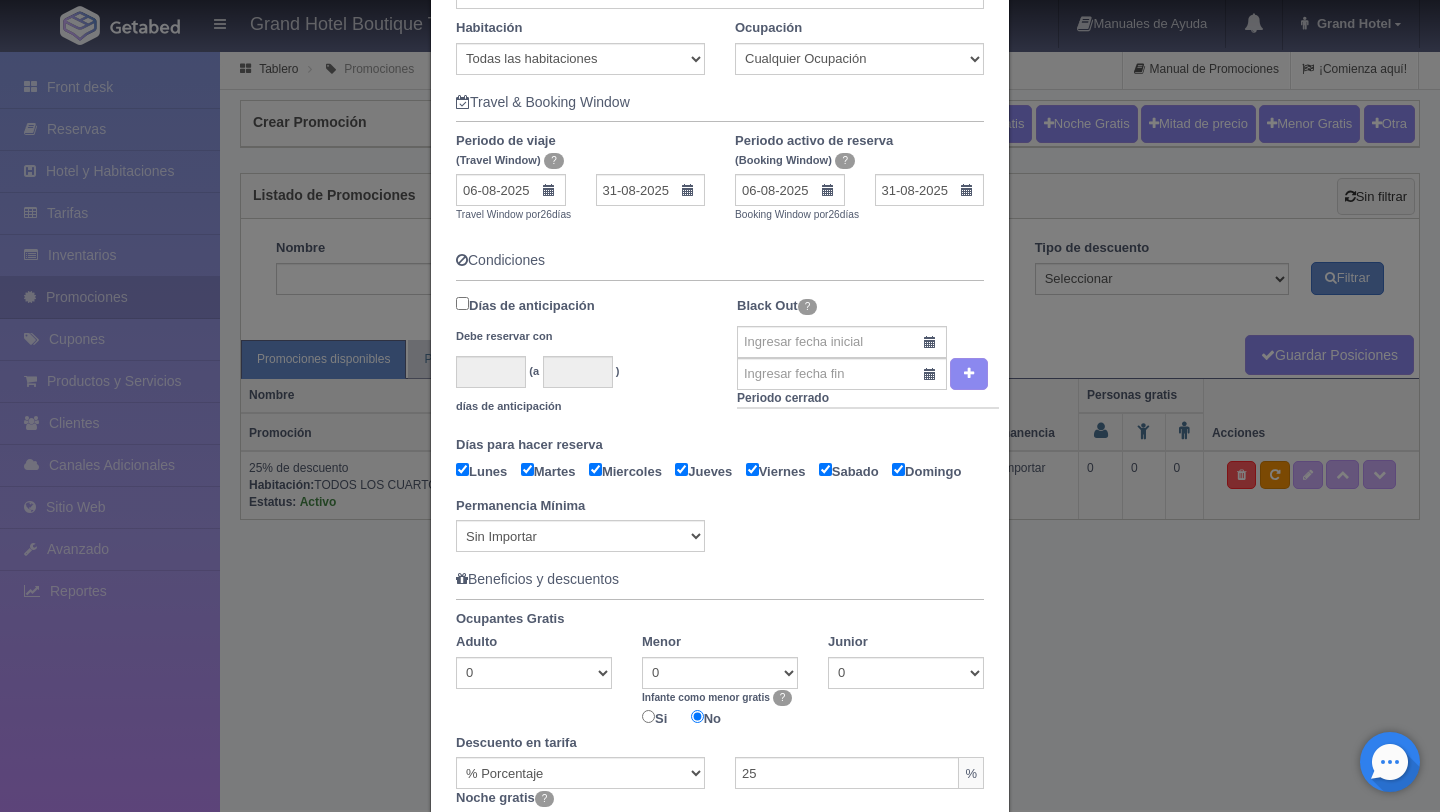 scroll, scrollTop: 0, scrollLeft: 0, axis: both 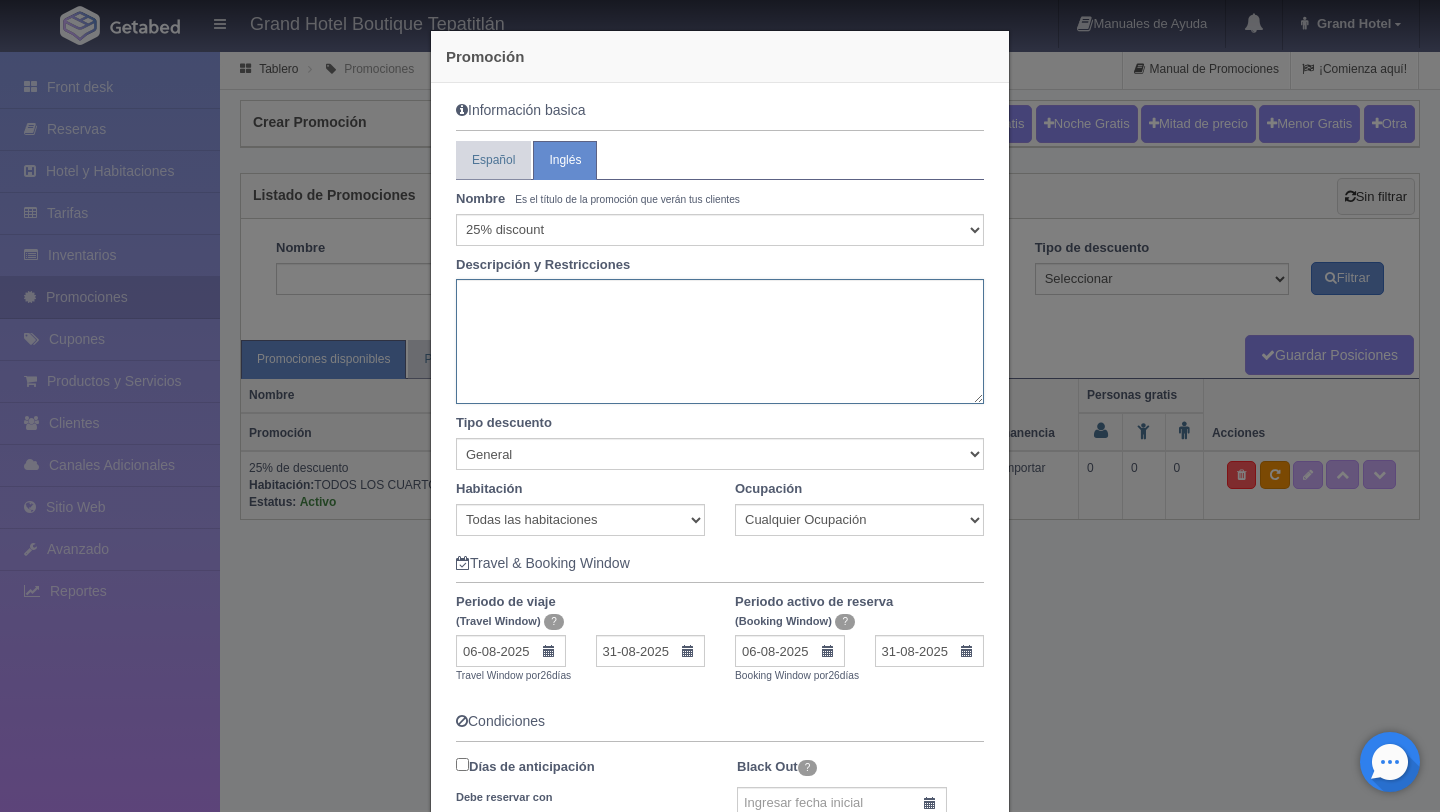 click at bounding box center (720, 341) 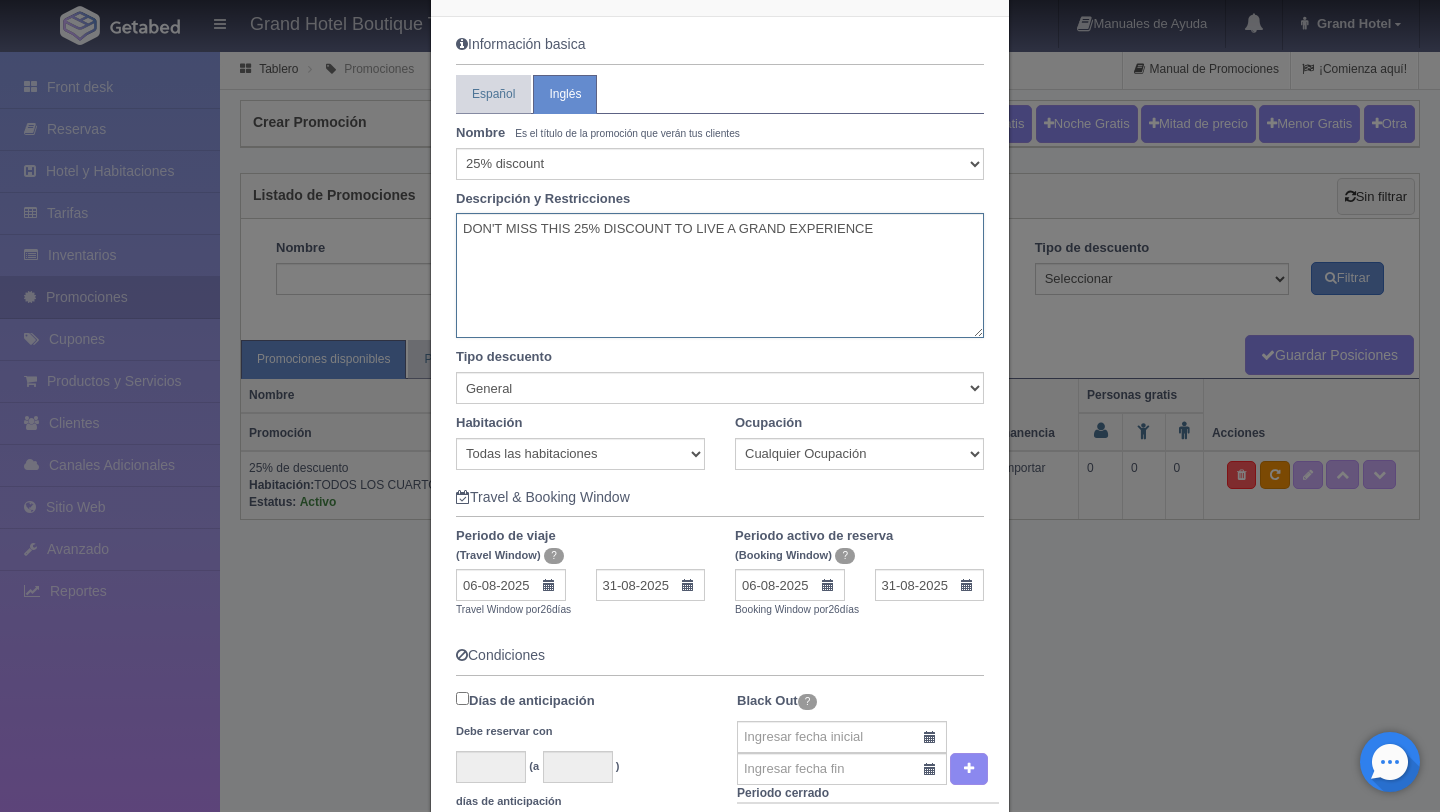 scroll, scrollTop: 0, scrollLeft: 0, axis: both 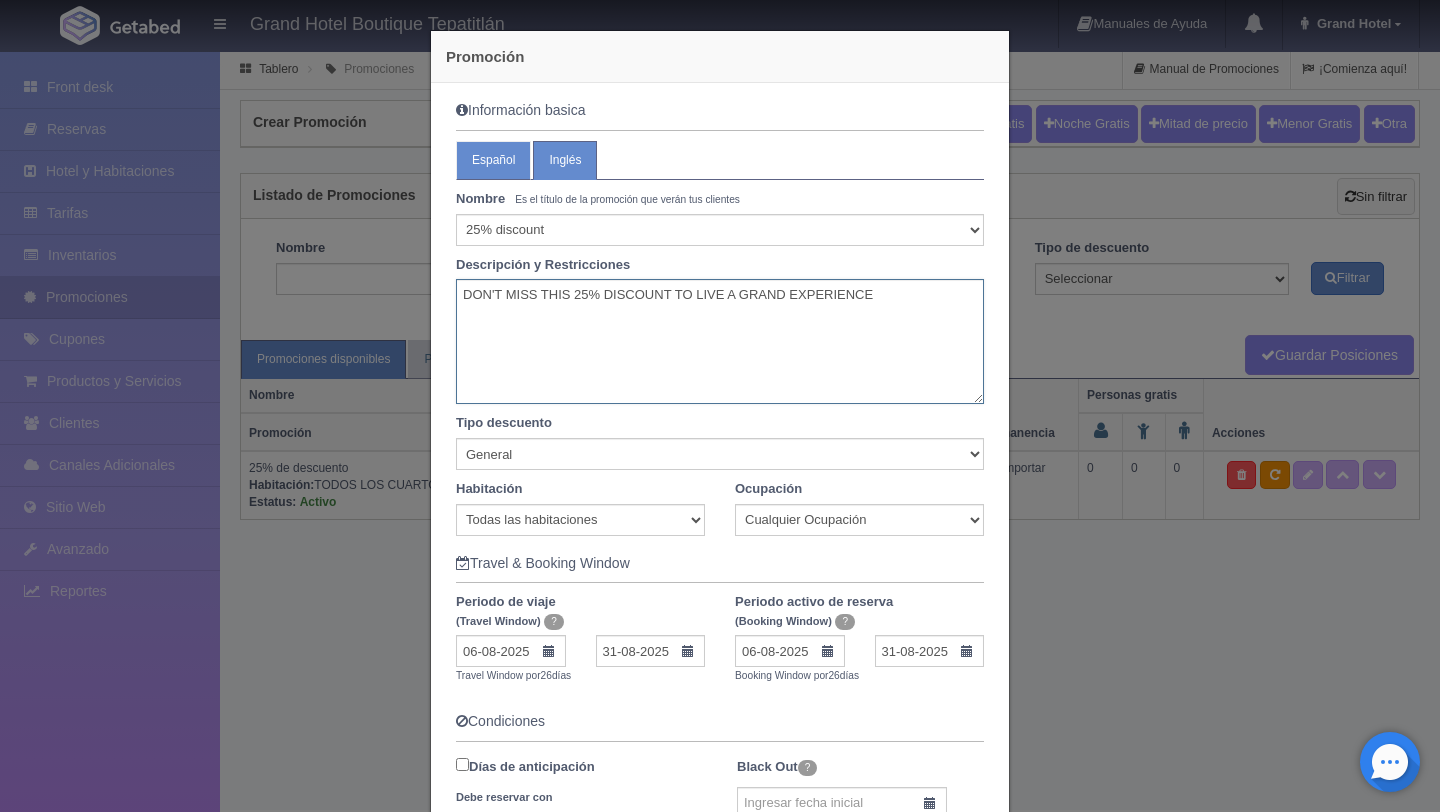 type on "DON'T MISS THIS 25% DISCOUNT TO LIVE A GRAND EXPERIENCE" 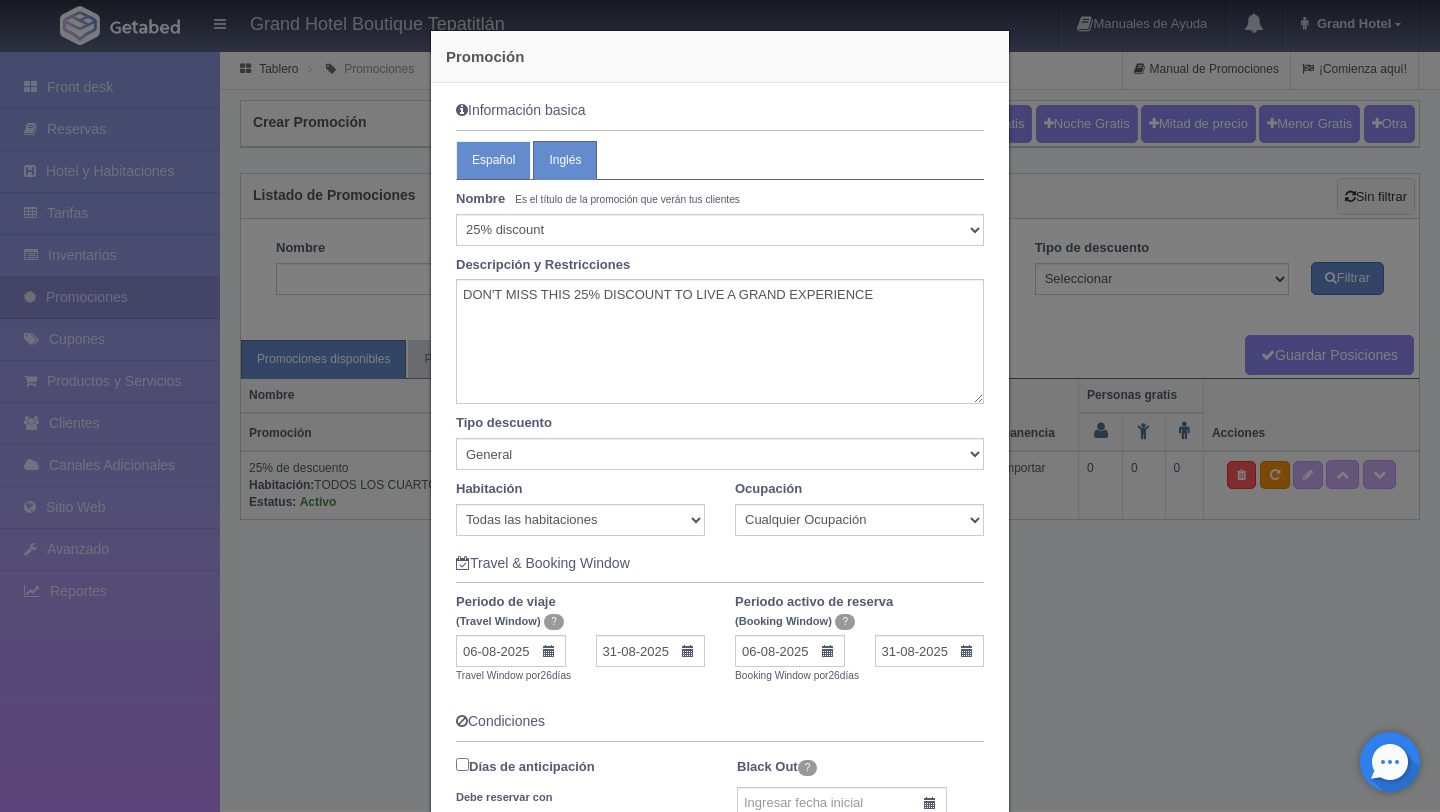 click on "Español" at bounding box center [493, 160] 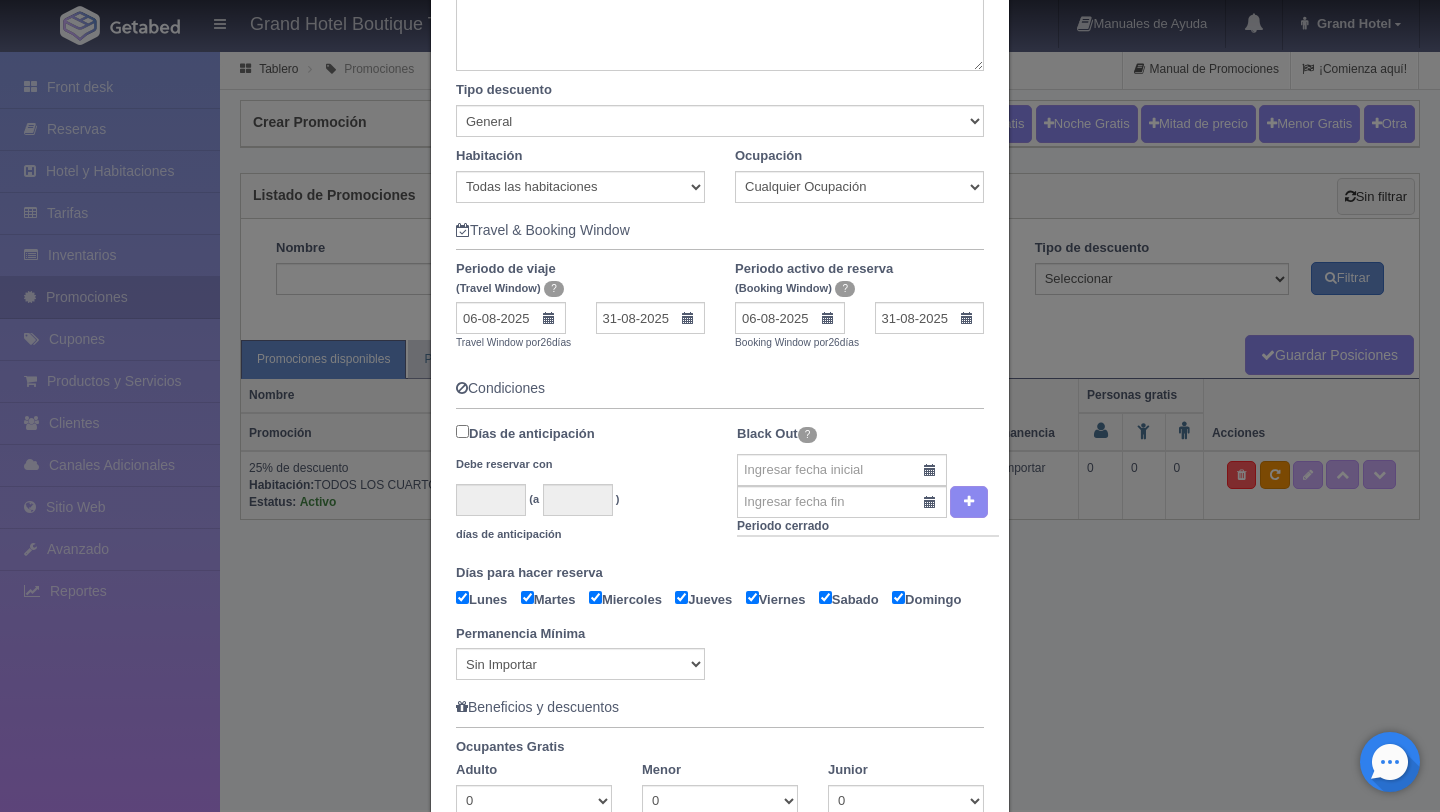 scroll, scrollTop: 804, scrollLeft: 0, axis: vertical 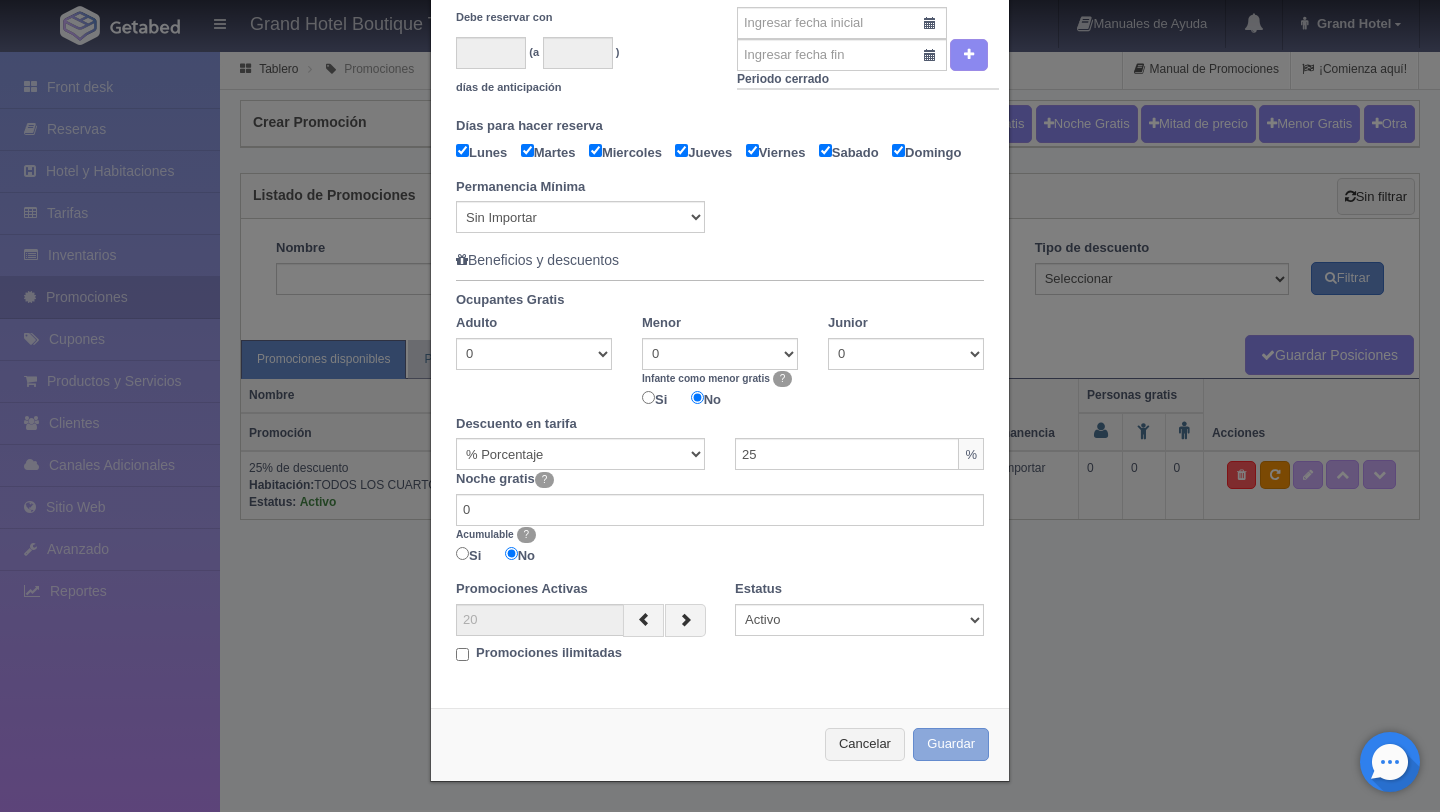 click on "Guardar" at bounding box center (951, 744) 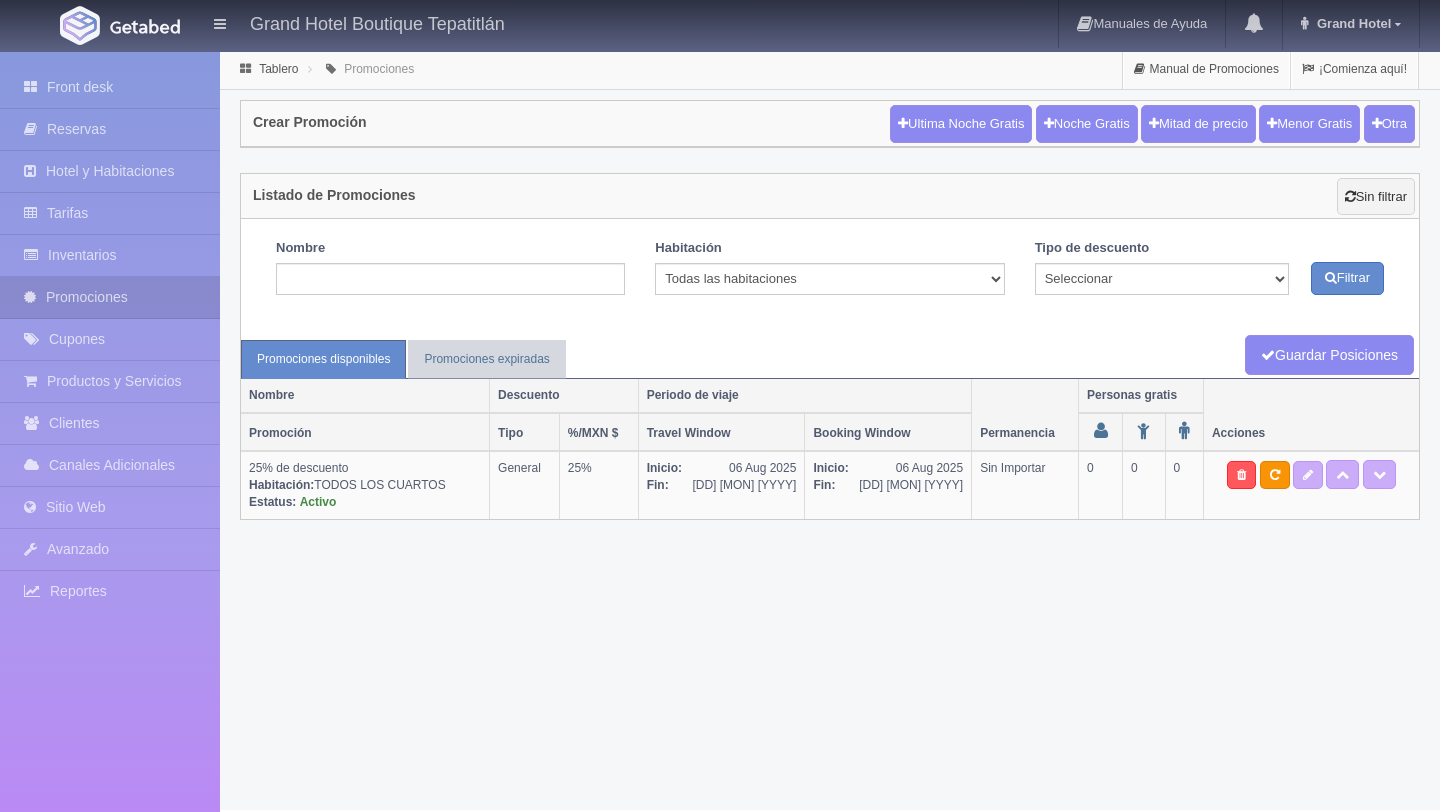 scroll, scrollTop: 0, scrollLeft: 0, axis: both 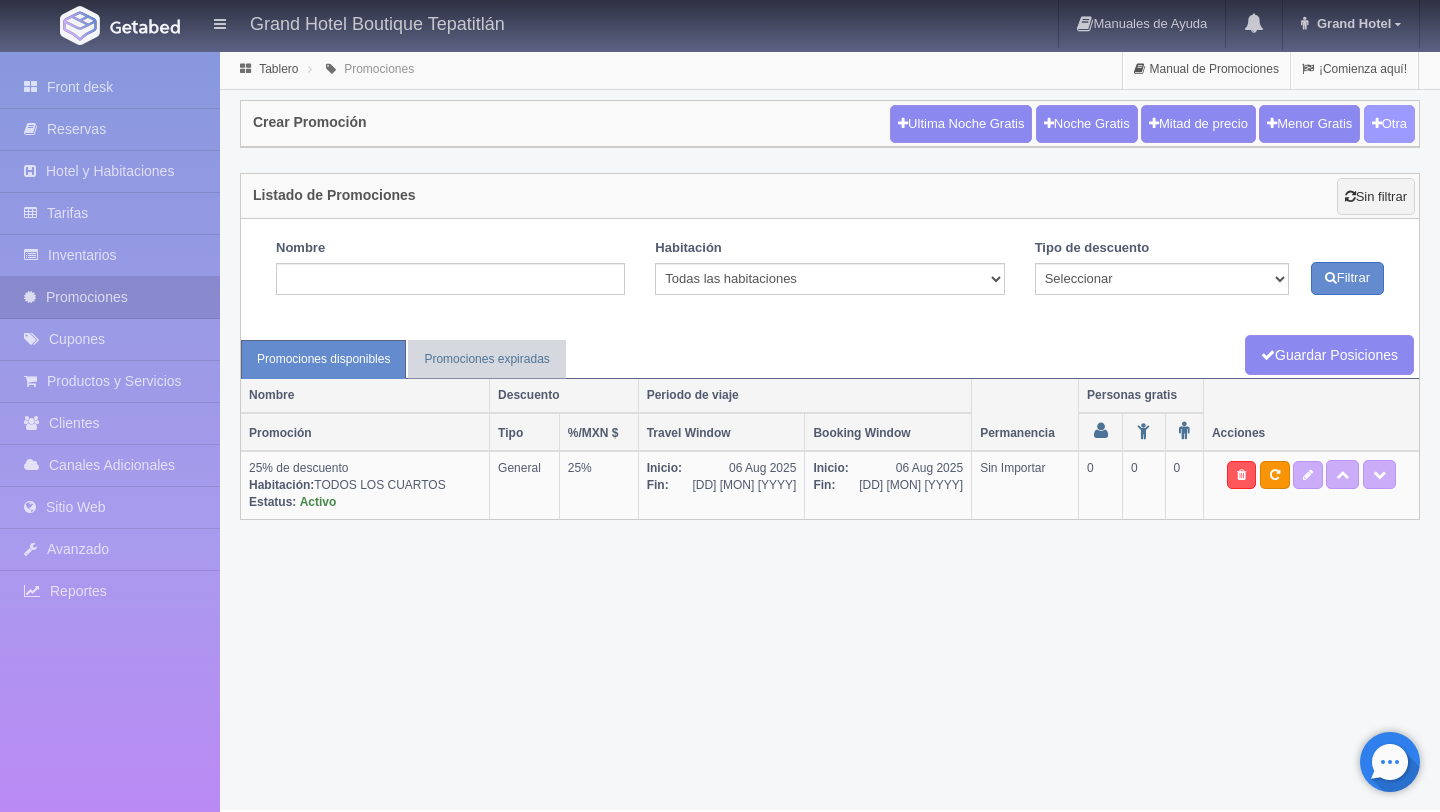 click at bounding box center (1377, 123) 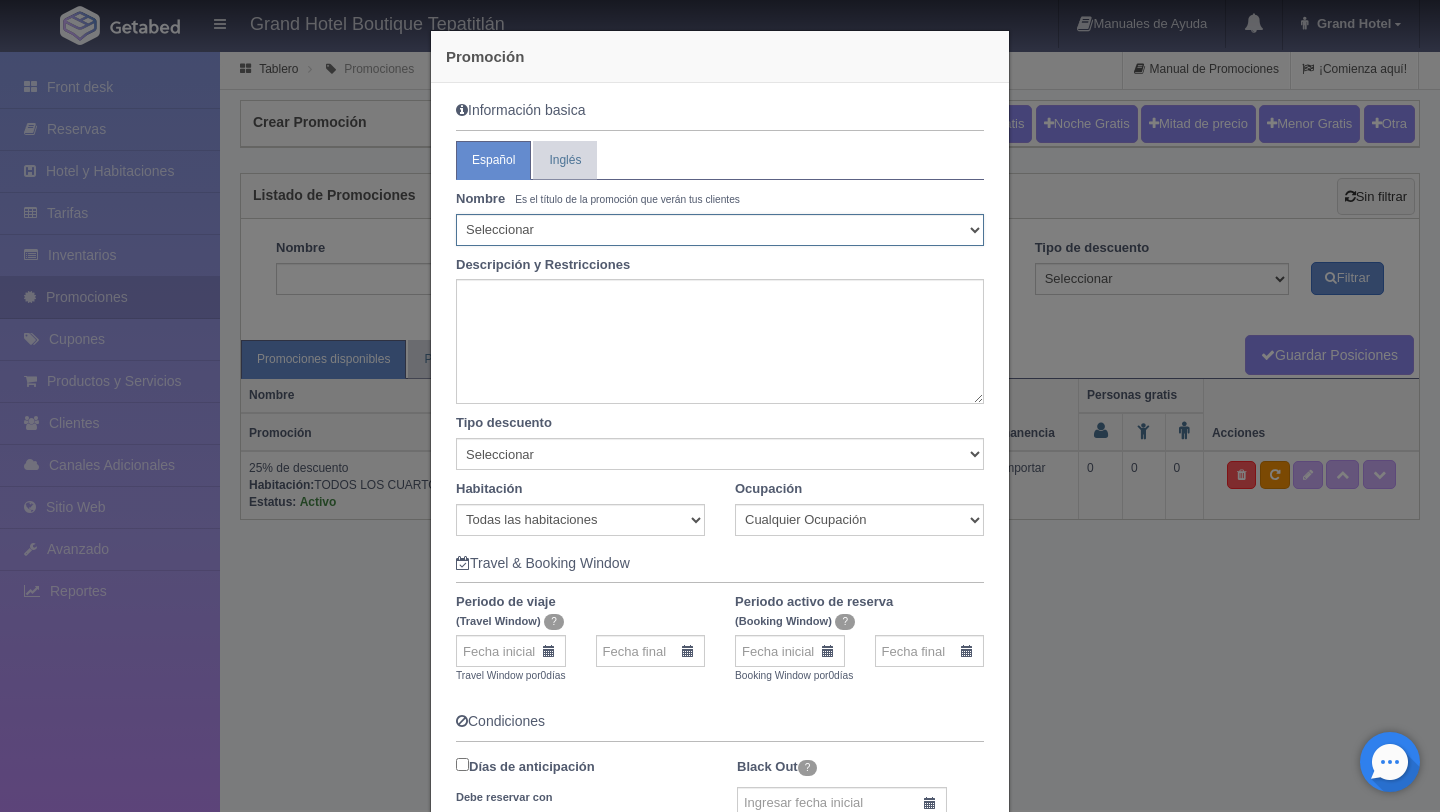 click on "Seleccionar 10% de descuento 15% de descuento 15% de descuento y 2 menores gratis 20% de descuento 20% de descuento y 2 menores gratis 25% de descuento 25% de descuento y 2 menores gratis 30% de descuento 30% de descuento y 2 menores gratis 30% de descuento más desayuno americano 32% de descuento 33% de descuento 34% de descuento 35% de descuento 35% de descuento y 2 menores gratis 36% de descuento 37% de descuento 38% de descuento 40% de descuento 40% de descuento y 2 menores gratis 40% de descuento y desayuno americano gratis 41% de descuento 42% de descuento 43% de descuento 44% de descuento 45% de descuento 45% de descuento y 2 menores gratis 46% de descuento 46% de descuento y un menores gratis 47% de descuento 48% de descuento 49% de descuento 50% de descuento 50% de descuento y 2 menores gratis 50% de descuento y desayuno continental 55% de descuento 55% de descuento y 2 menores gratis 57% de descuento 60% de descuento 60% de descuento y 2 menores gratis 65% de descuento 70% de descuento Acapulcazo" at bounding box center [720, 230] 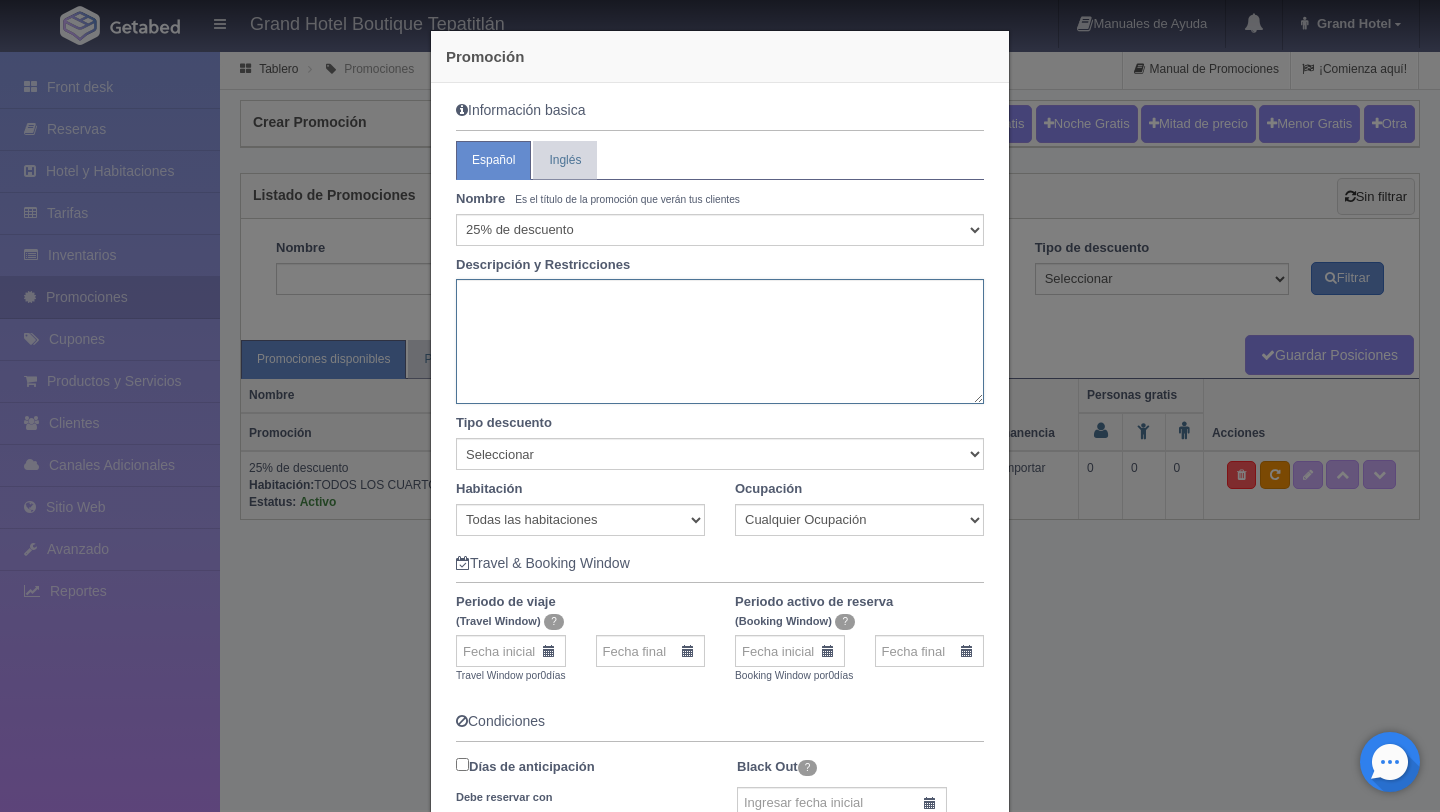 click at bounding box center [720, 341] 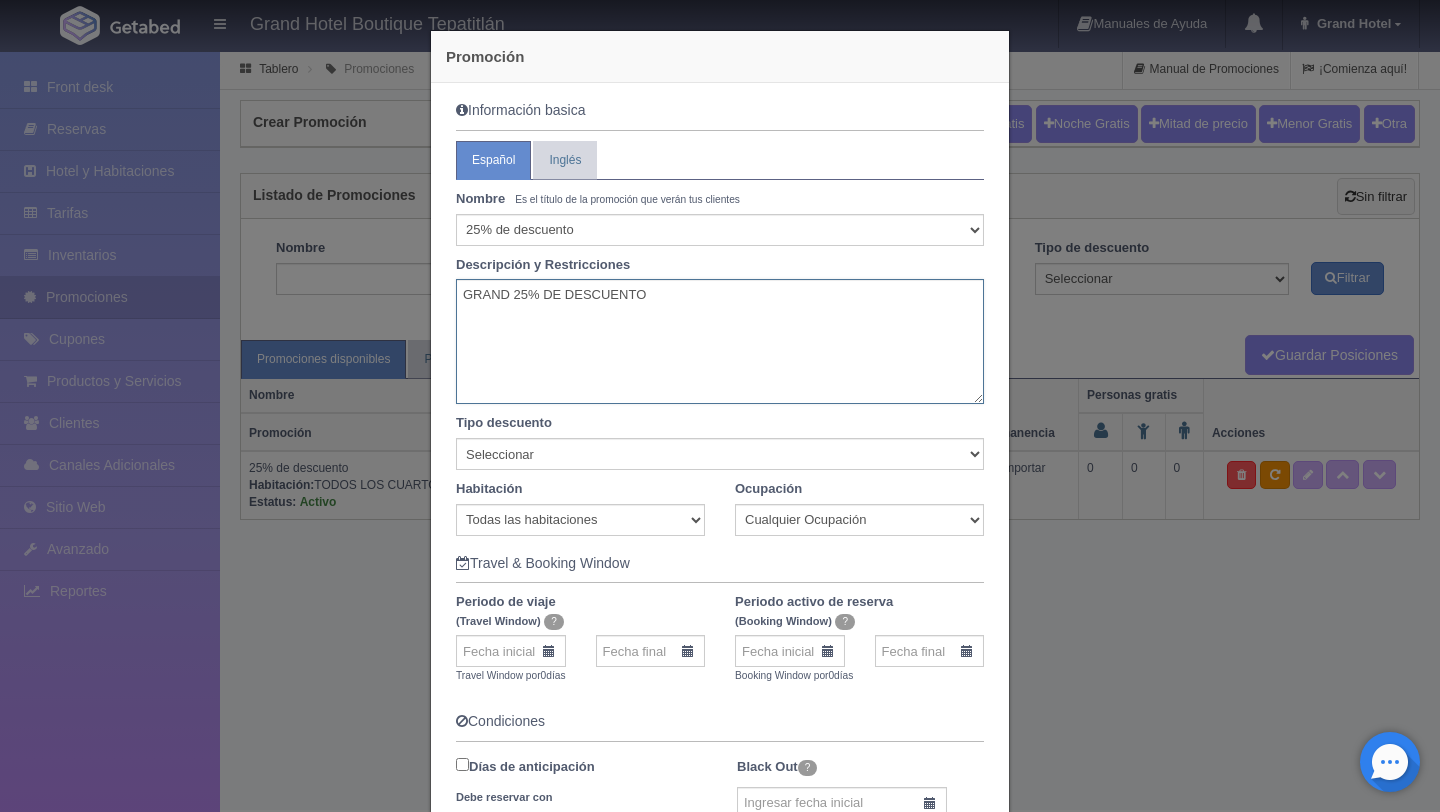 type on "GRAND 25% DE DESCUENTO" 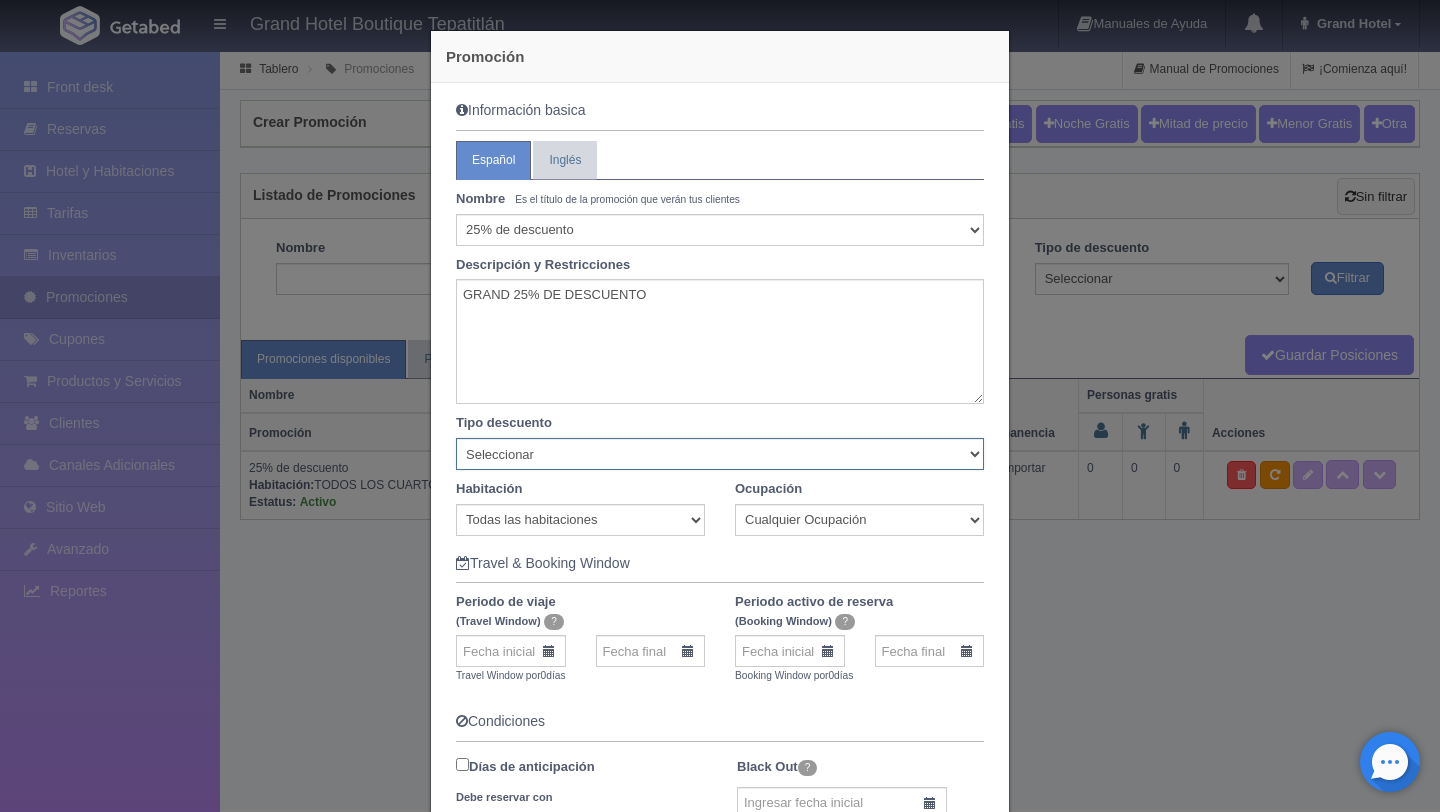 click on "Seleccionar
Noche gratis
Última Noche
General" at bounding box center [720, 454] 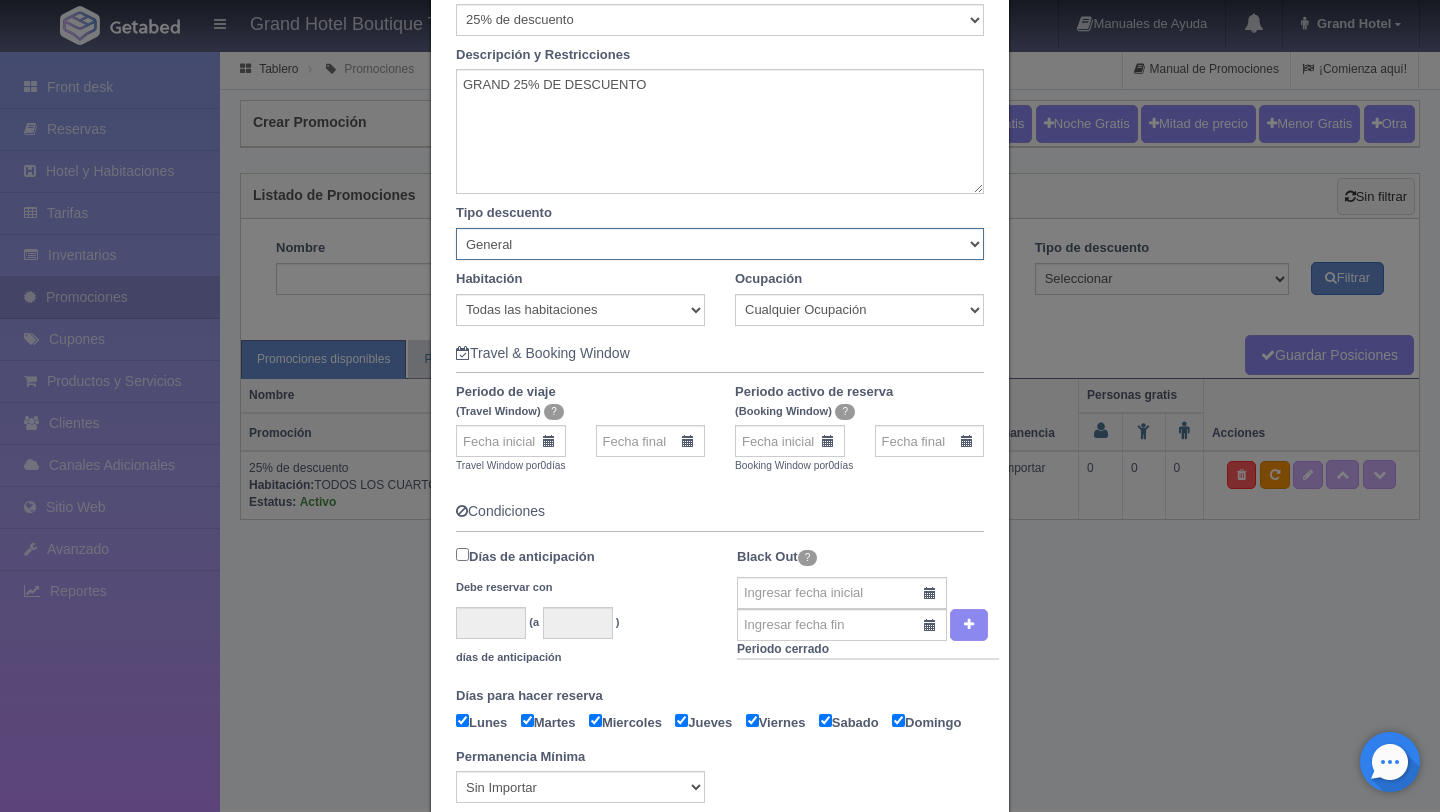 scroll, scrollTop: 214, scrollLeft: 0, axis: vertical 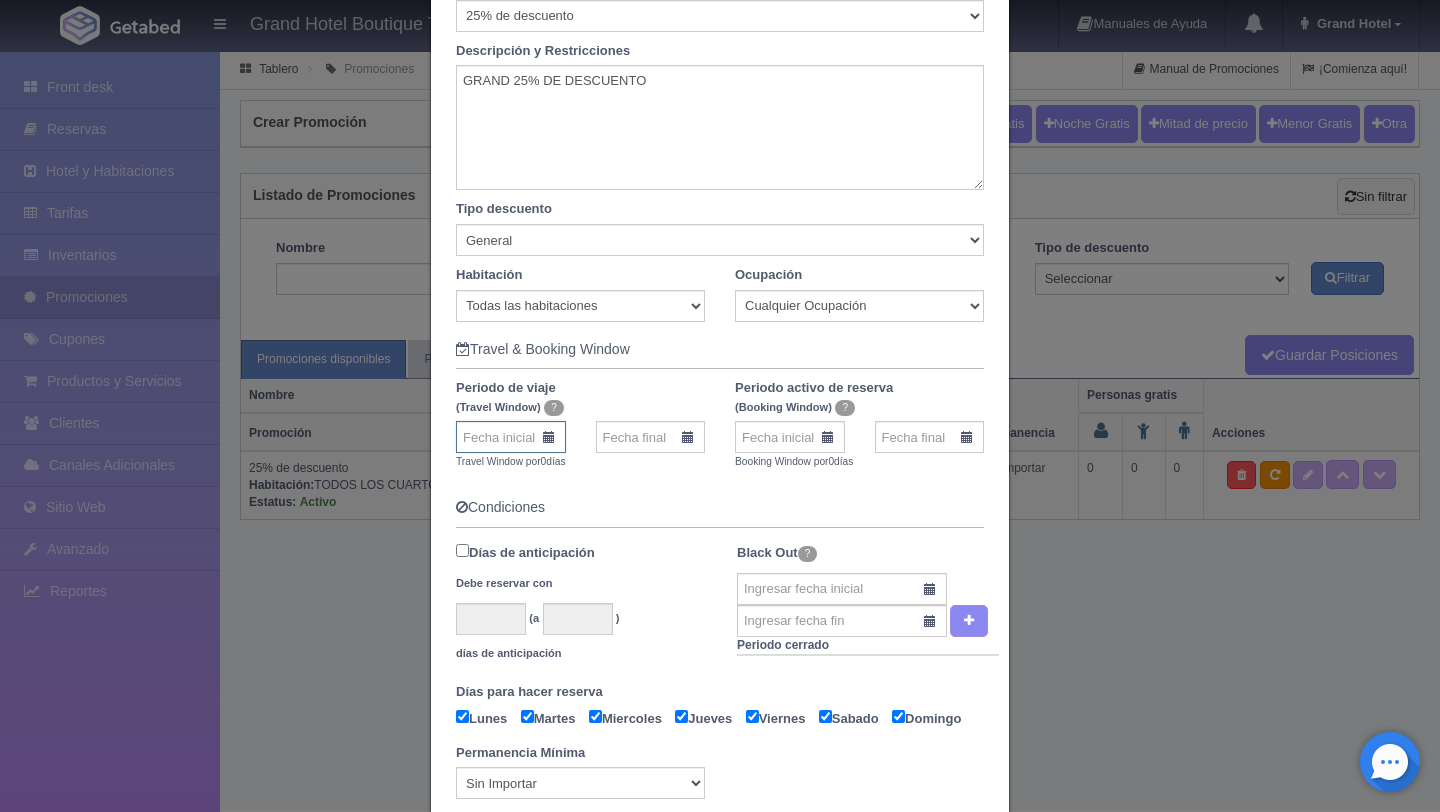 click at bounding box center [511, 437] 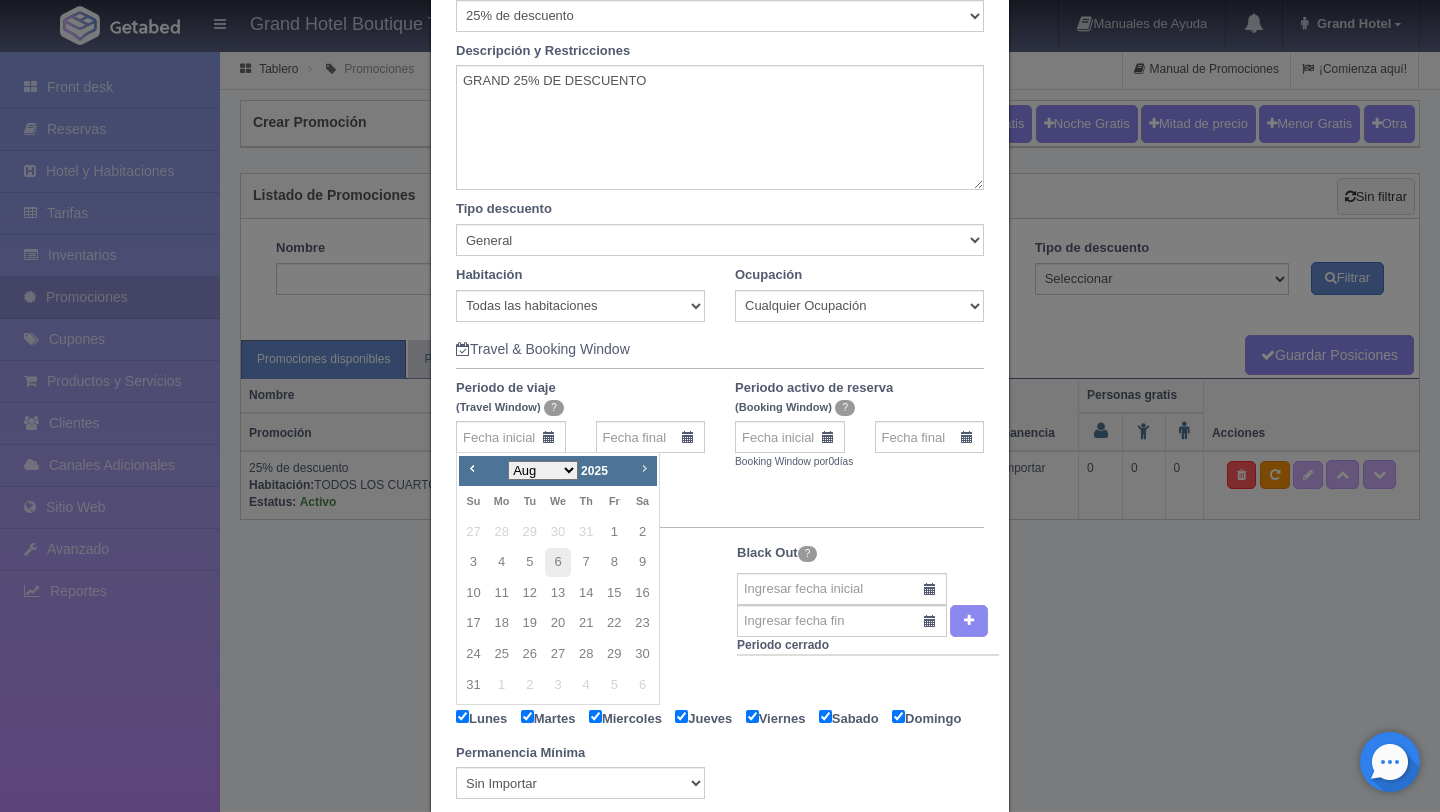 click on "Next" at bounding box center (644, 468) 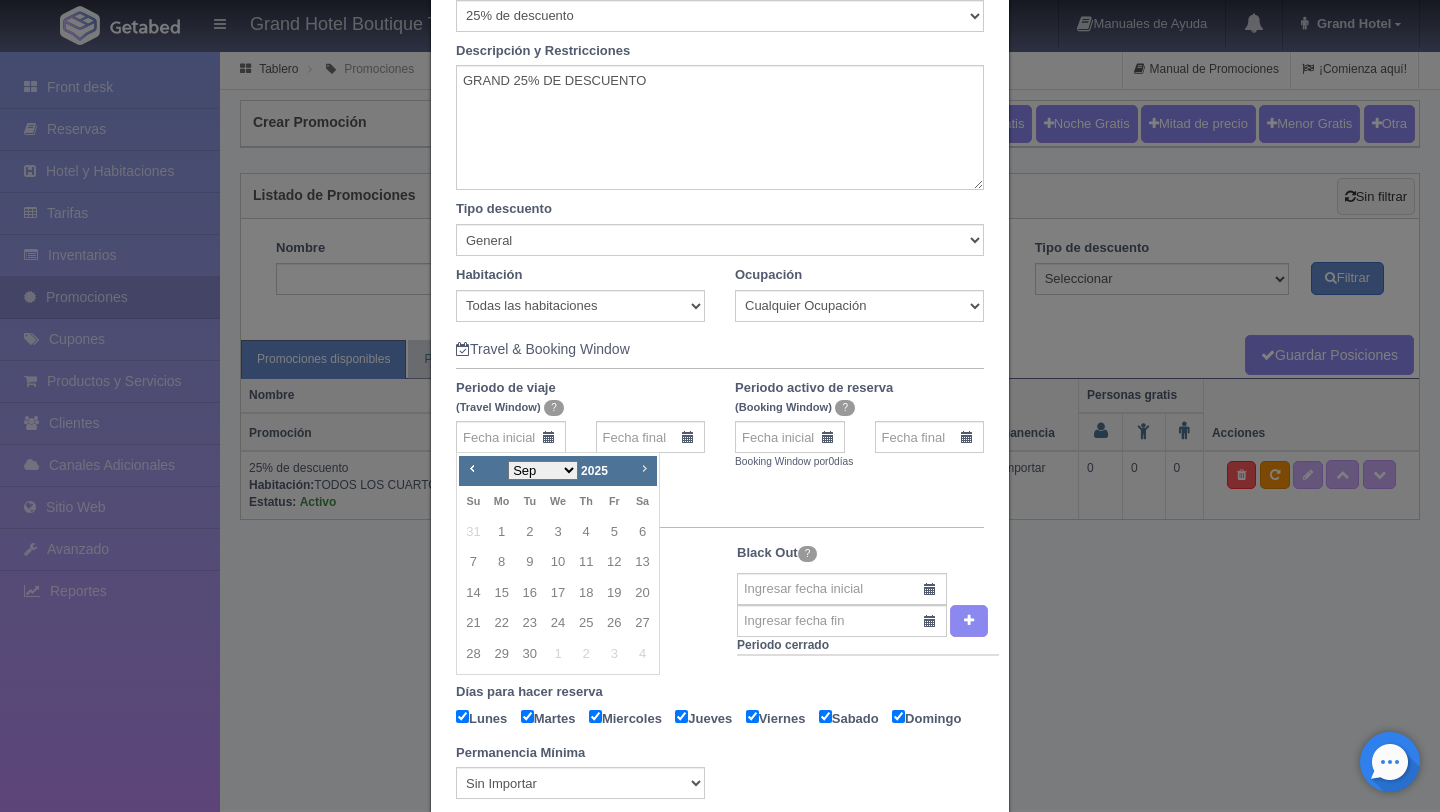 click on "Next" at bounding box center (644, 468) 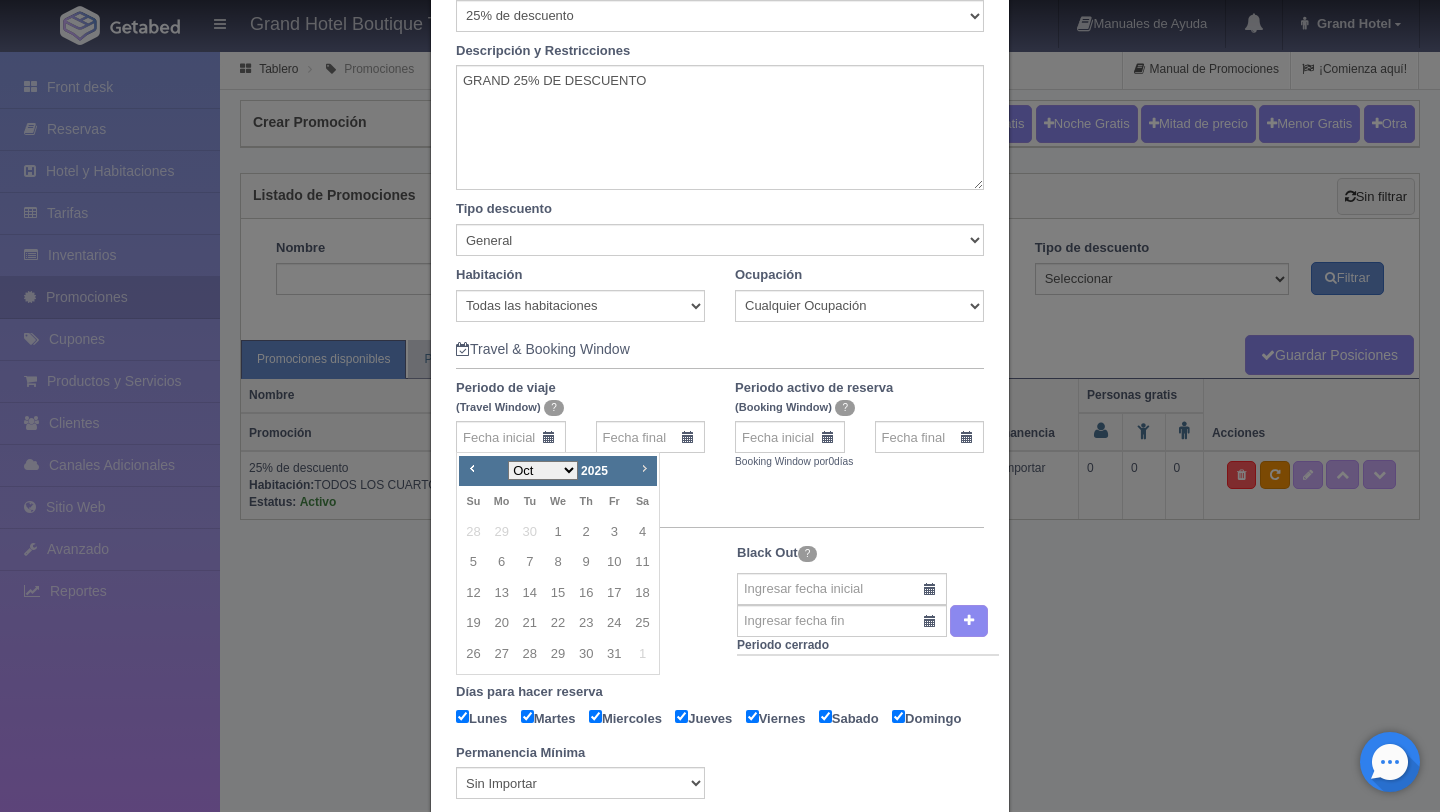 click on "Next" at bounding box center (644, 468) 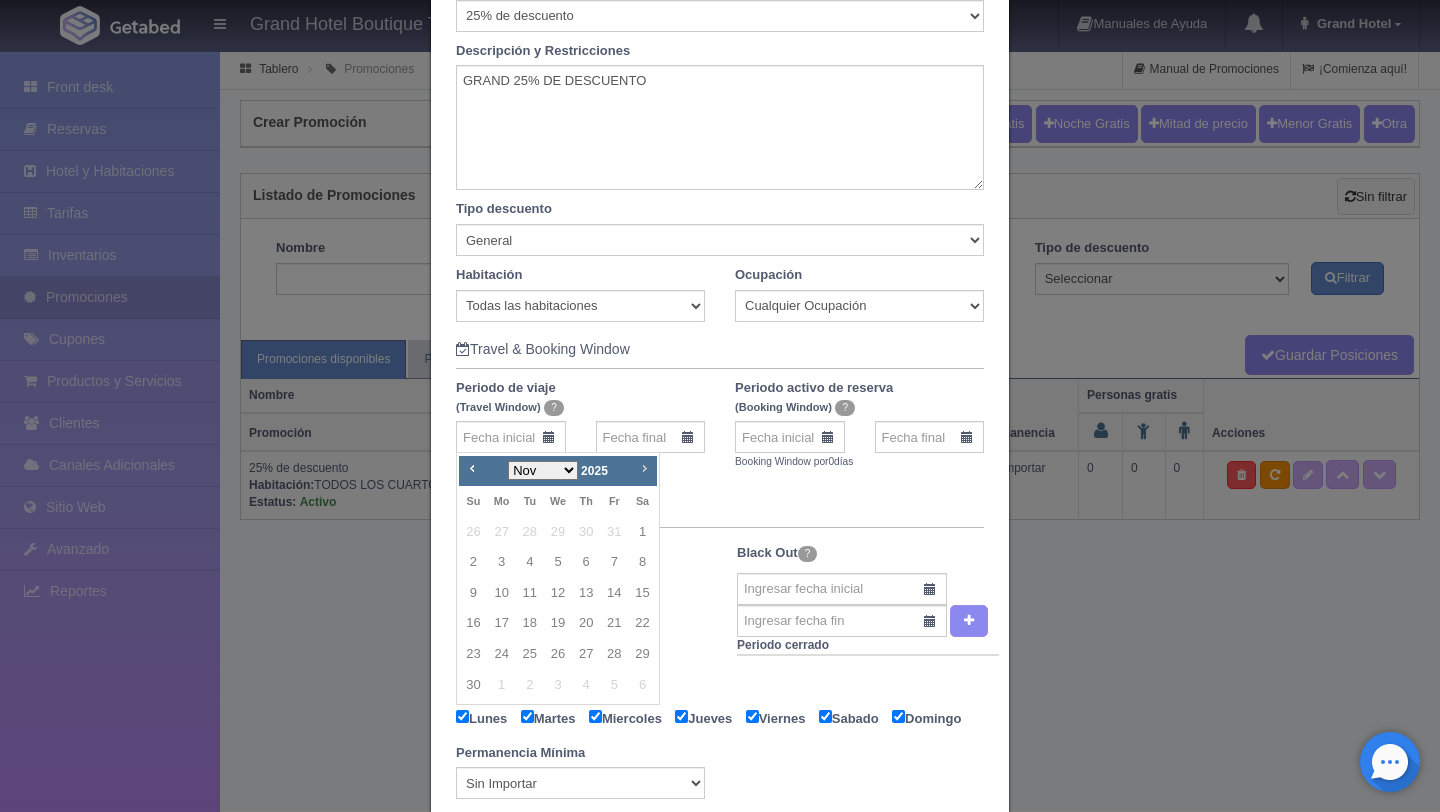 click on "Next" at bounding box center (644, 468) 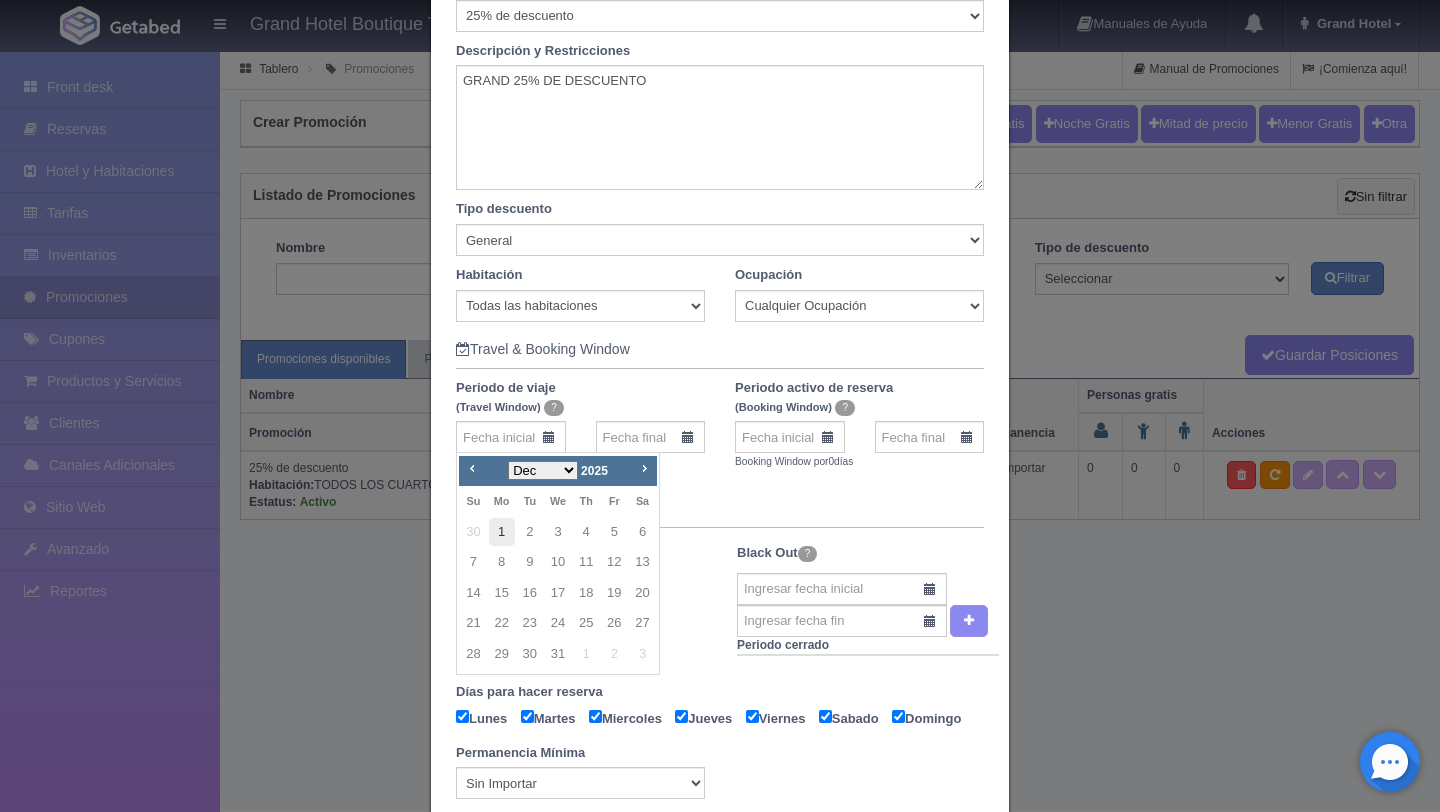click on "1" at bounding box center (502, 532) 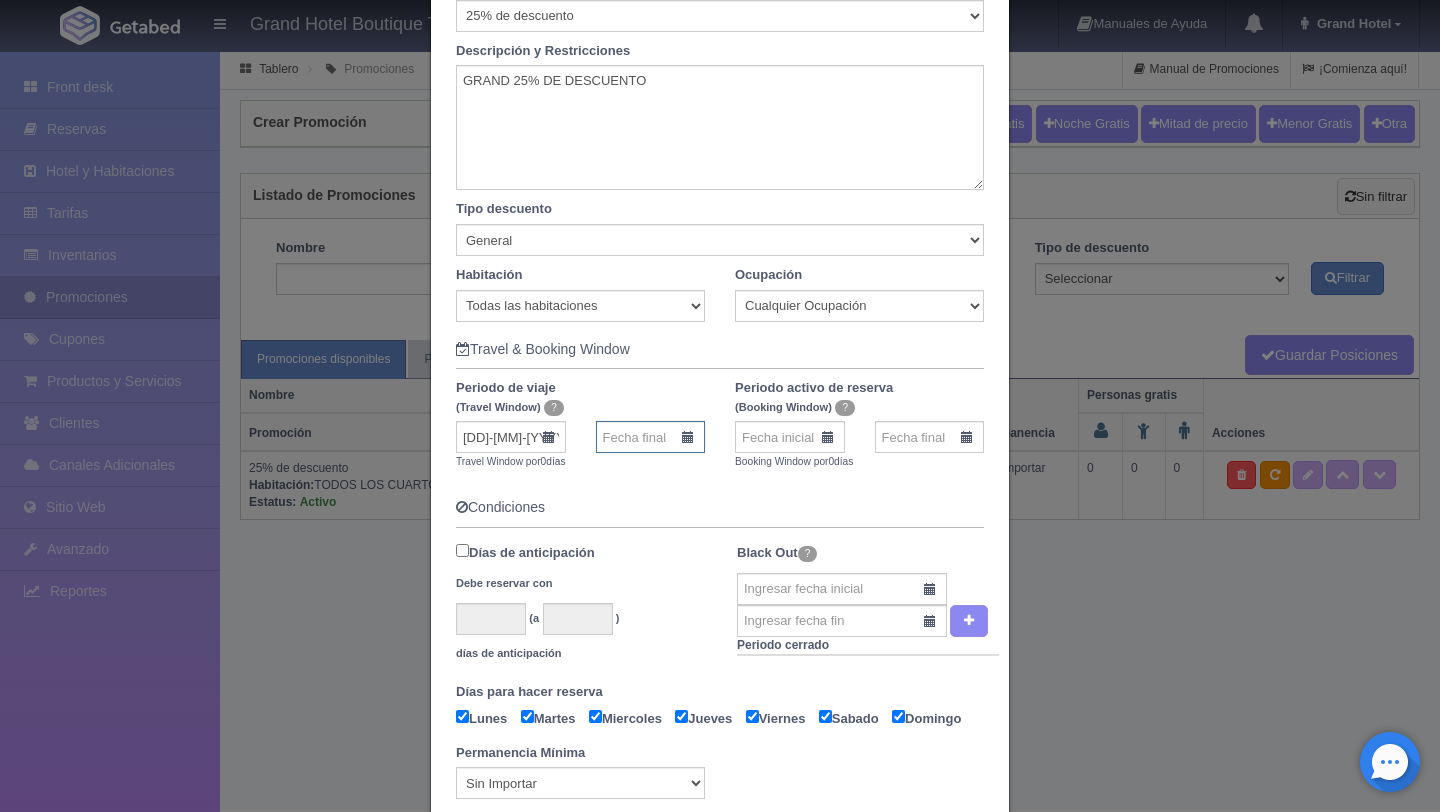 click at bounding box center (651, 437) 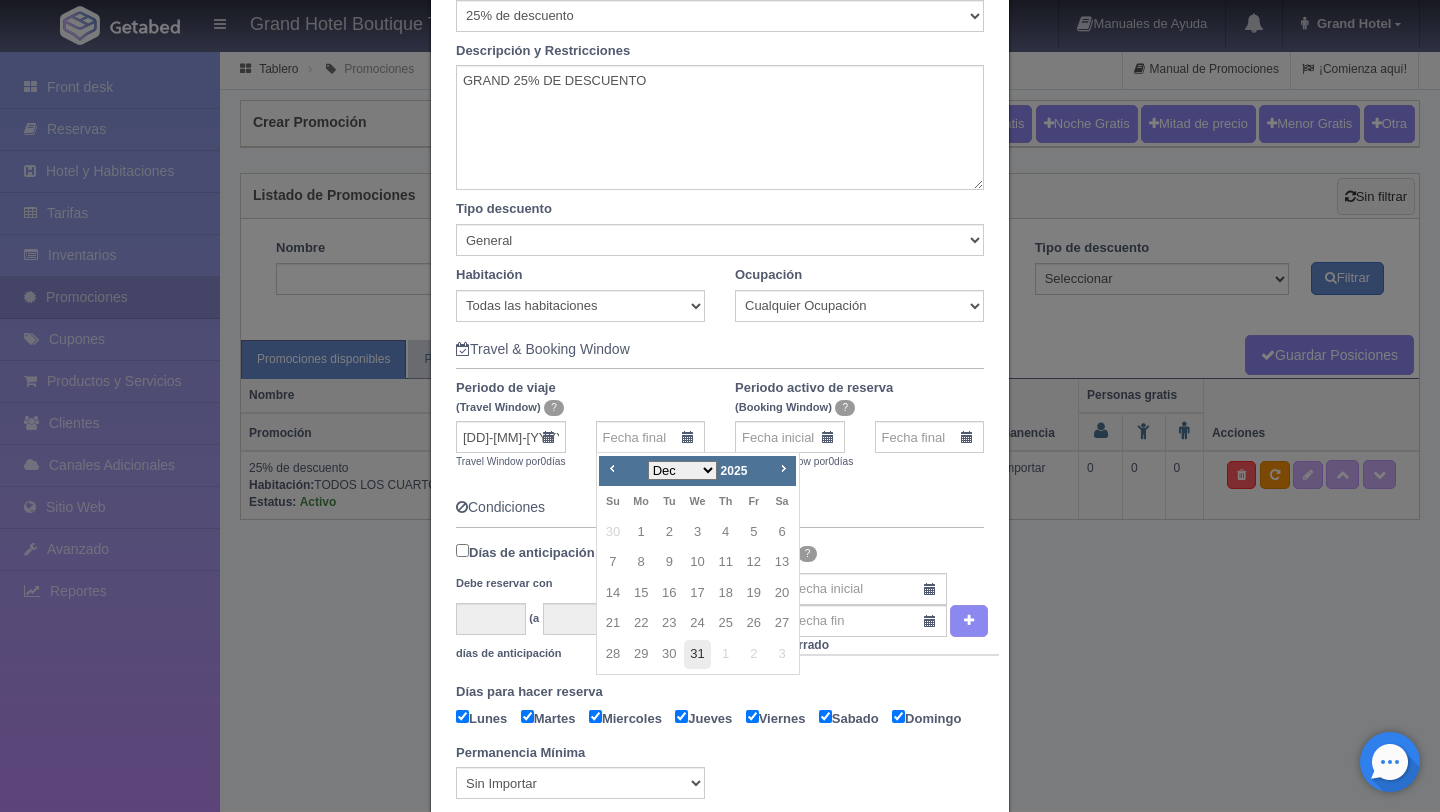 click on "31" at bounding box center (697, 654) 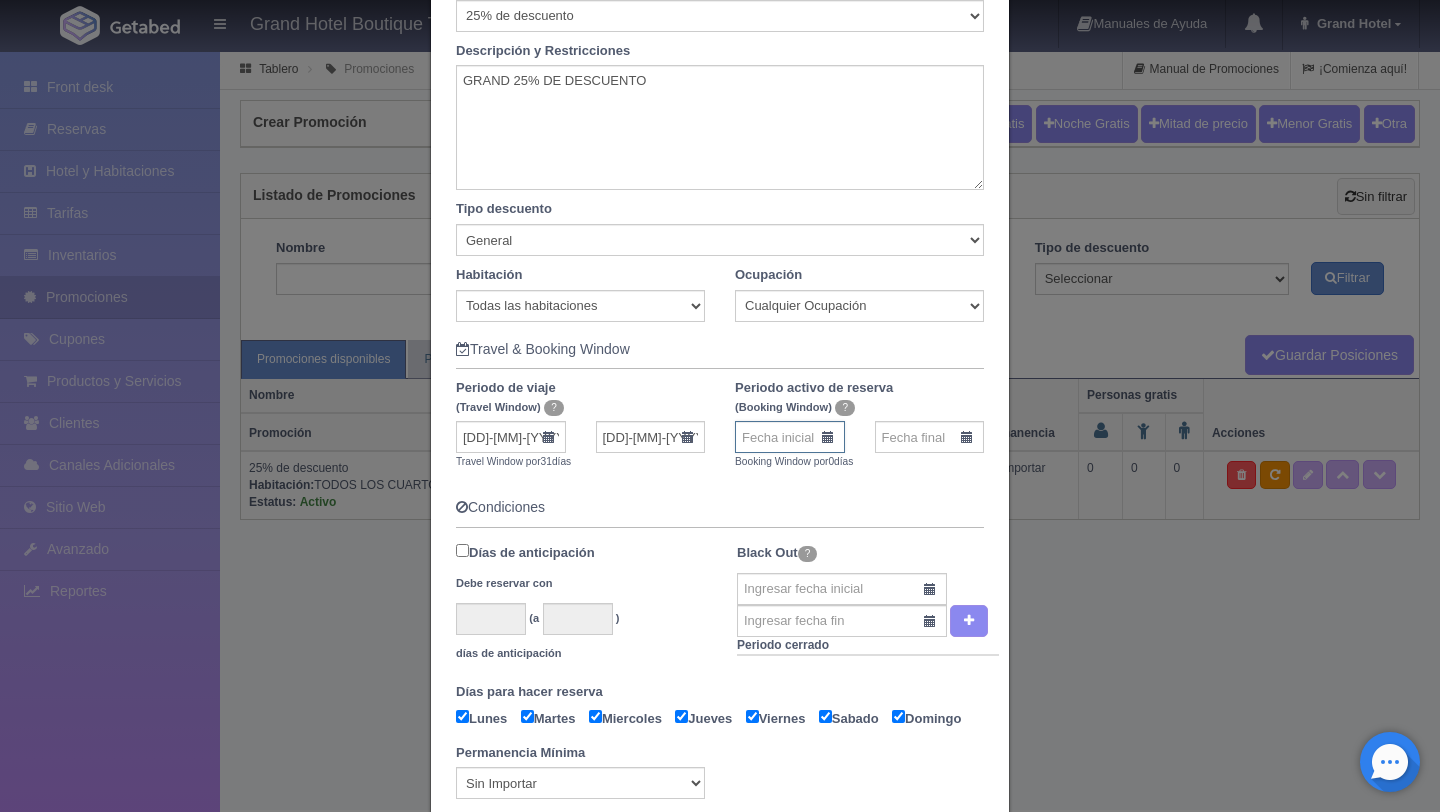 click at bounding box center (790, 437) 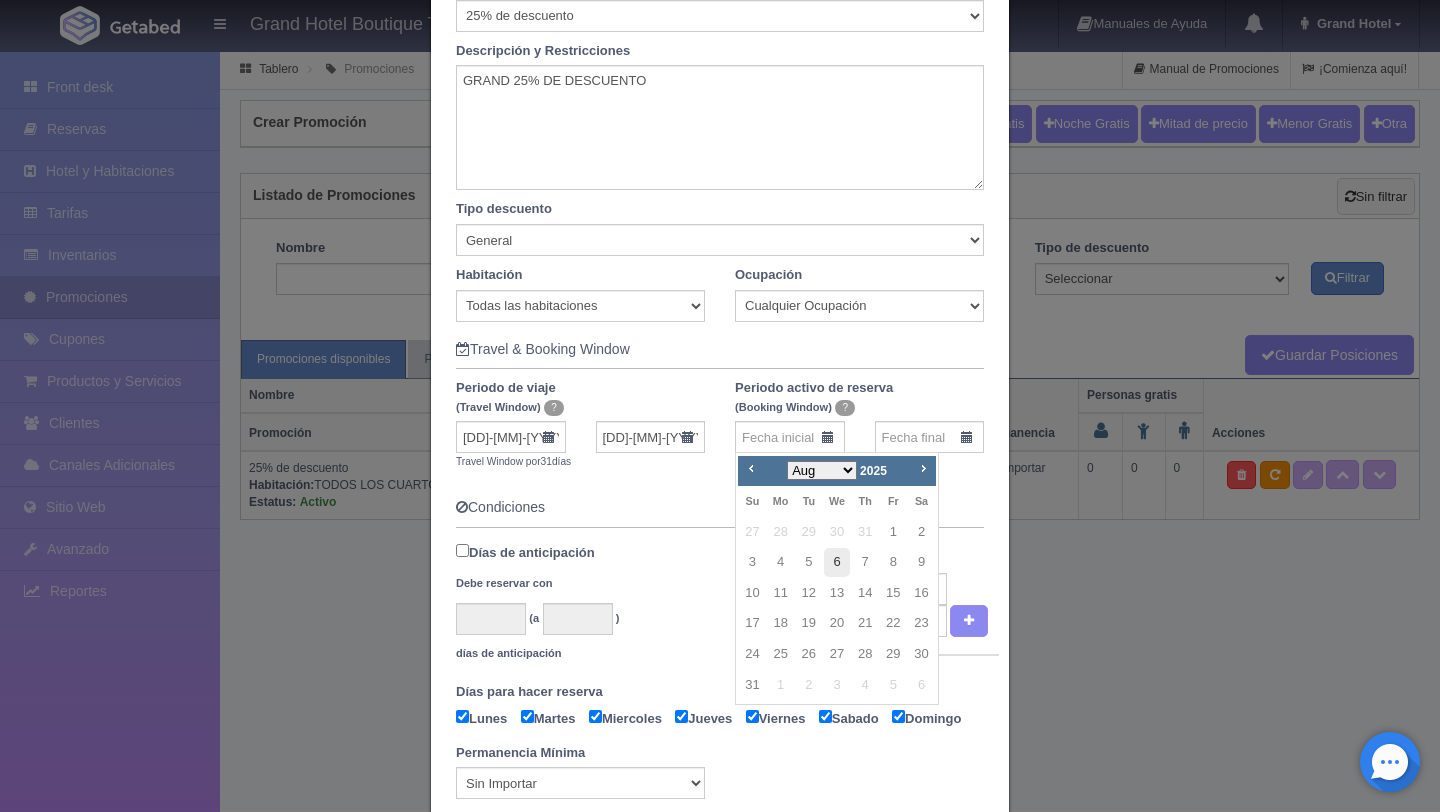 click on "6" at bounding box center (837, 562) 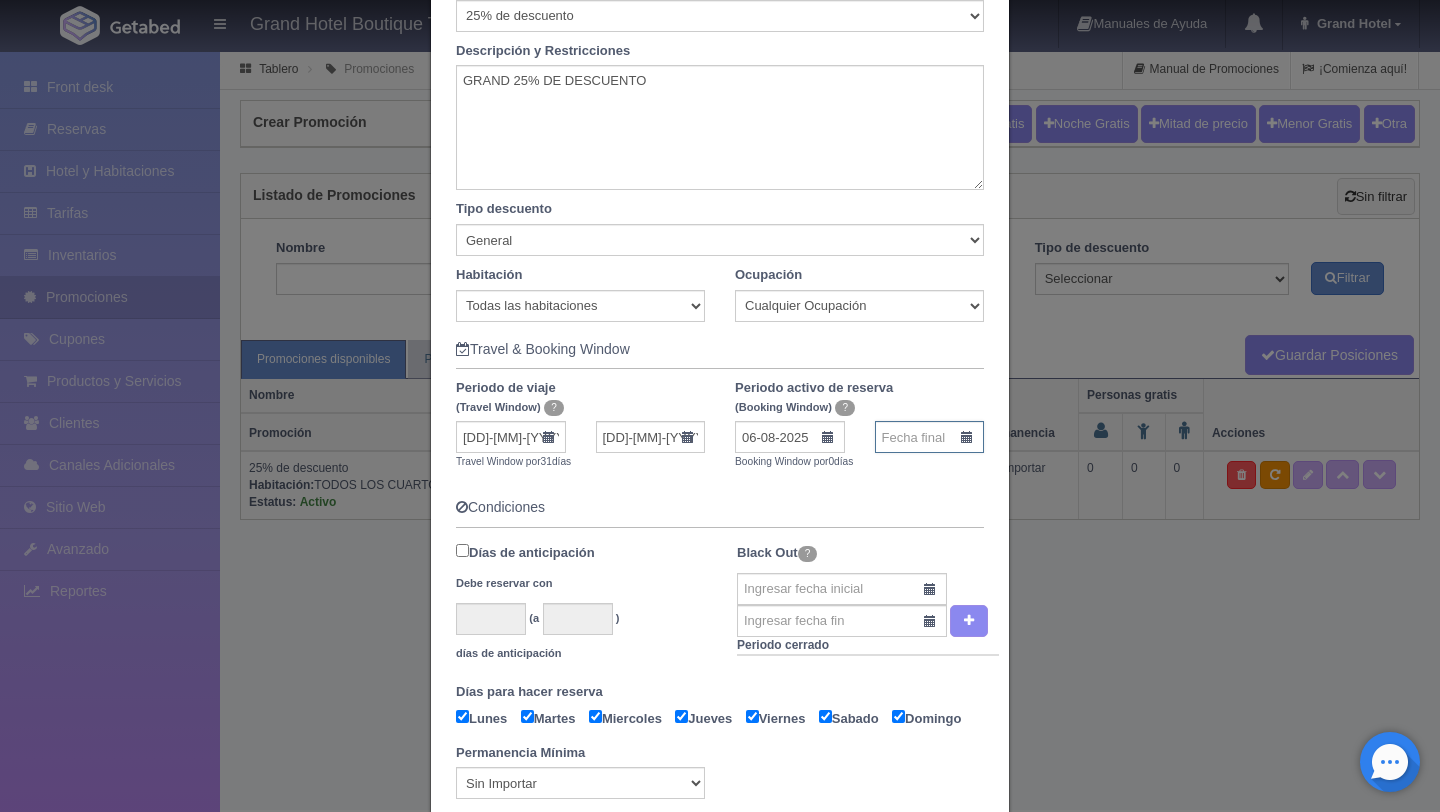 click at bounding box center [930, 437] 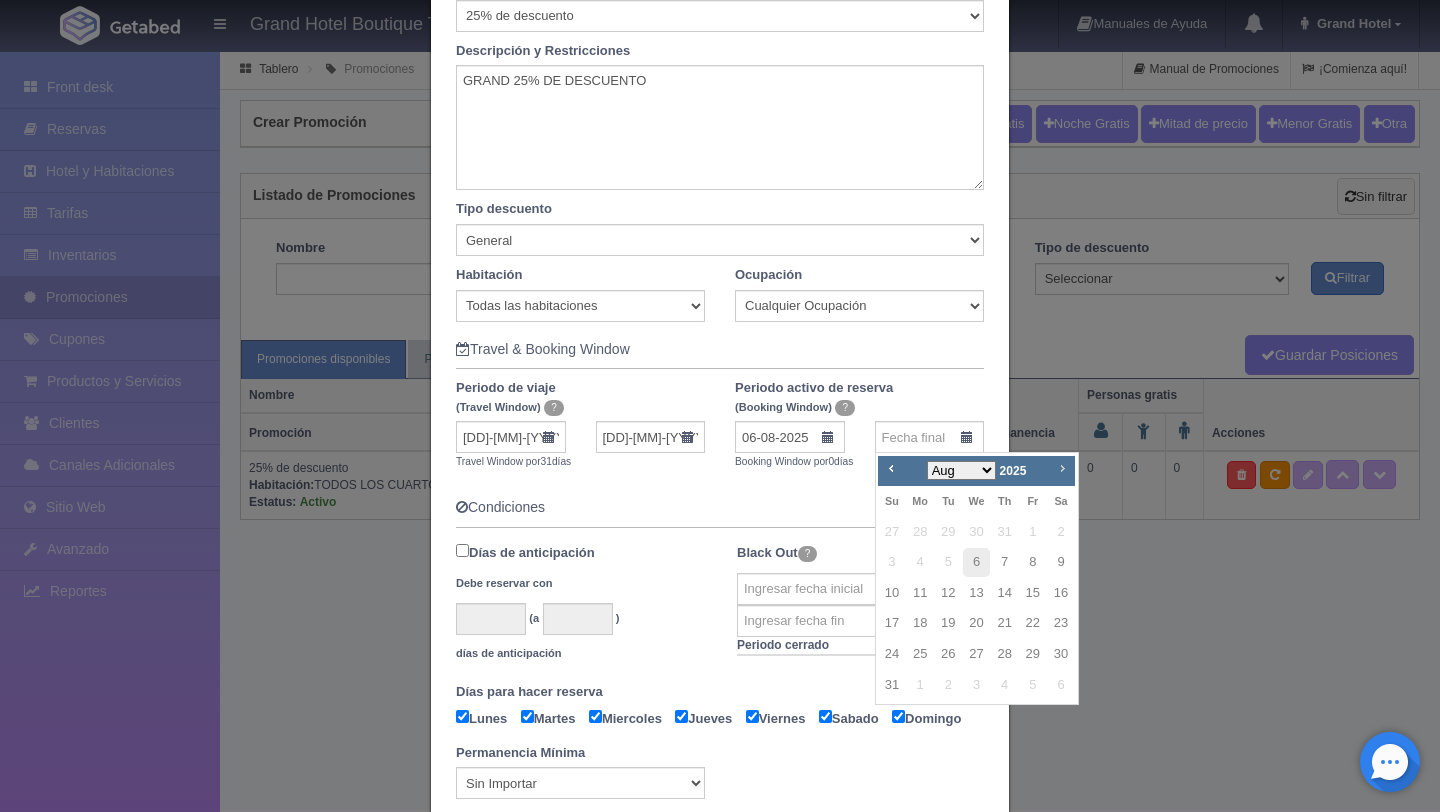 click on "Next" at bounding box center (1062, 468) 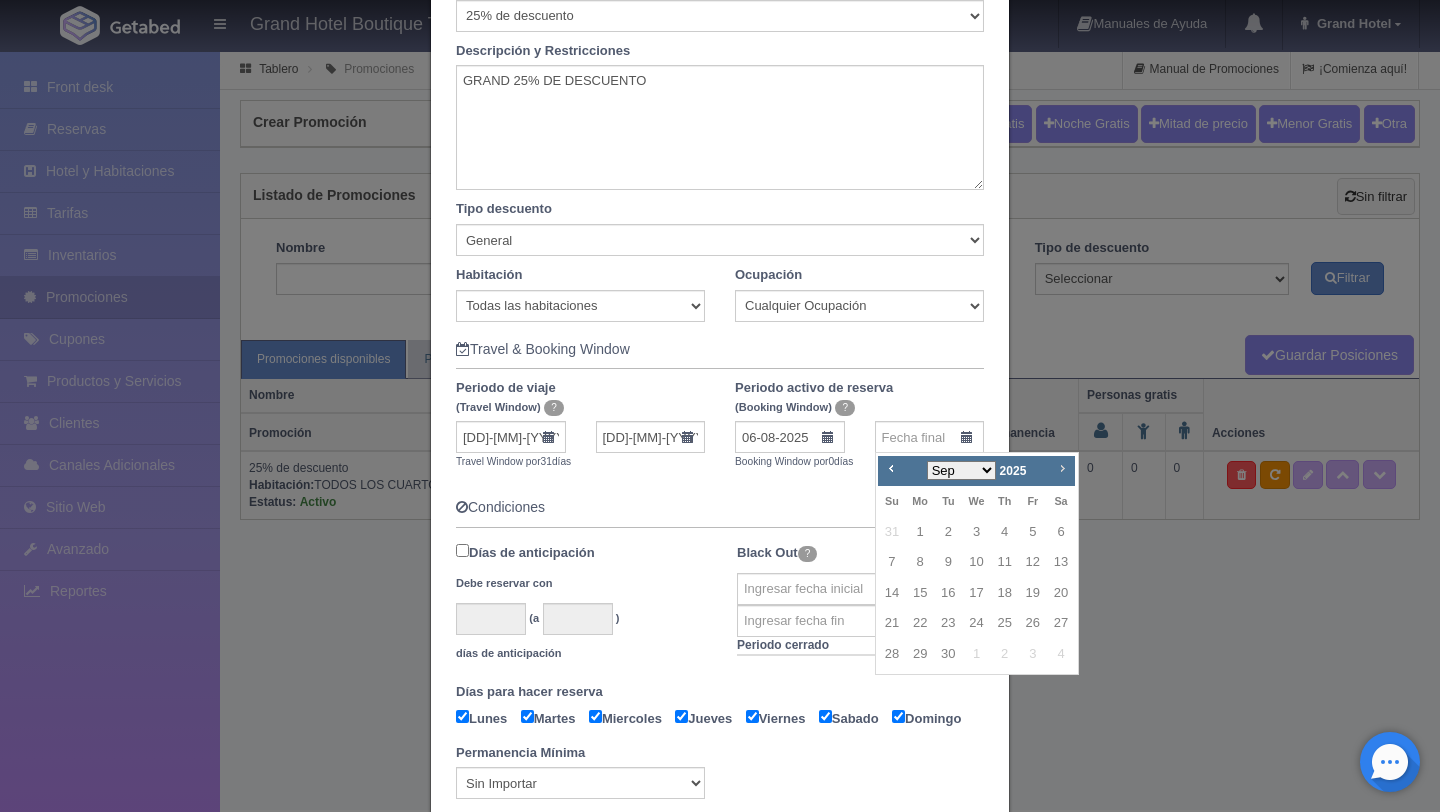 click on "Next" at bounding box center [1062, 468] 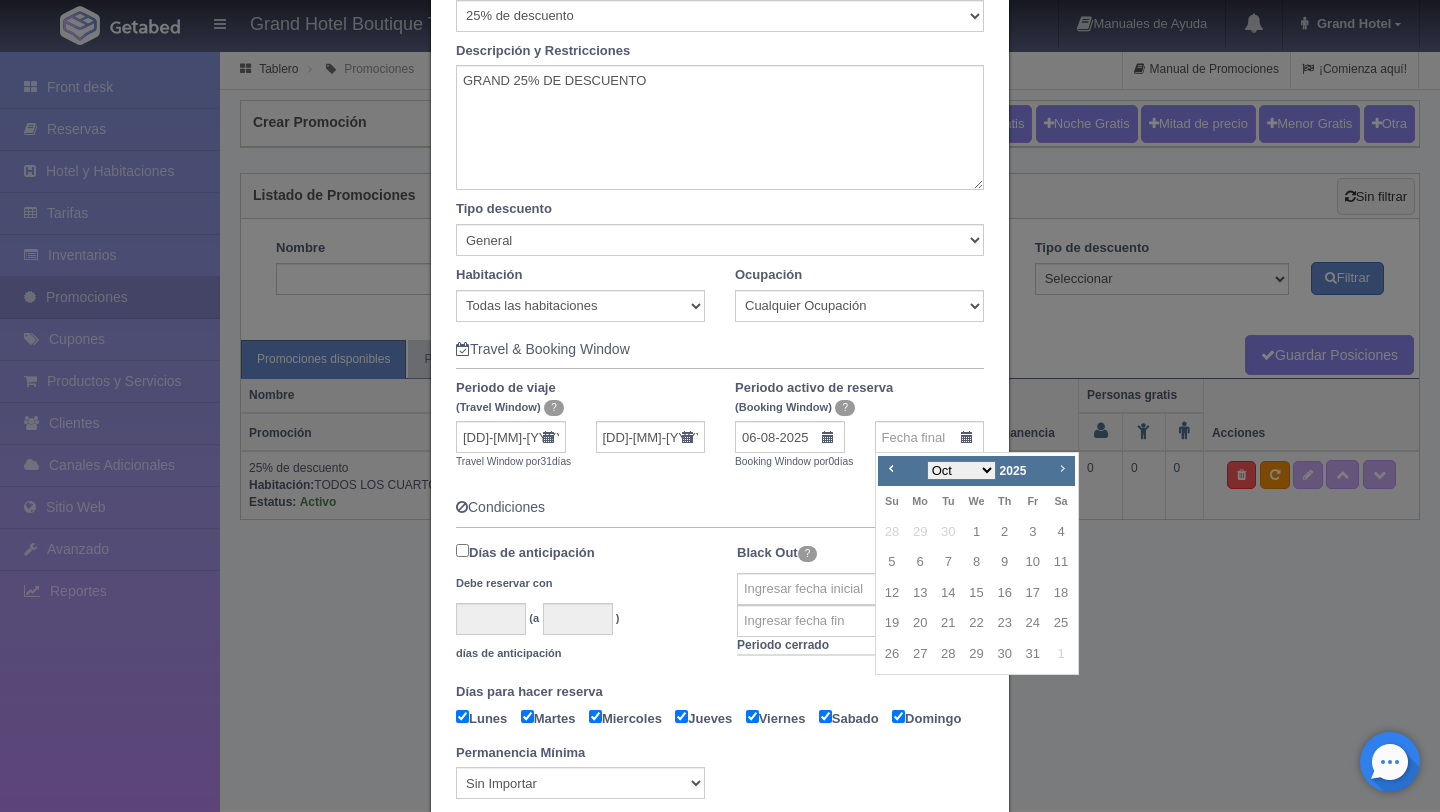 click on "Next" at bounding box center (1062, 468) 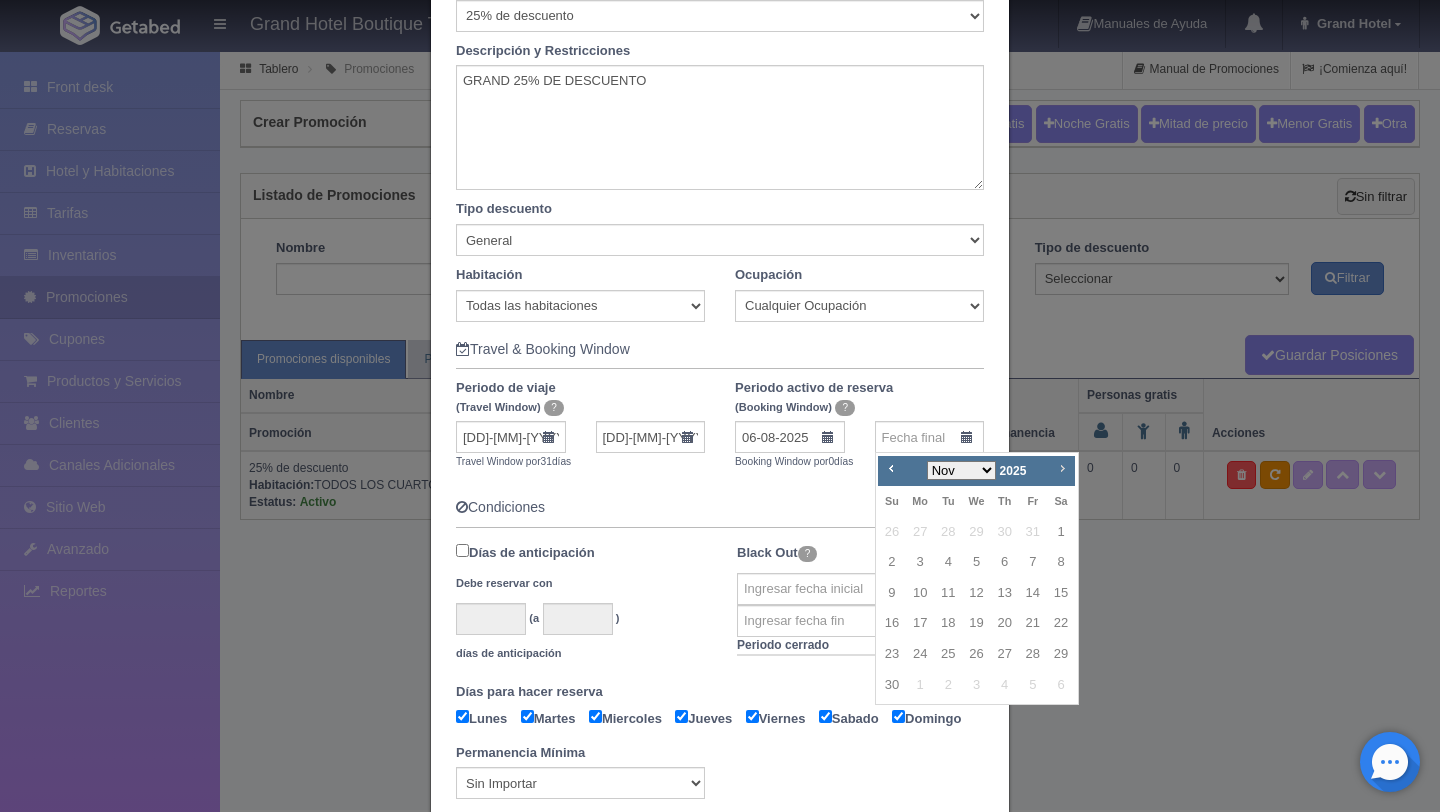 click on "Next" at bounding box center (1062, 468) 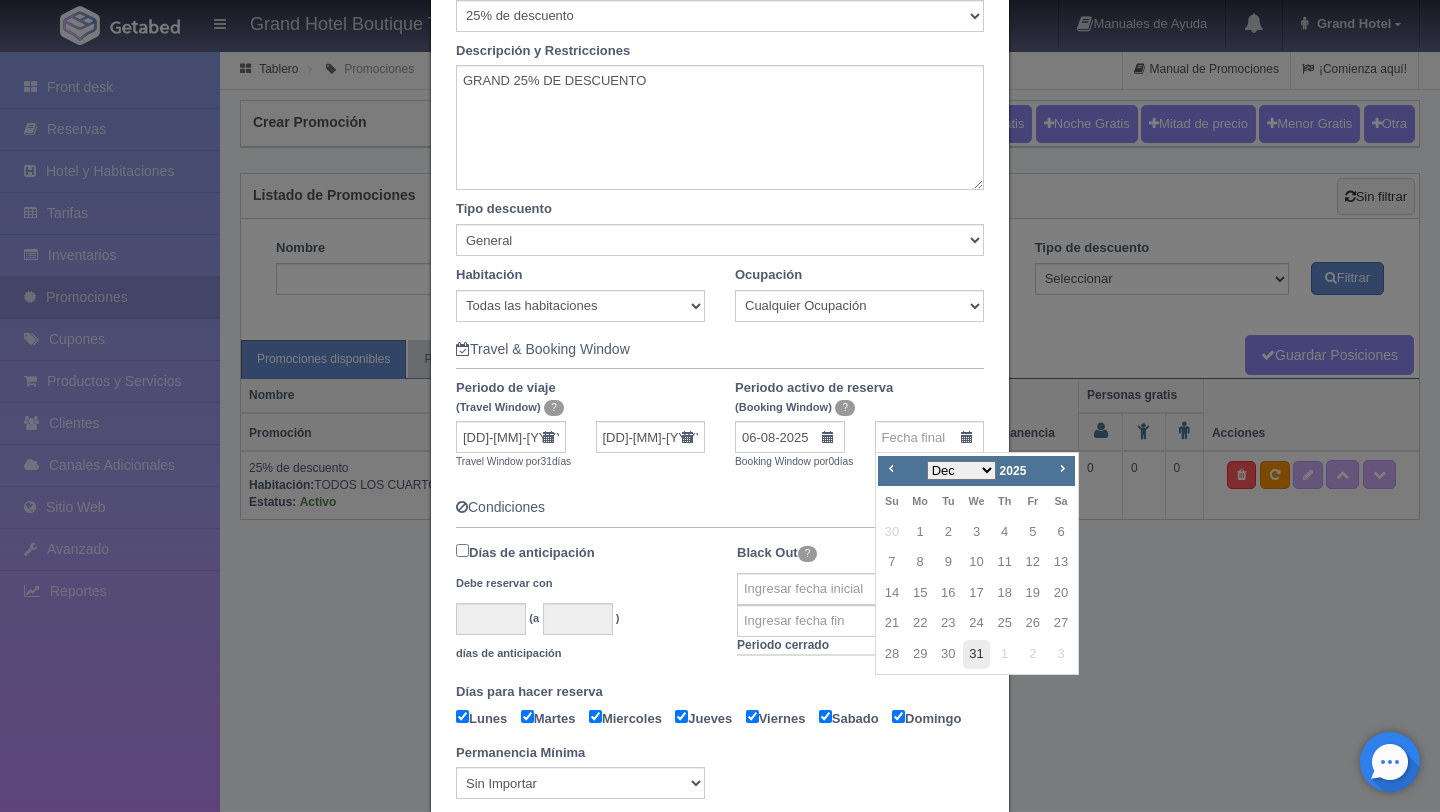 click on "31" at bounding box center [976, 654] 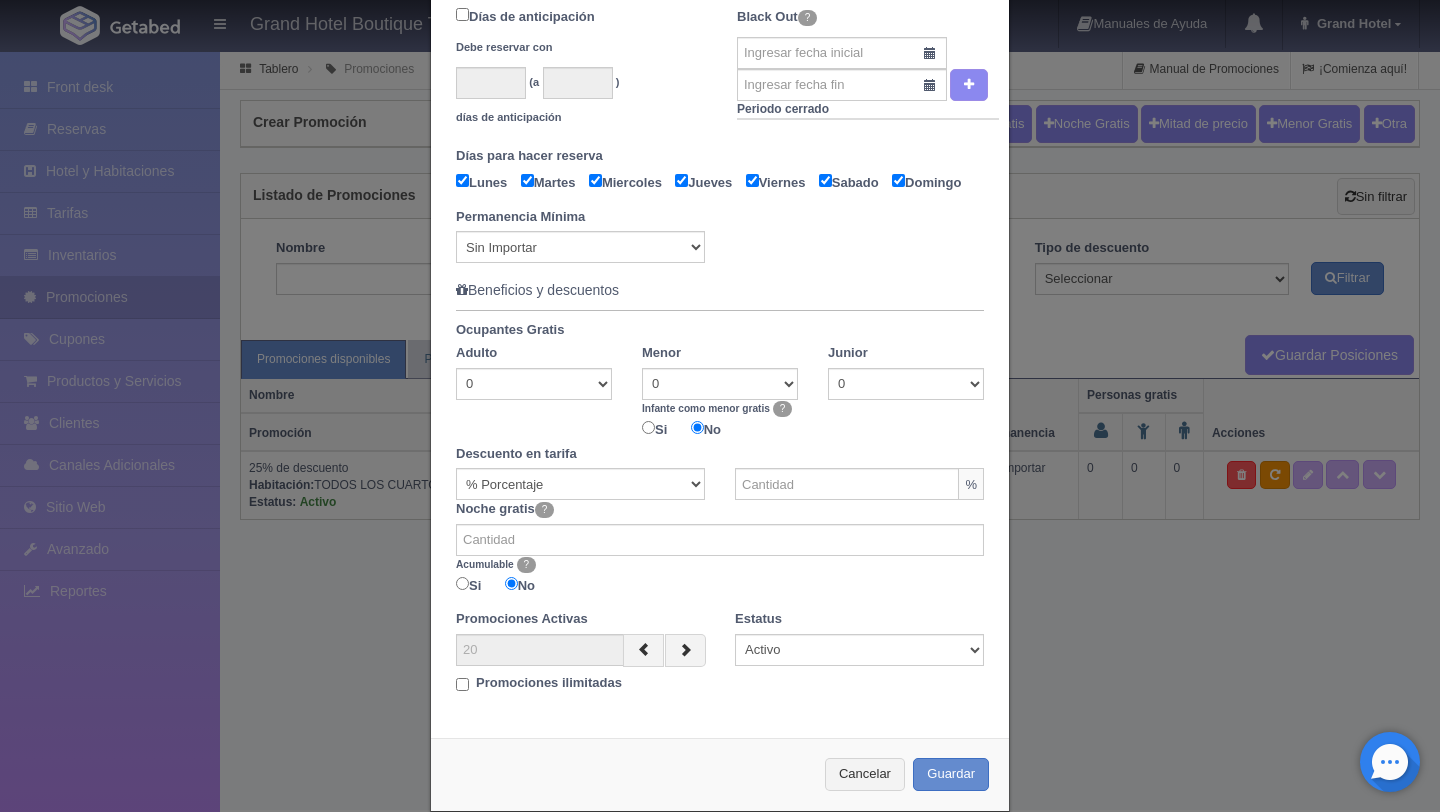 scroll, scrollTop: 758, scrollLeft: 0, axis: vertical 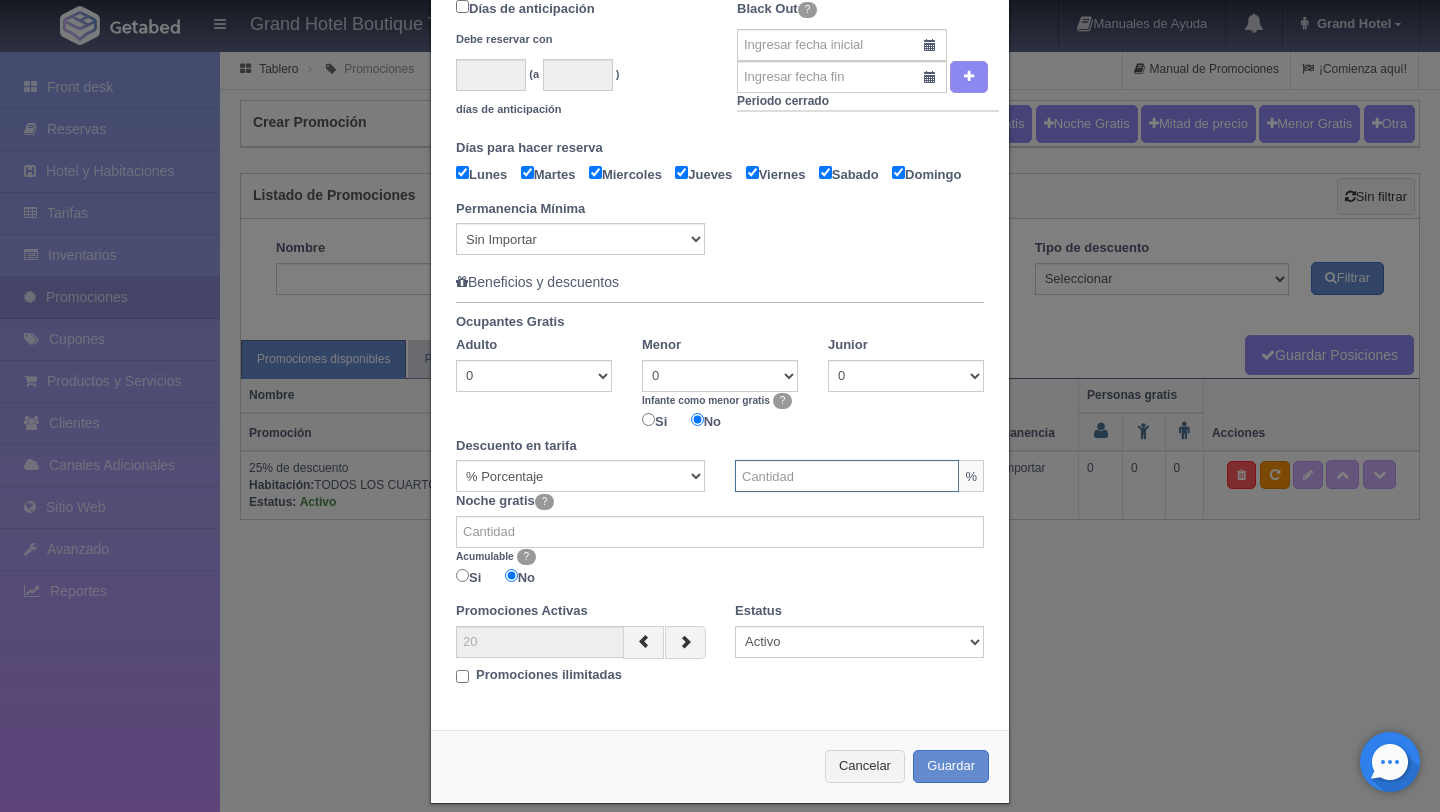 click at bounding box center (847, 476) 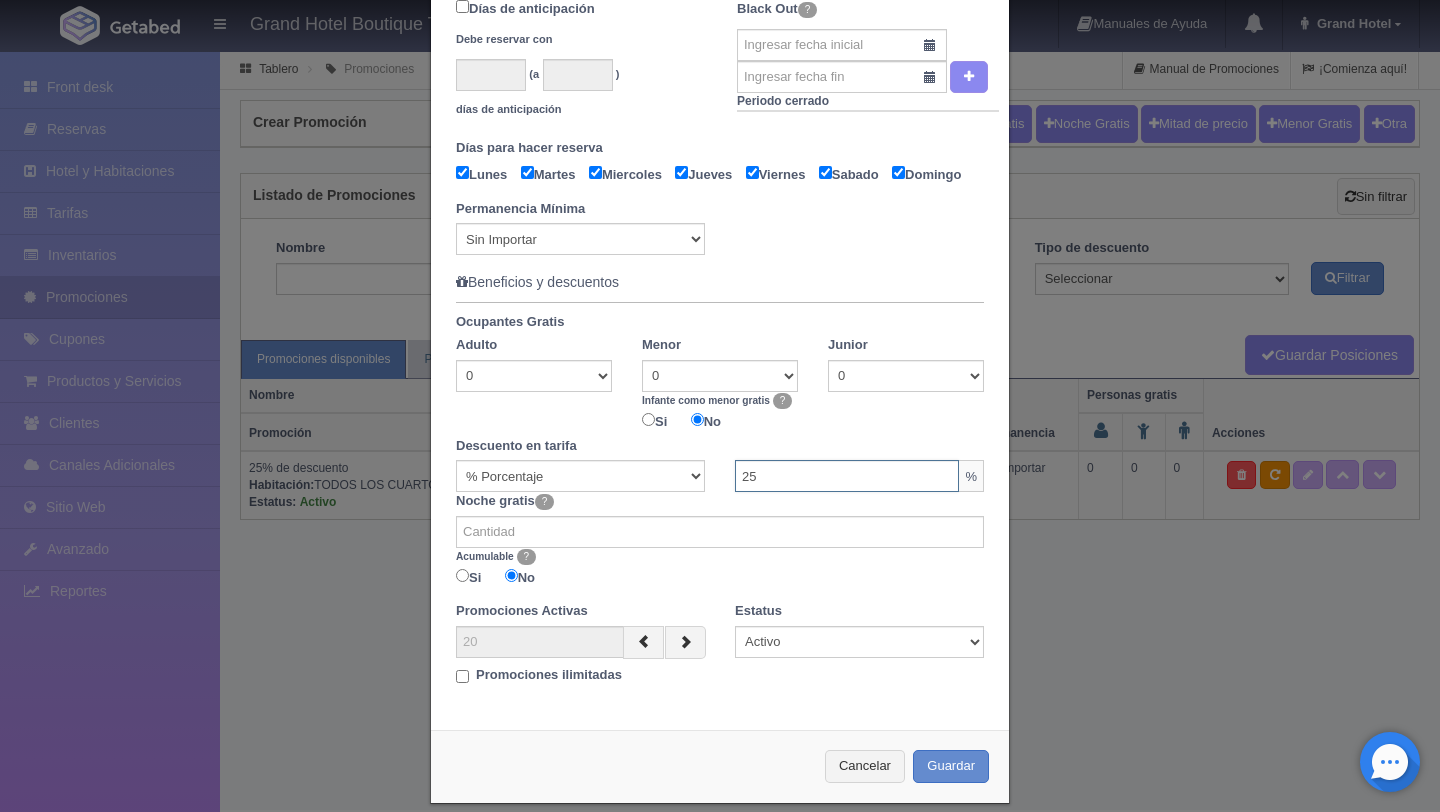 type on "25" 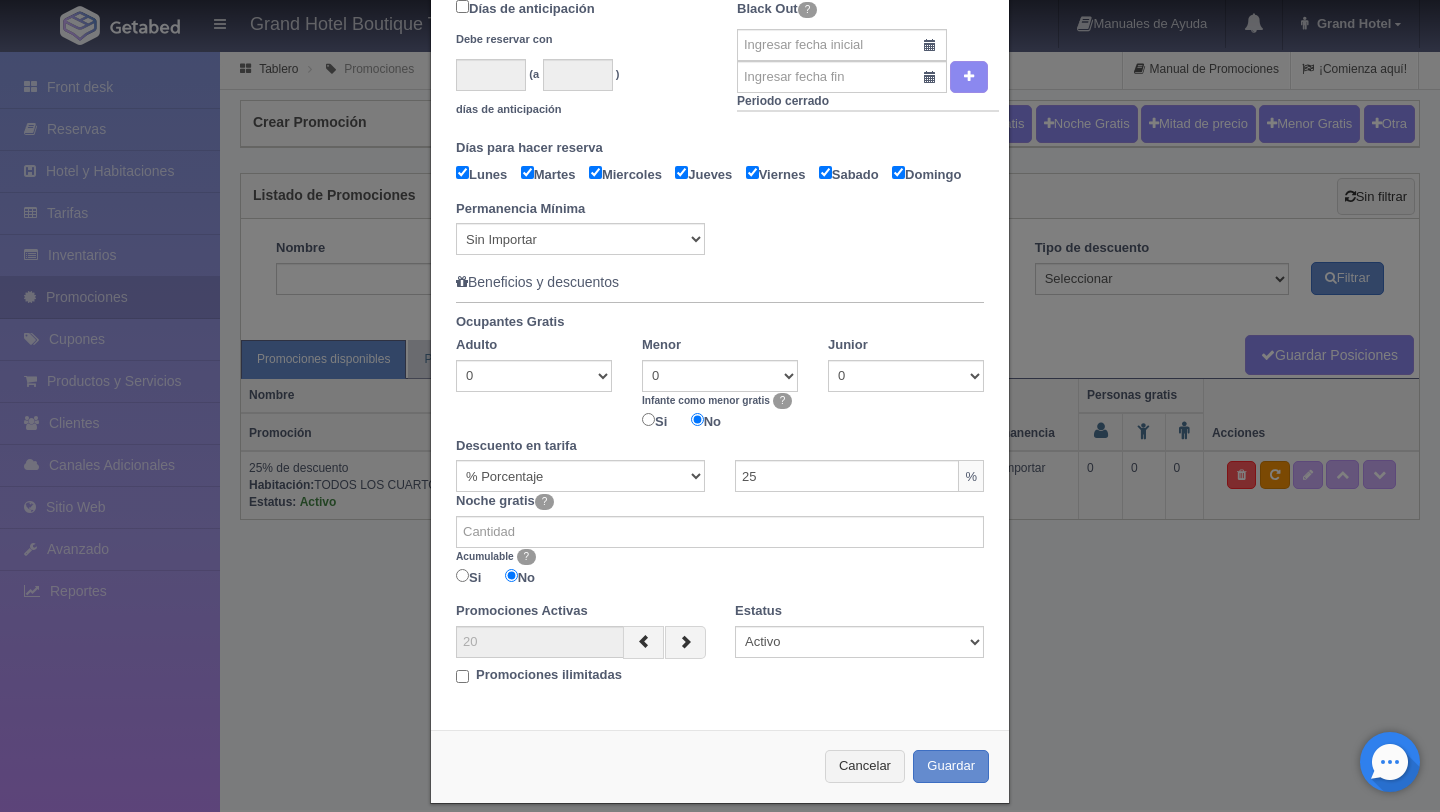 click on "Si
No" at bounding box center (720, 579) 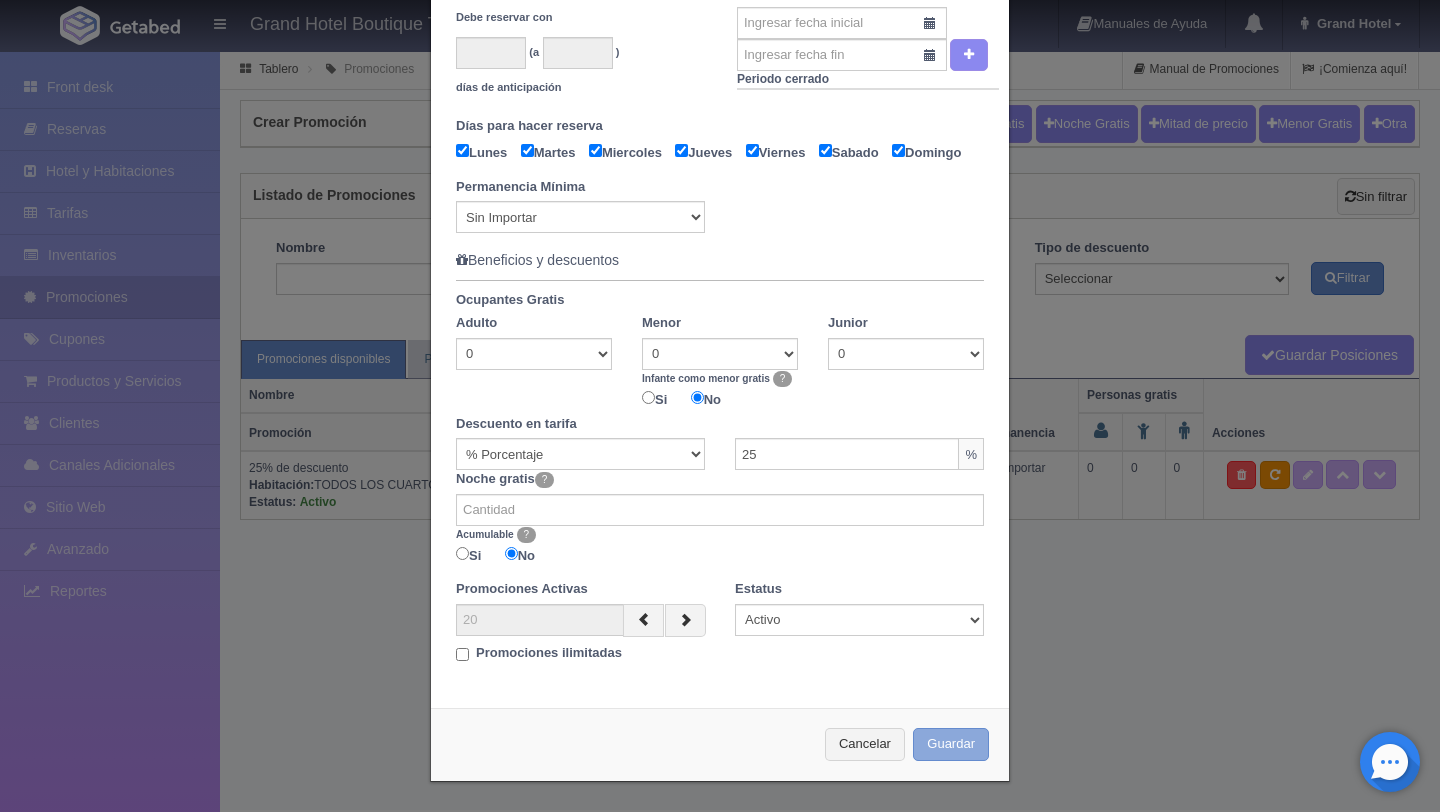click on "Guardar" at bounding box center (951, 744) 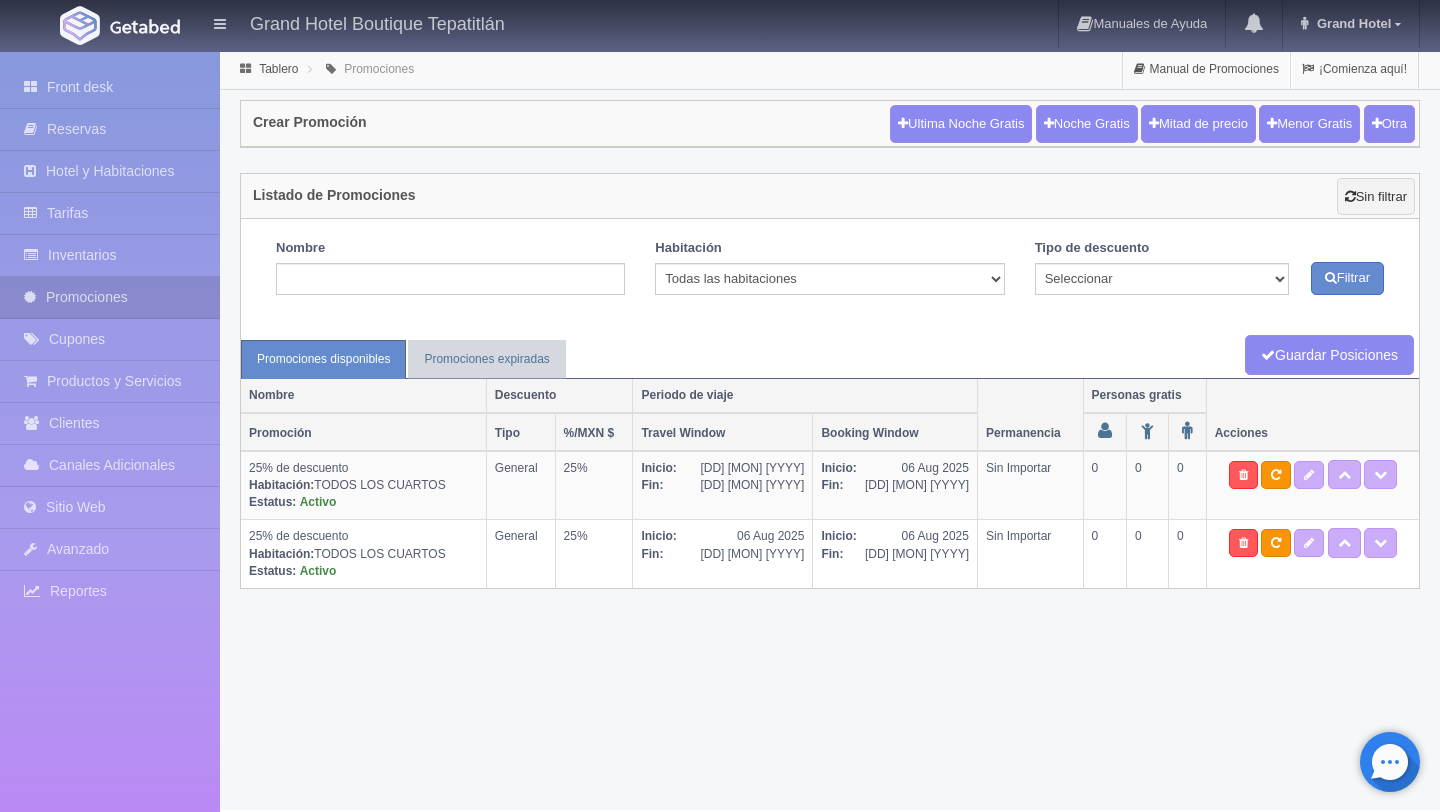 scroll, scrollTop: 0, scrollLeft: 0, axis: both 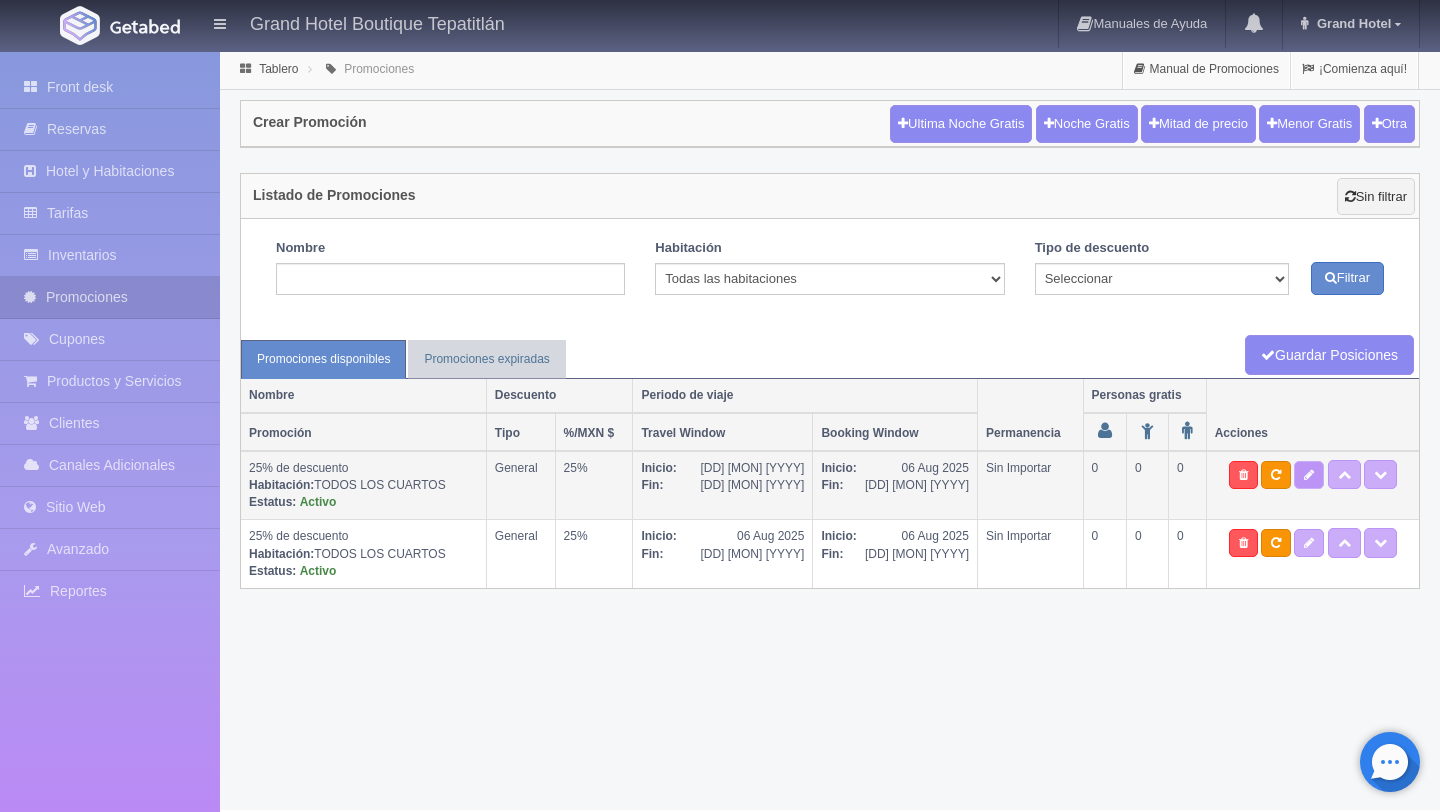 click at bounding box center [1309, 475] 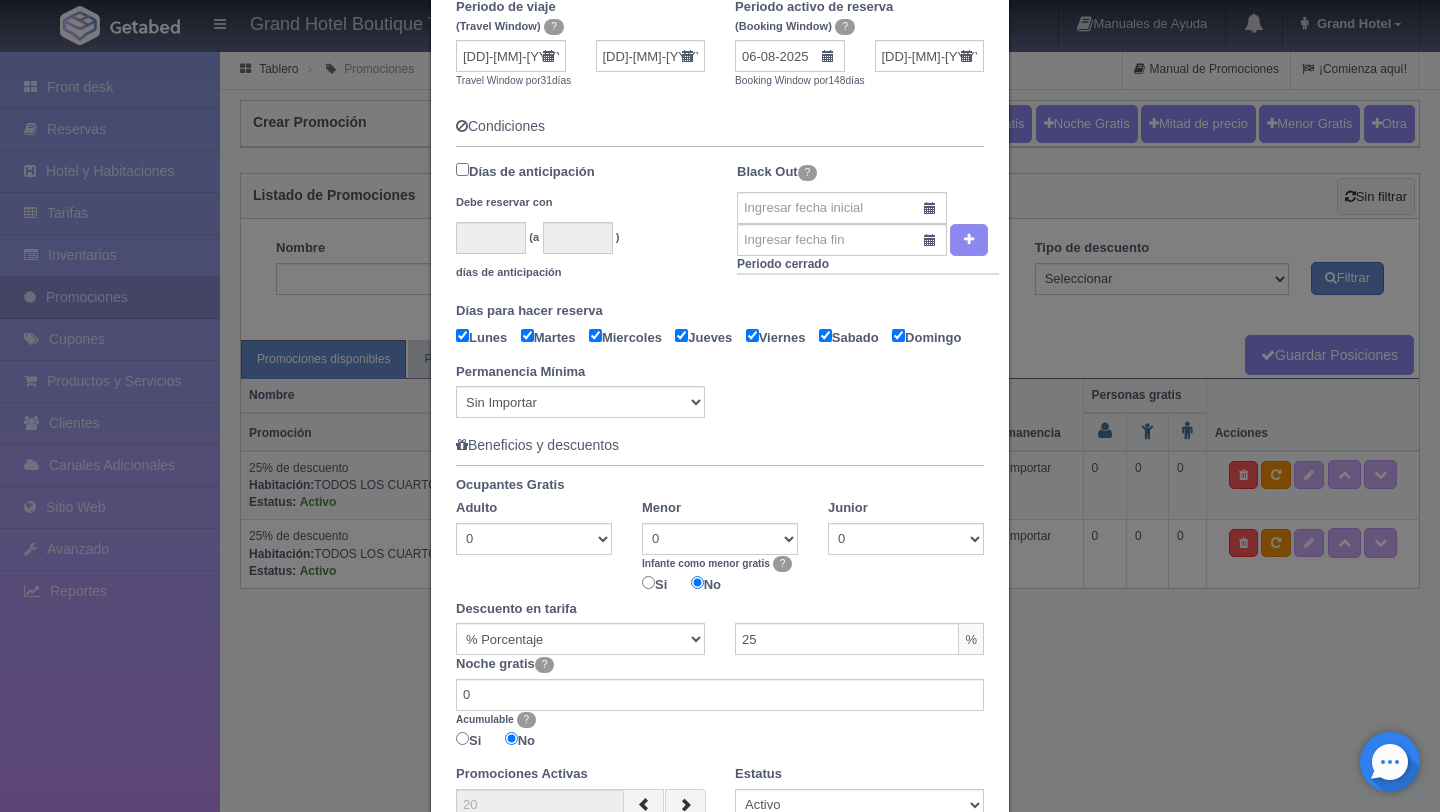 scroll, scrollTop: 543, scrollLeft: 0, axis: vertical 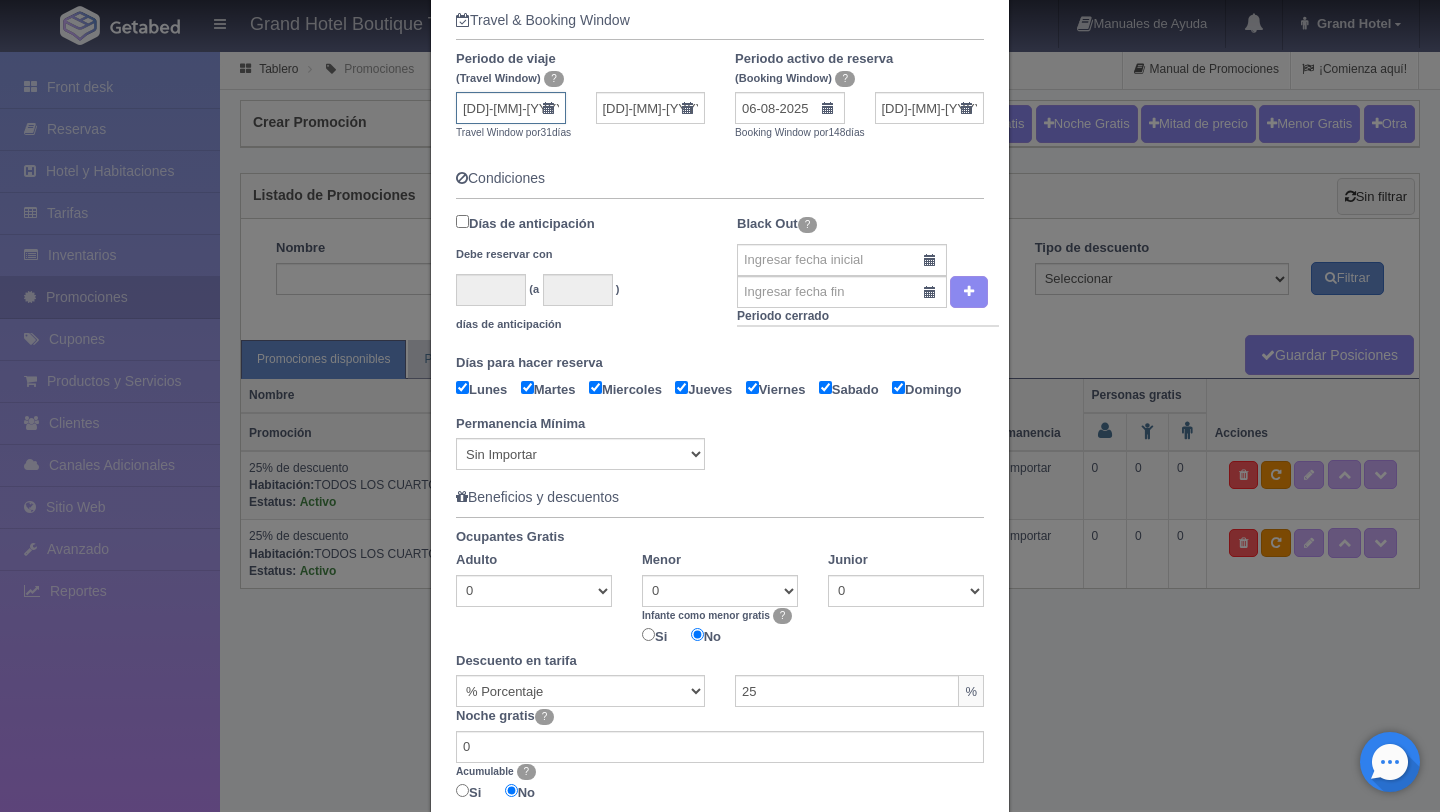 click on "01-12-2025" at bounding box center [511, 108] 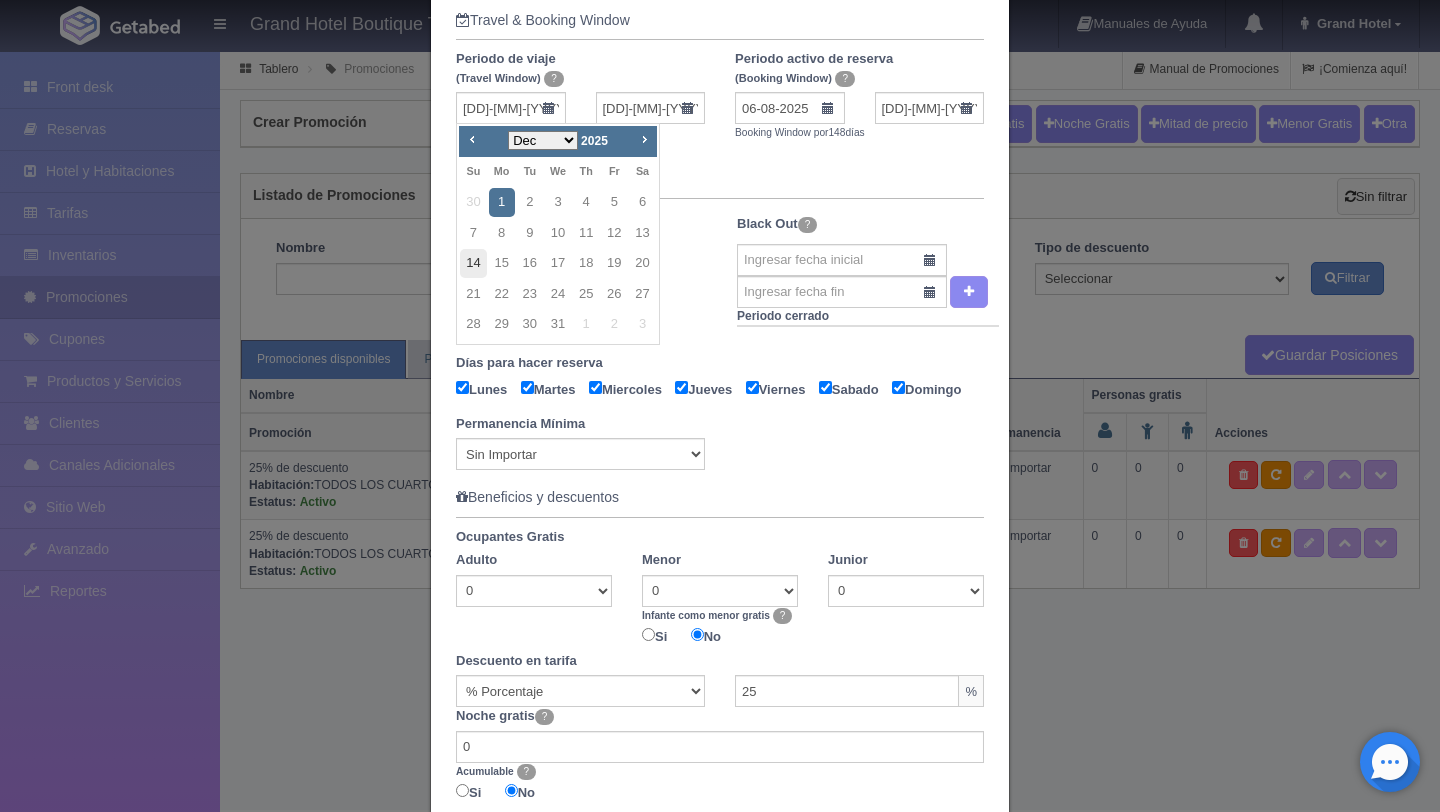 click on "14" at bounding box center [473, 263] 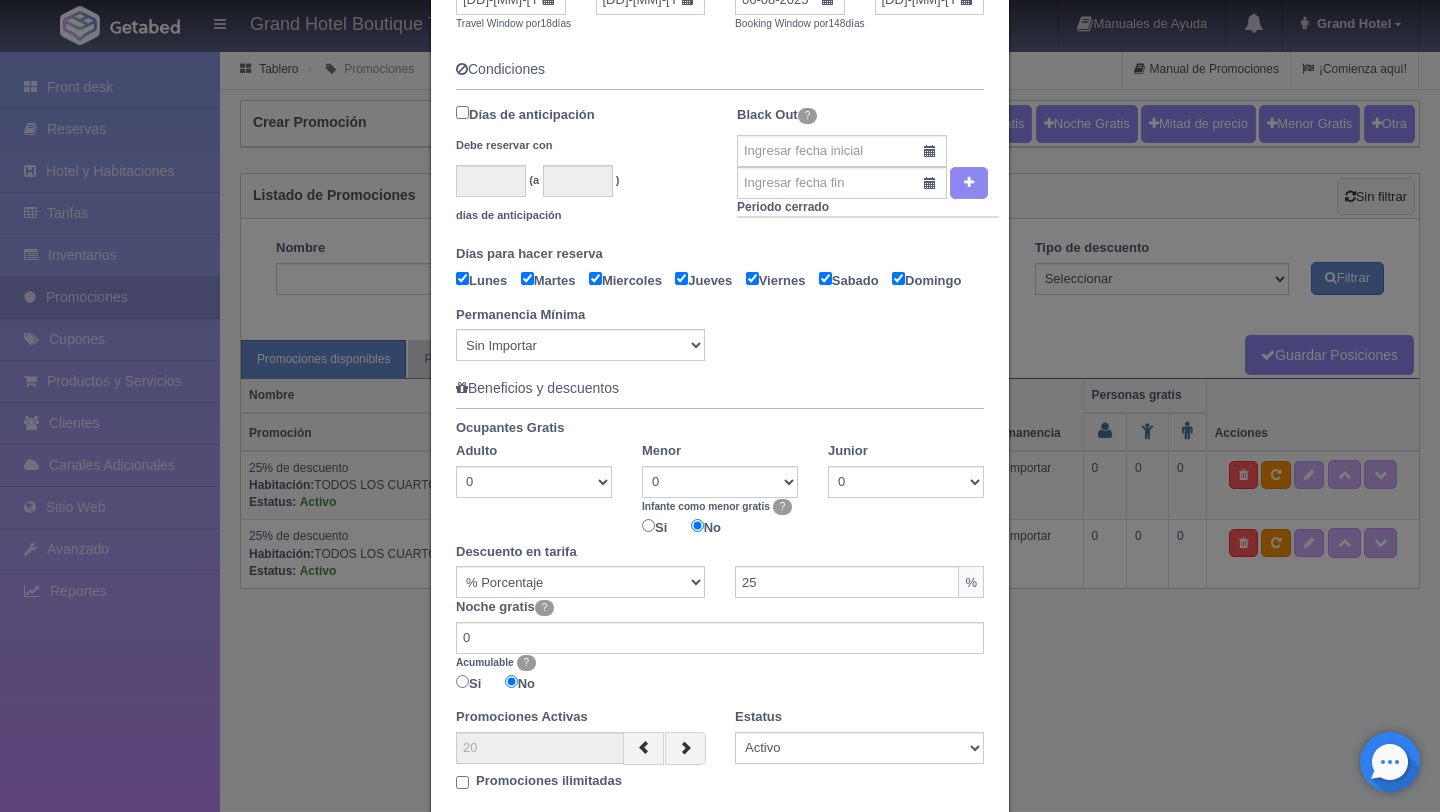 scroll, scrollTop: 804, scrollLeft: 0, axis: vertical 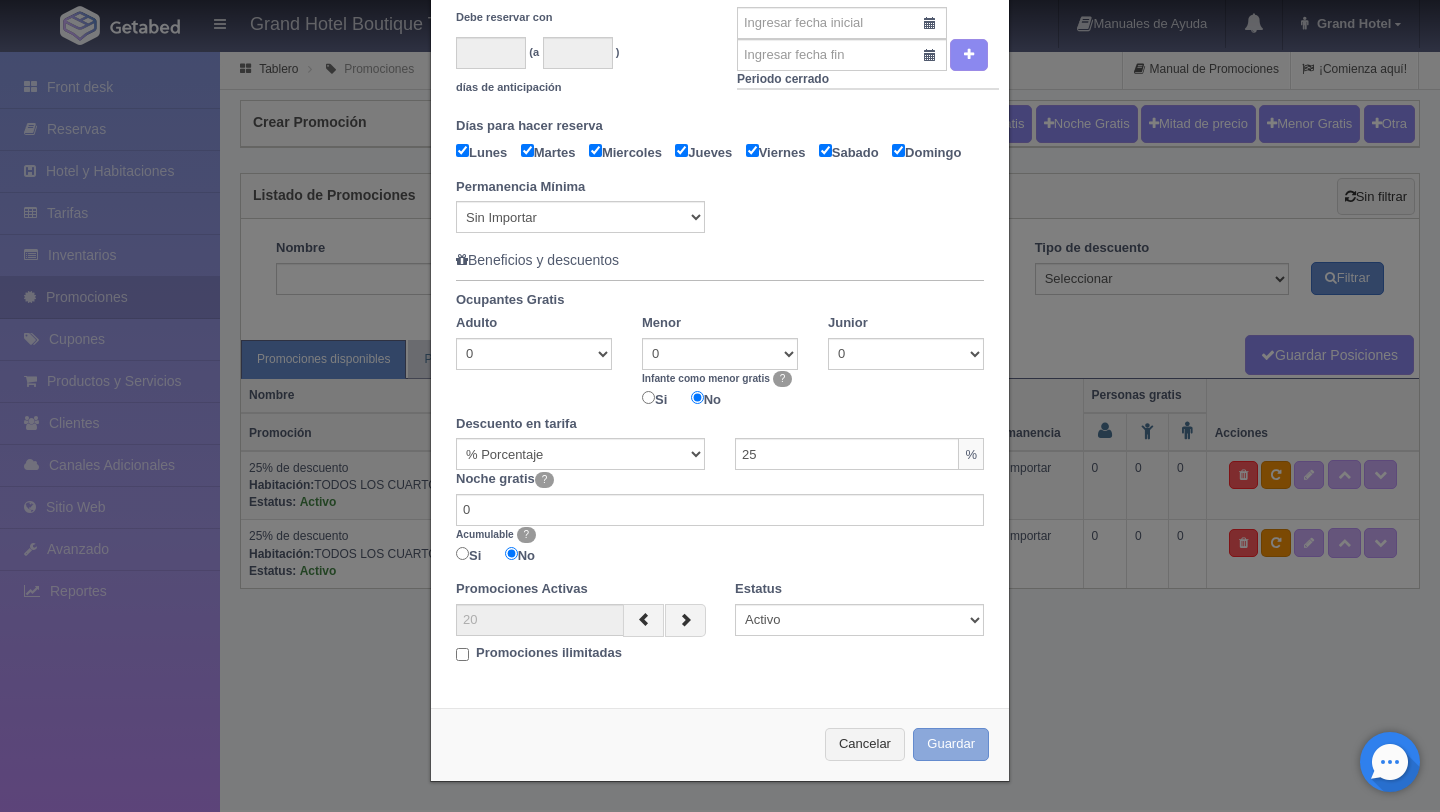 click on "Guardar" at bounding box center (951, 744) 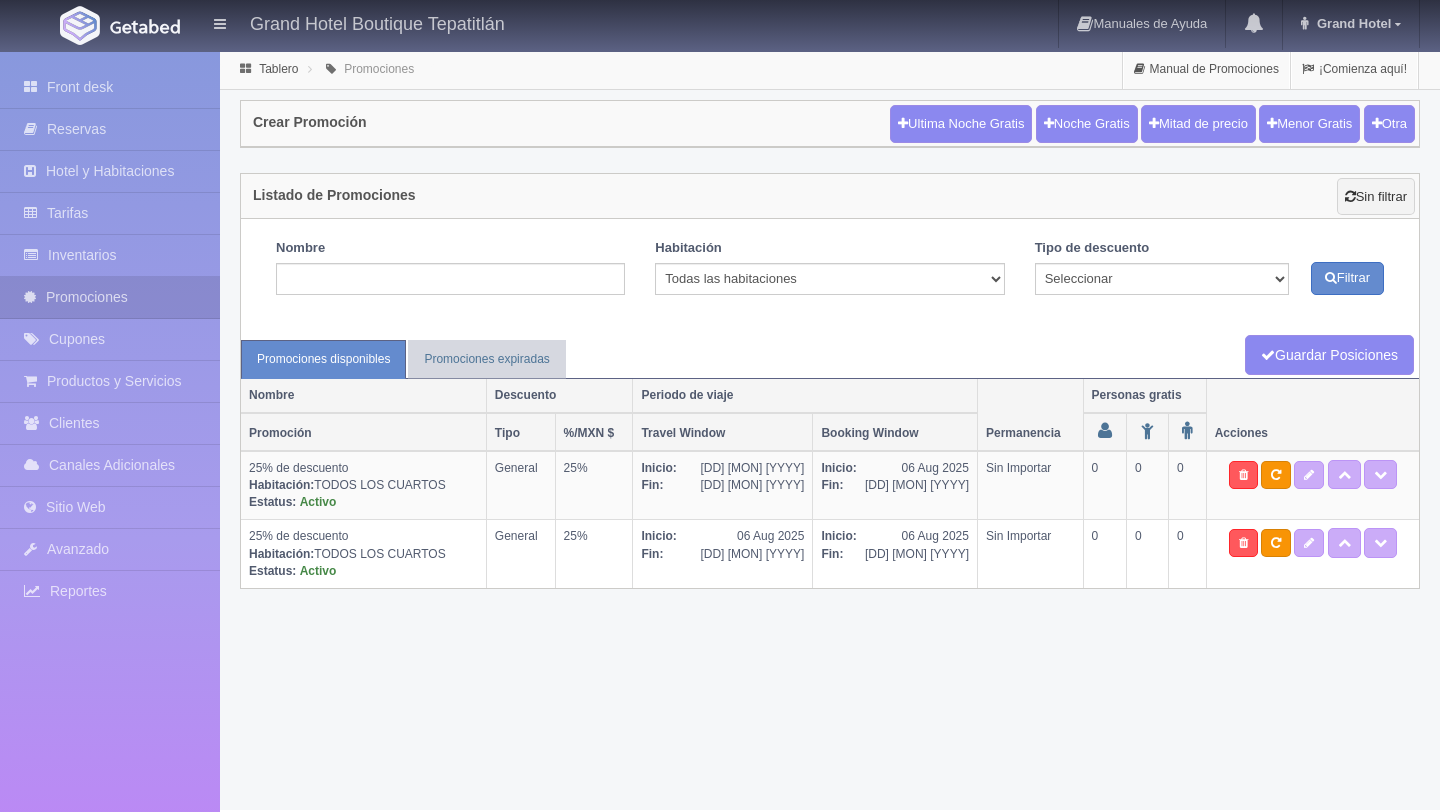 scroll, scrollTop: 0, scrollLeft: 0, axis: both 